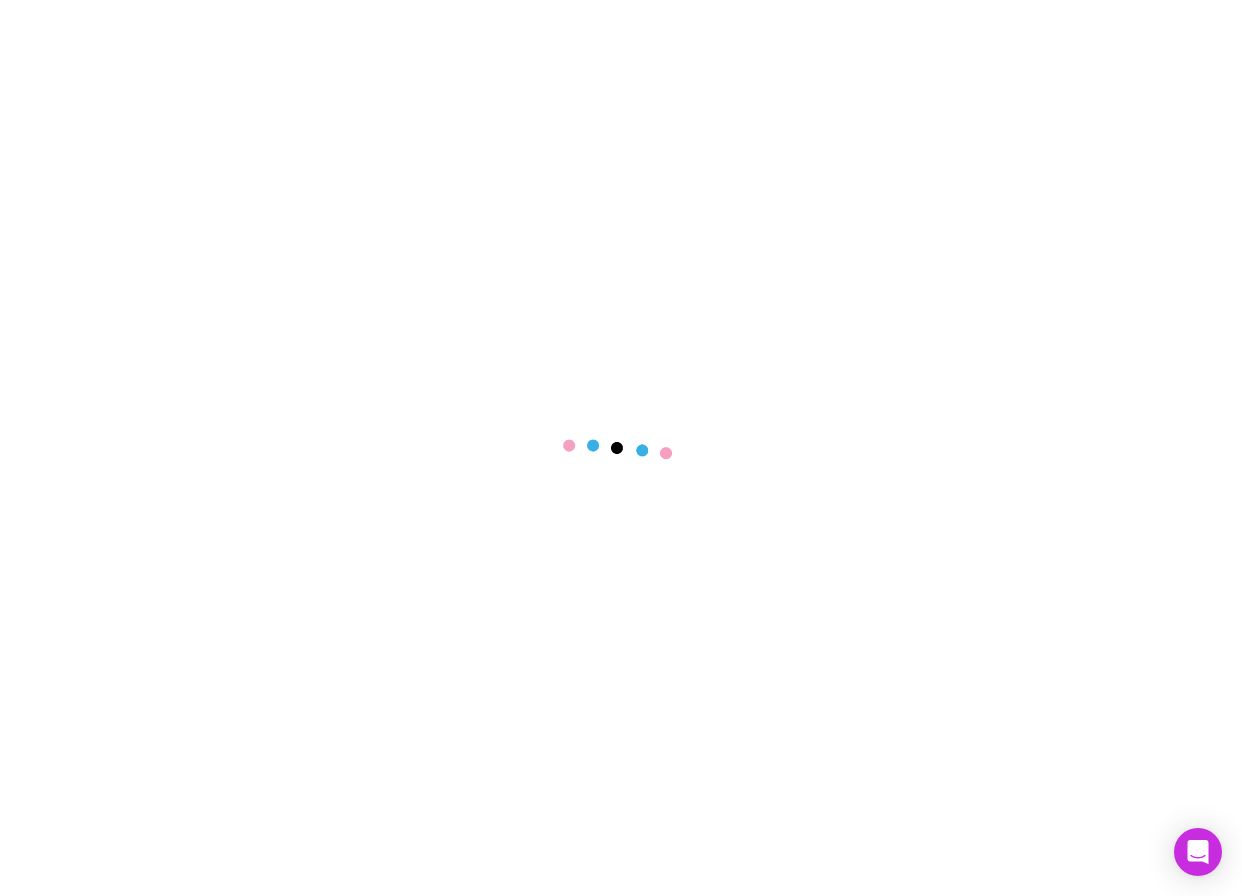 scroll, scrollTop: 0, scrollLeft: 0, axis: both 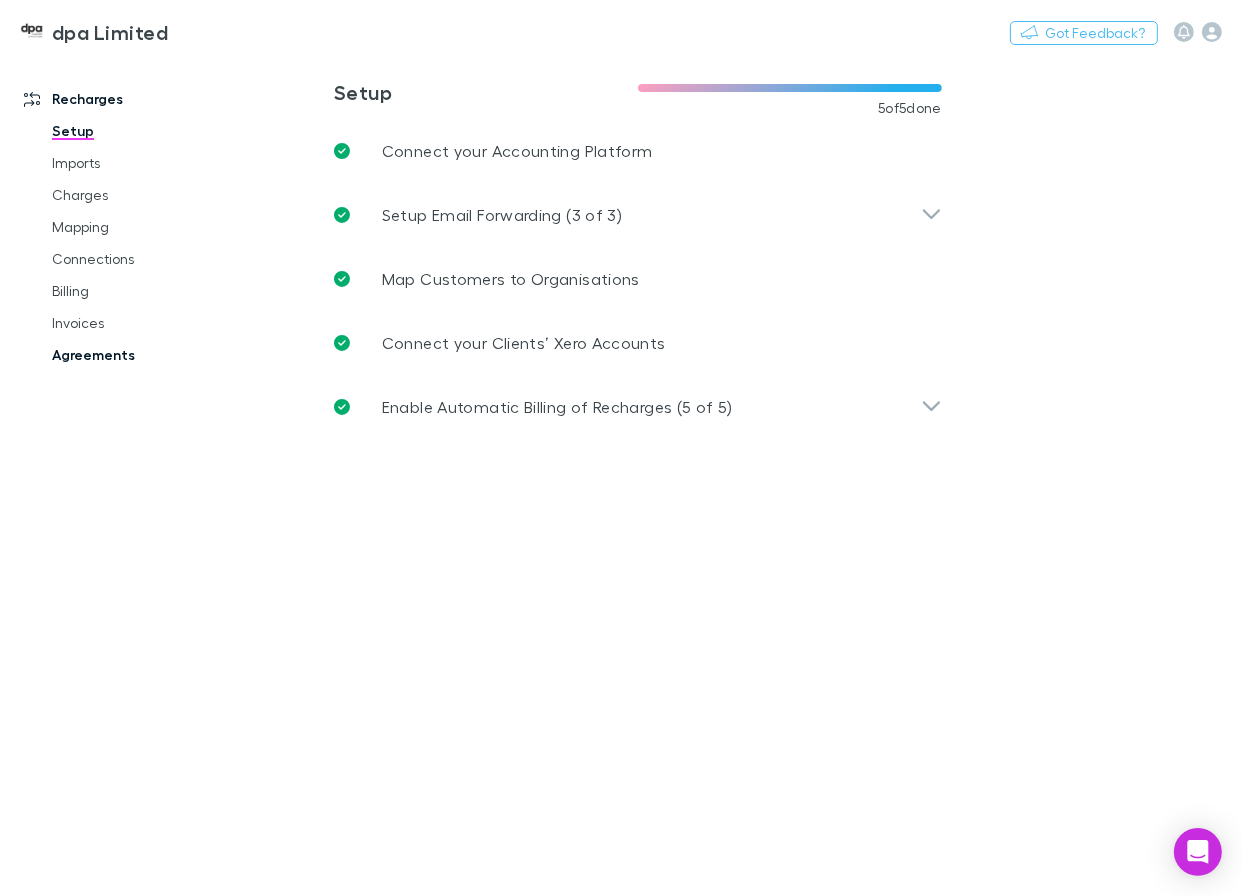 click on "Agreements" at bounding box center (142, 355) 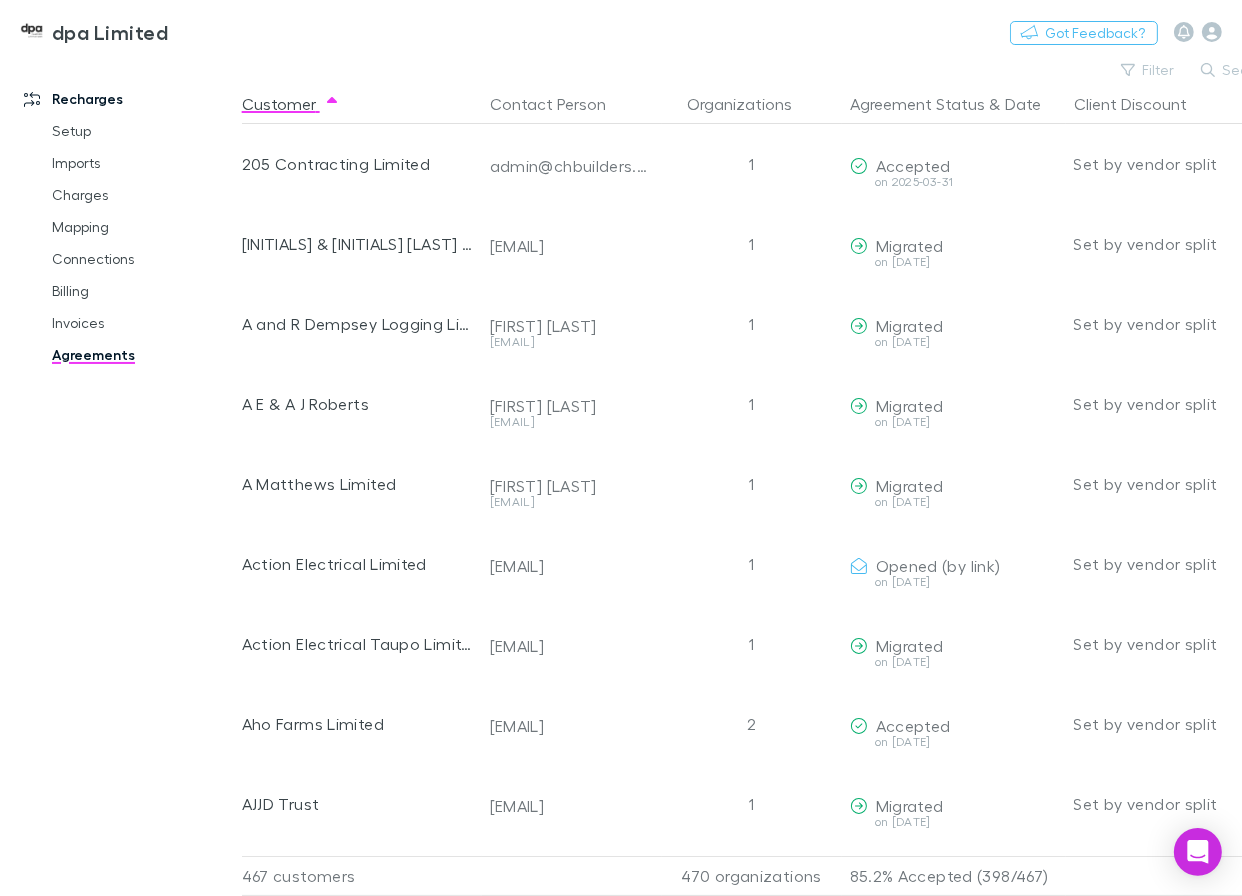 click on "Search" at bounding box center (1236, 70) 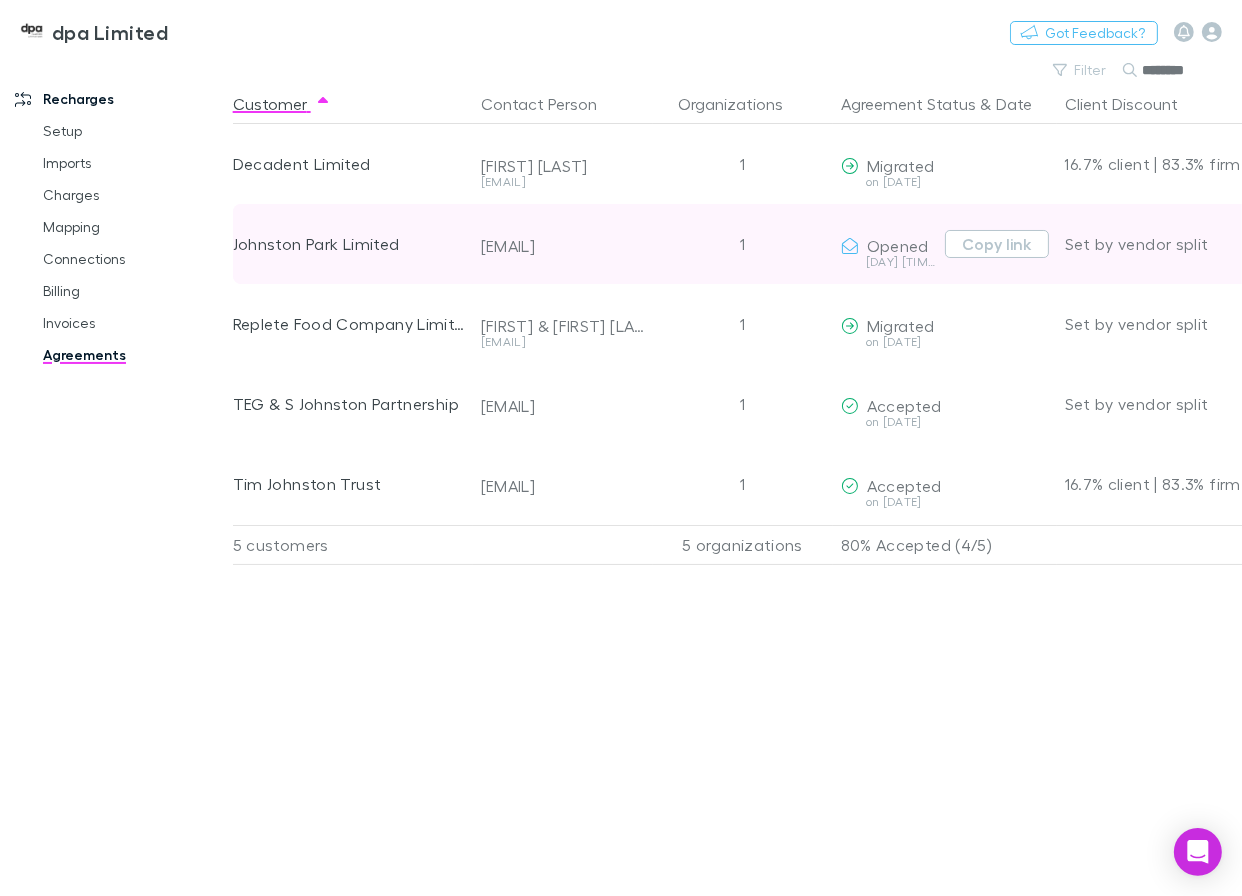 type on "********" 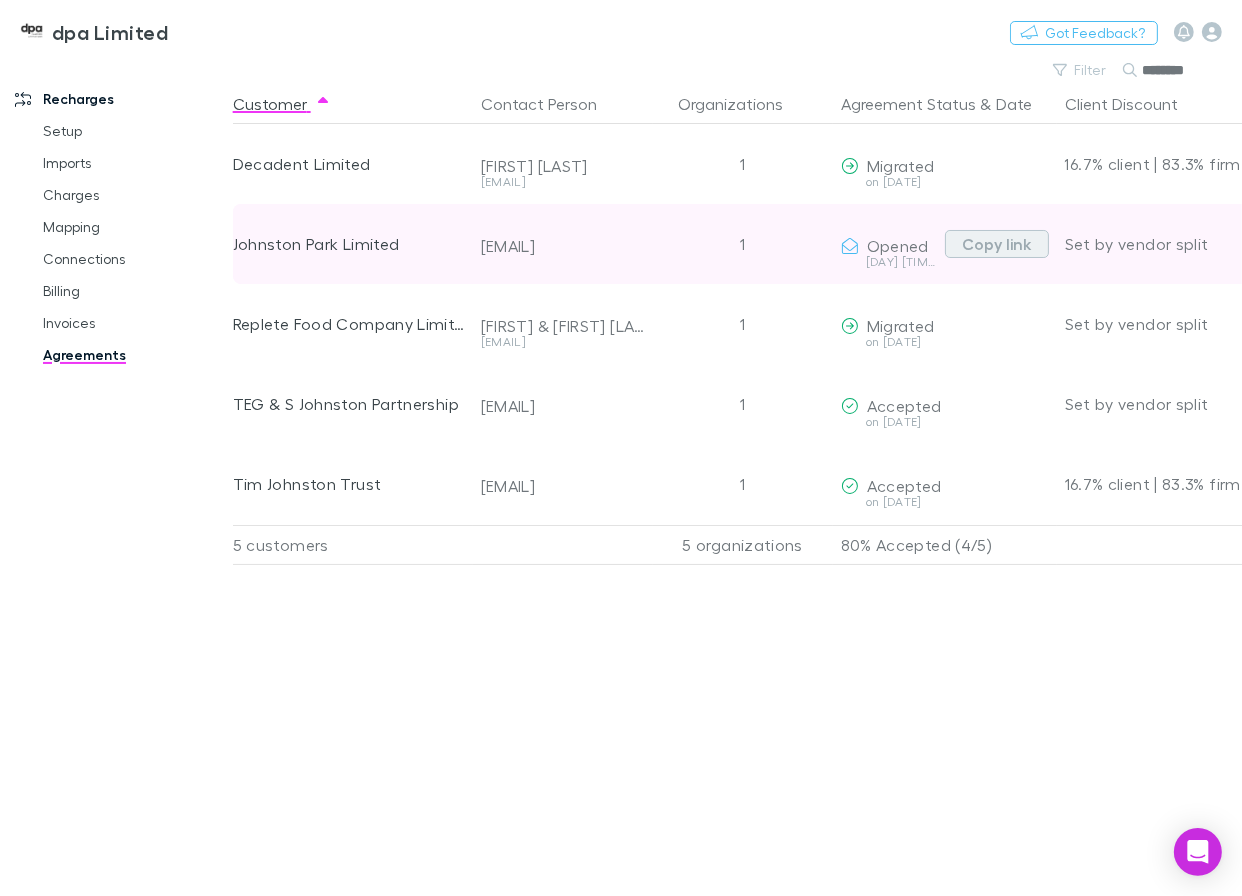 click on "Copy link" at bounding box center (997, 244) 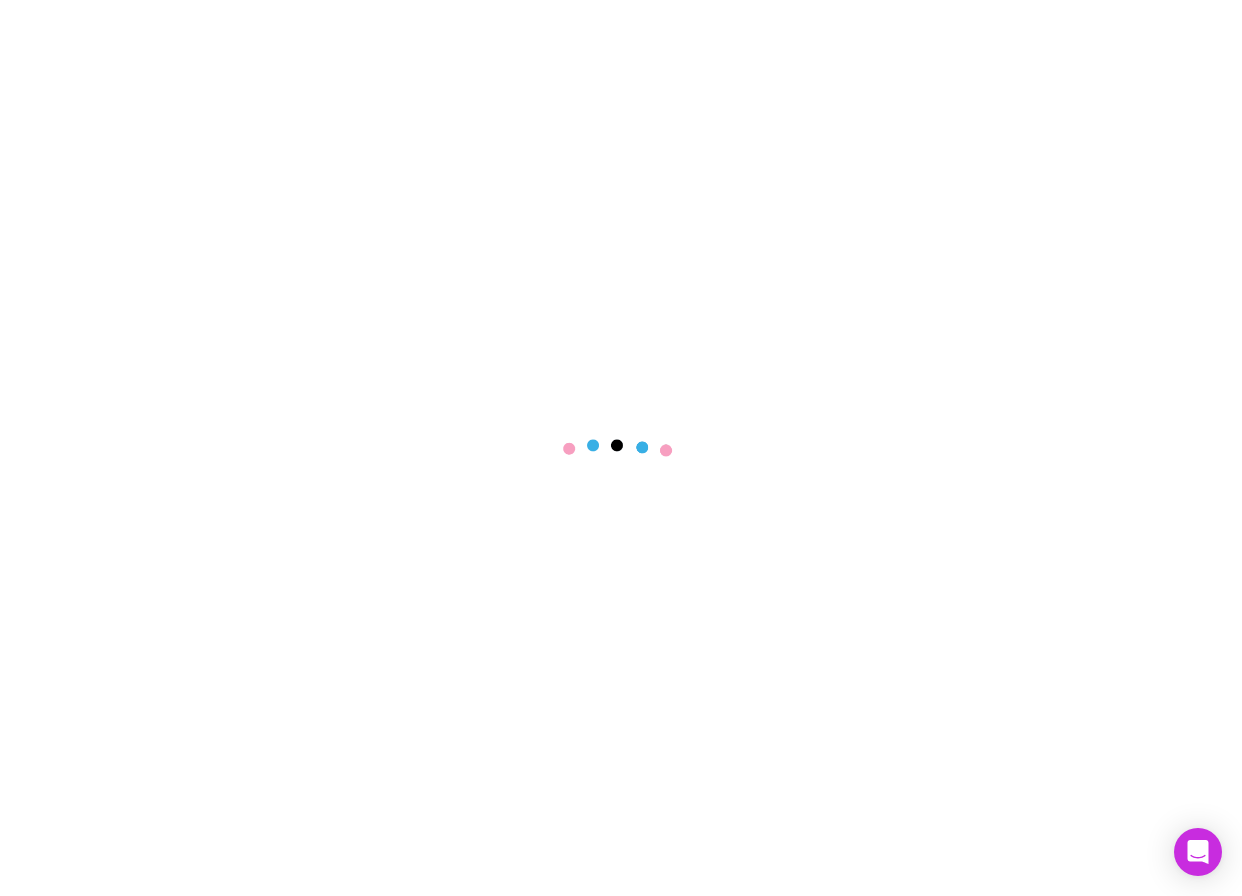 scroll, scrollTop: 0, scrollLeft: 0, axis: both 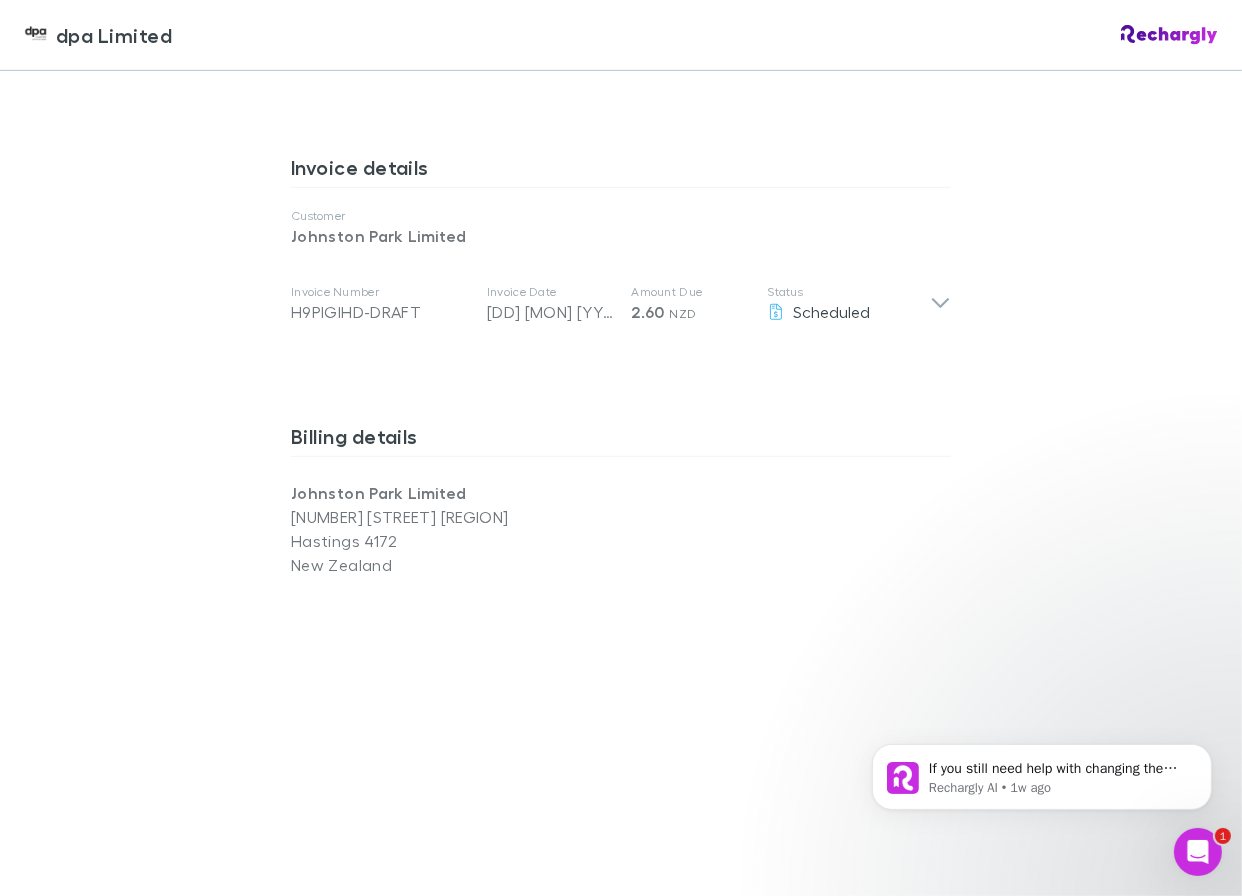click on "dpa Limited dpa Limited Software subscriptions agreement dpa Limited  has partnered with  Rechargly  to handle invoices and payments of the software subscriptions that they pay on behalf of your company. Status Pending acceptance and payment addition. Summary dpa Limited  handles a set of subscriptions for you,  reducing your workload . Rechargly  allows them to  auto-charge  future invoices automatically. To proceed, you need to  set up a payment method  and accept this agreement. Services Software subscription services . The software suite subscription gives you access to a curated selection of accounting and productivity tools . Customer Johnston Park Limited Billing Monthly Vendors Xero Category Cloud Software Invoice details Customer Johnston Park Limited Invoice Number H9PIGIHD-DRAFT Invoice Date 20 Aug 2025 Amount Due 2.60   NZD Status Scheduled Description   &   Date Amount   Xero - Ignite 18 Jul - 19 Jul 2025 2.26 Sub Total 2.26 Tax Total  (GST 15%) 0.34 Total  ( NZD ) 2.60 Billing details   Whakatu" at bounding box center [621, 448] 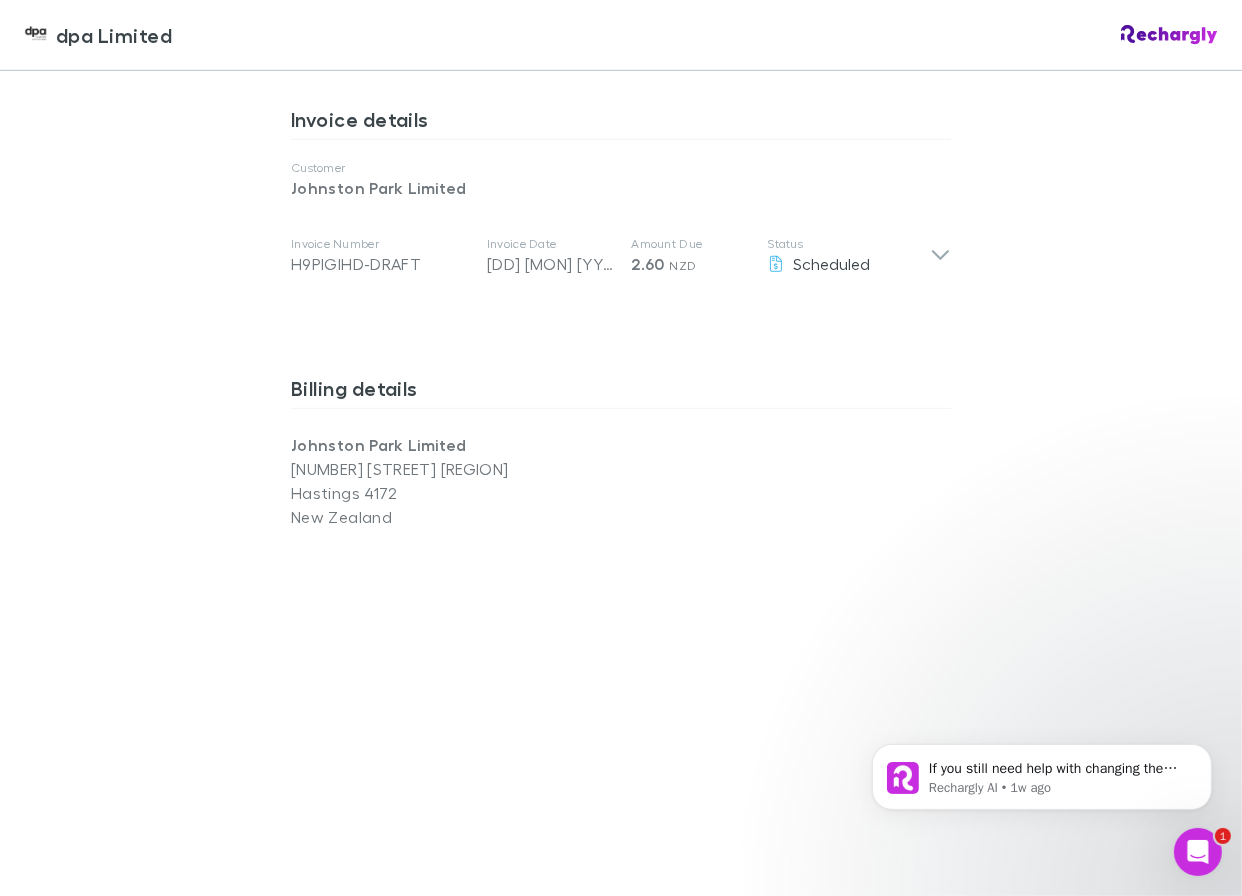 scroll, scrollTop: 593, scrollLeft: 0, axis: vertical 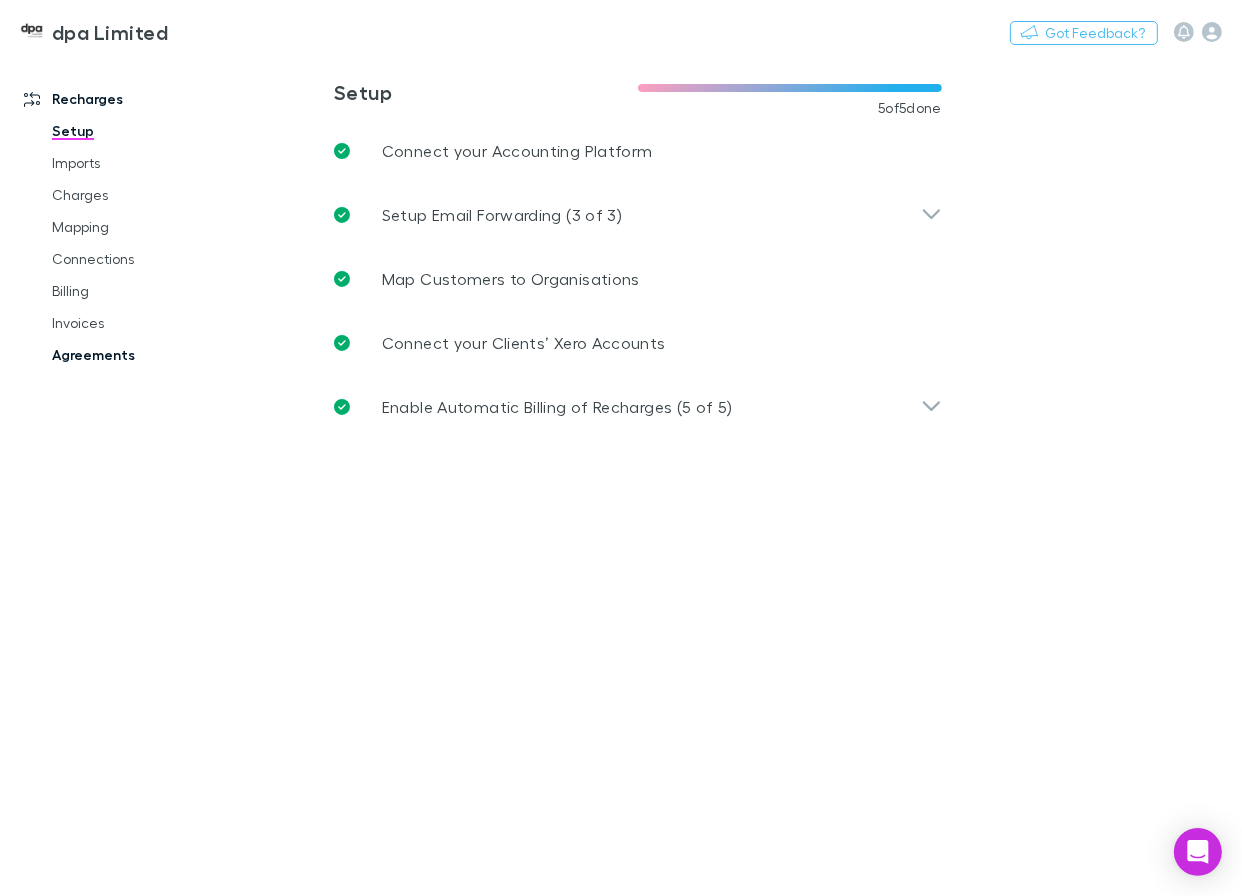 click on "Agreements" at bounding box center (142, 355) 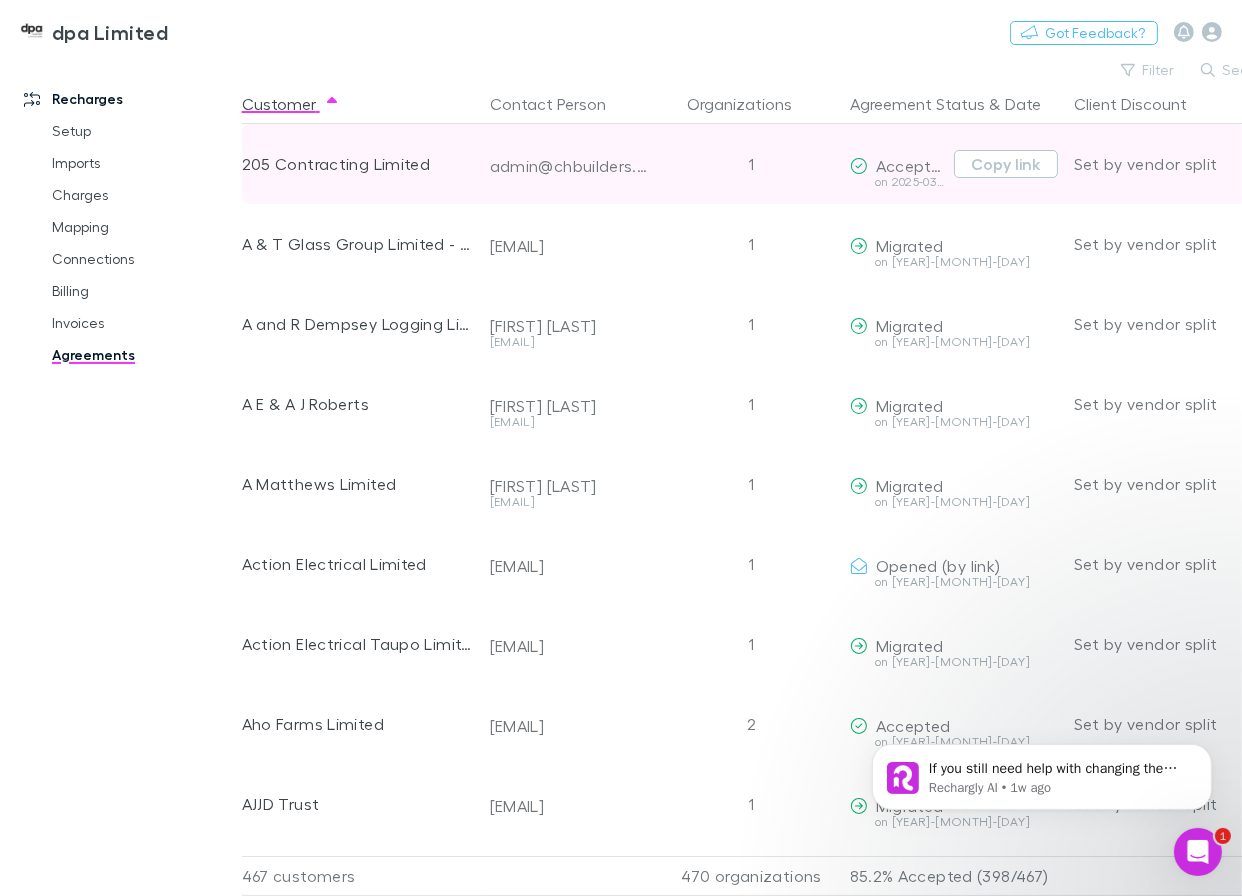 scroll, scrollTop: 0, scrollLeft: 0, axis: both 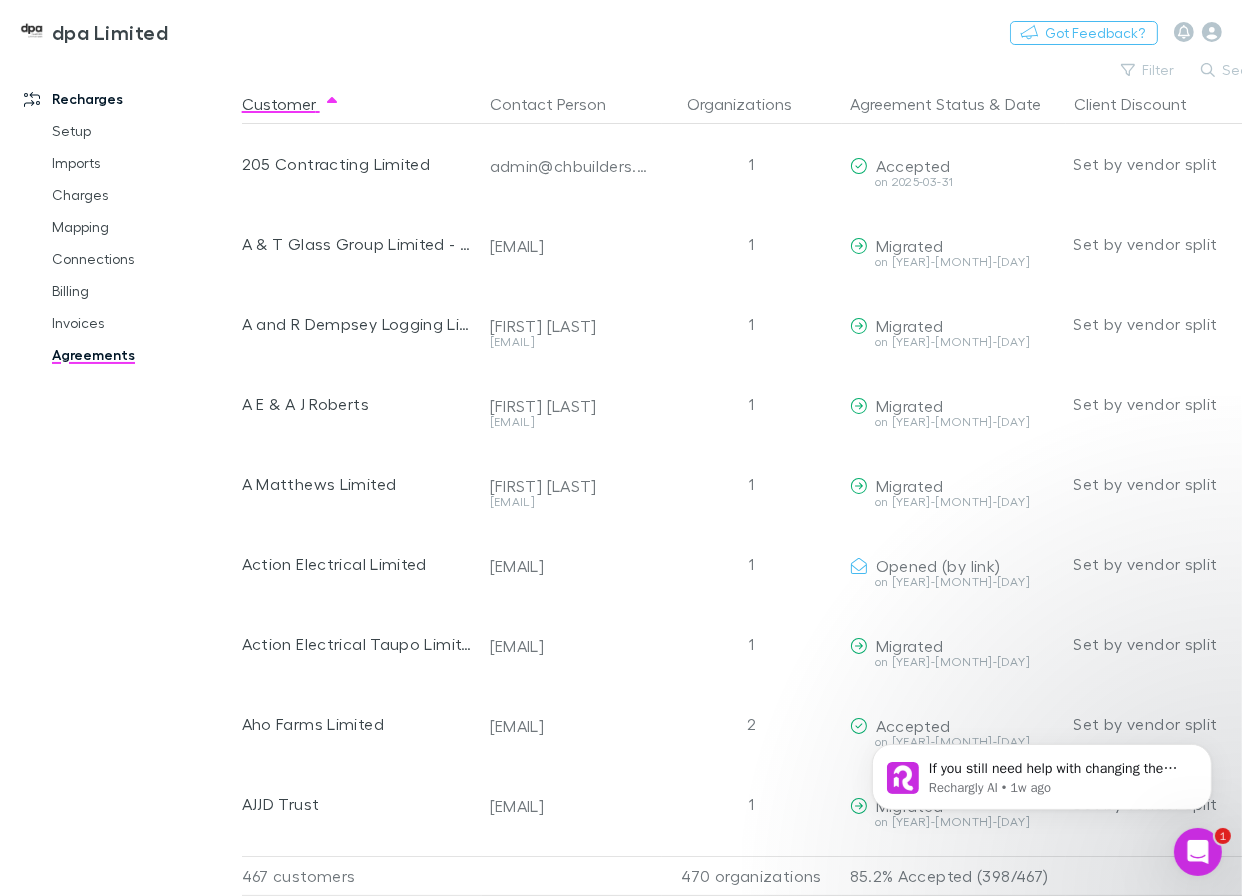 click on "Search" at bounding box center (1236, 70) 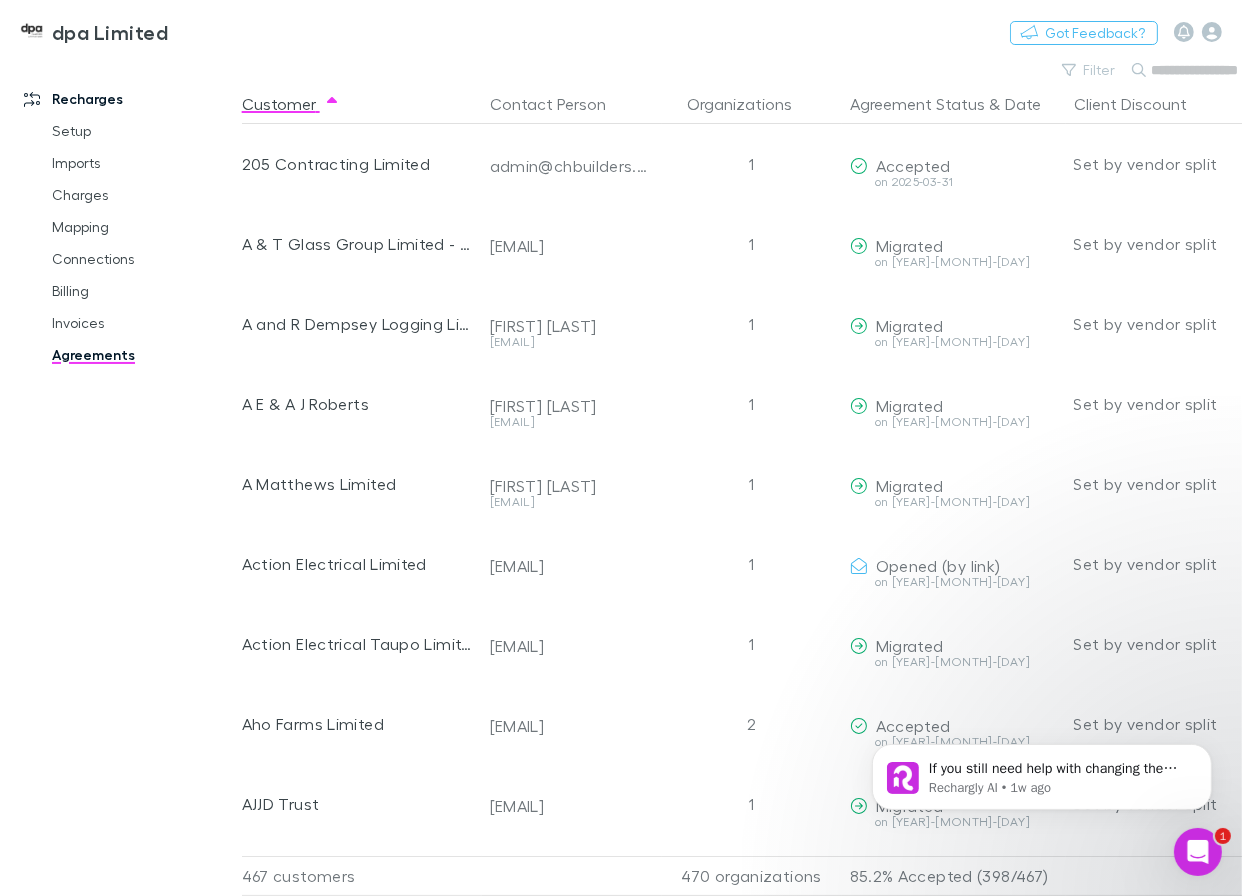 scroll, scrollTop: 0, scrollLeft: 9, axis: horizontal 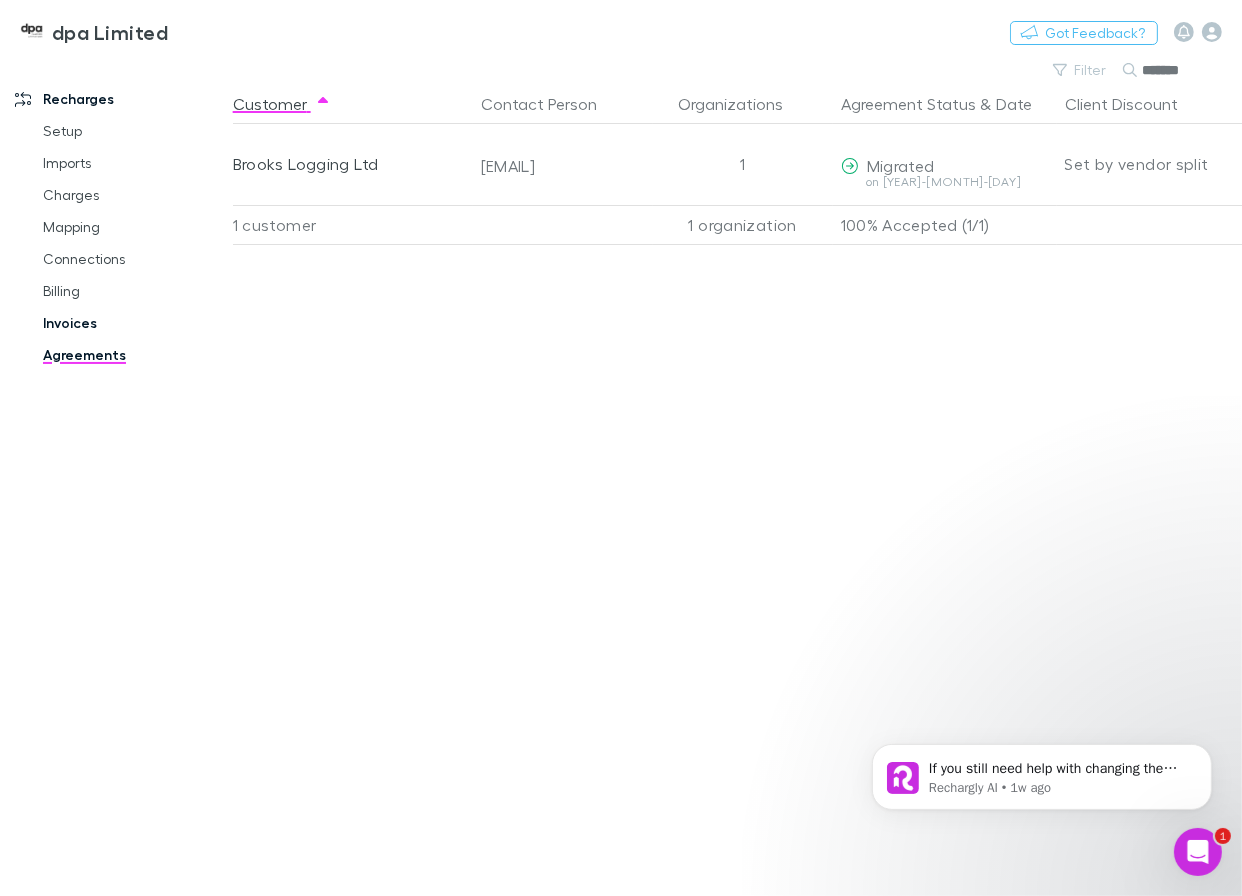 type on "******" 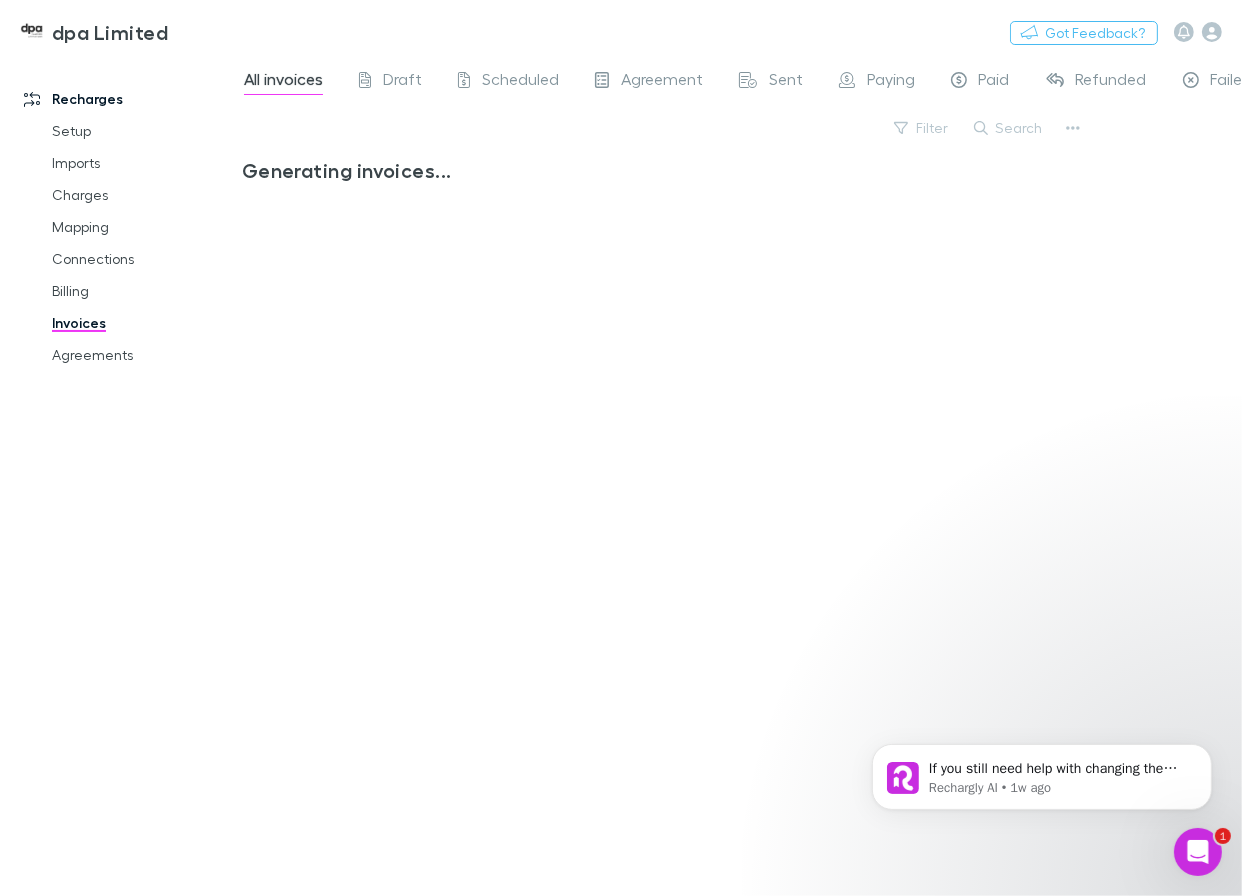 scroll, scrollTop: 0, scrollLeft: 0, axis: both 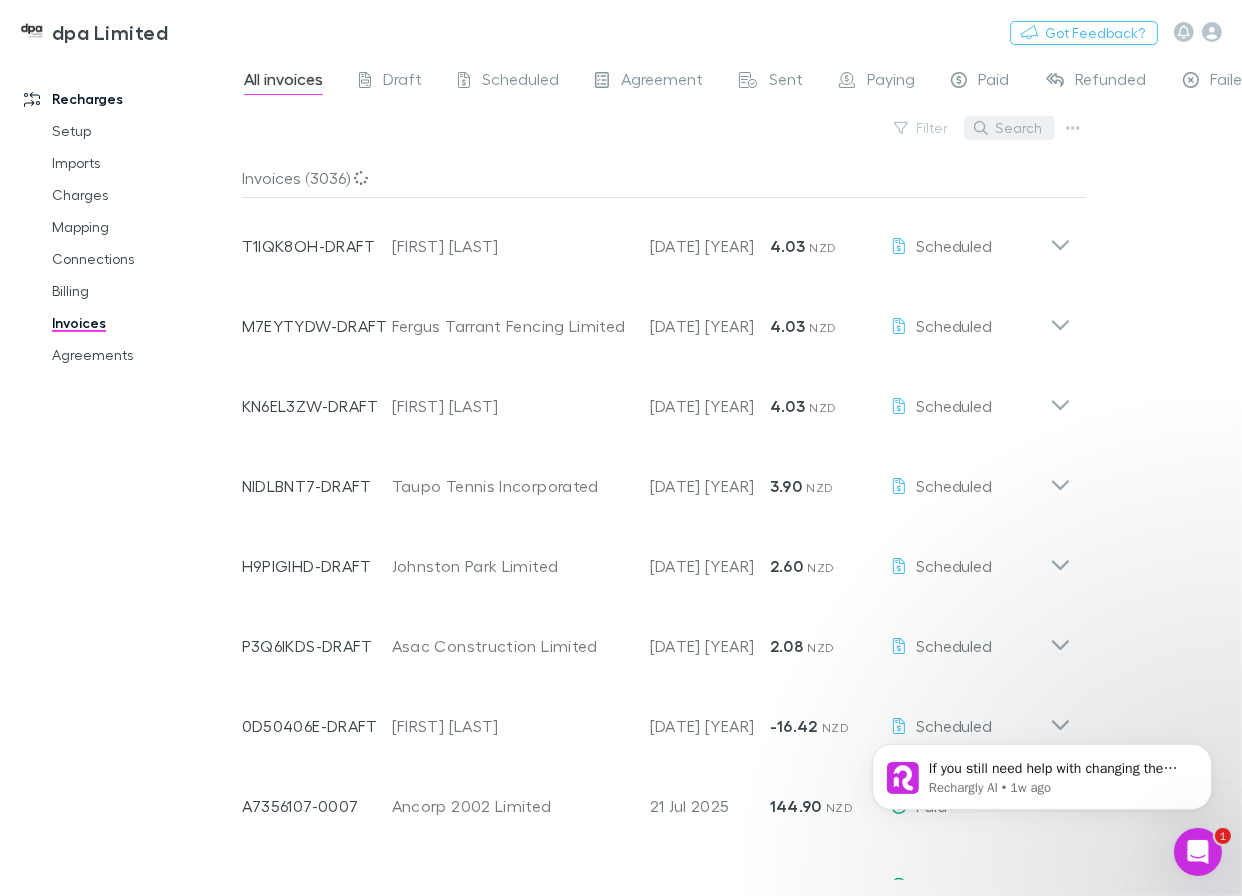 click on "Search" at bounding box center [1009, 128] 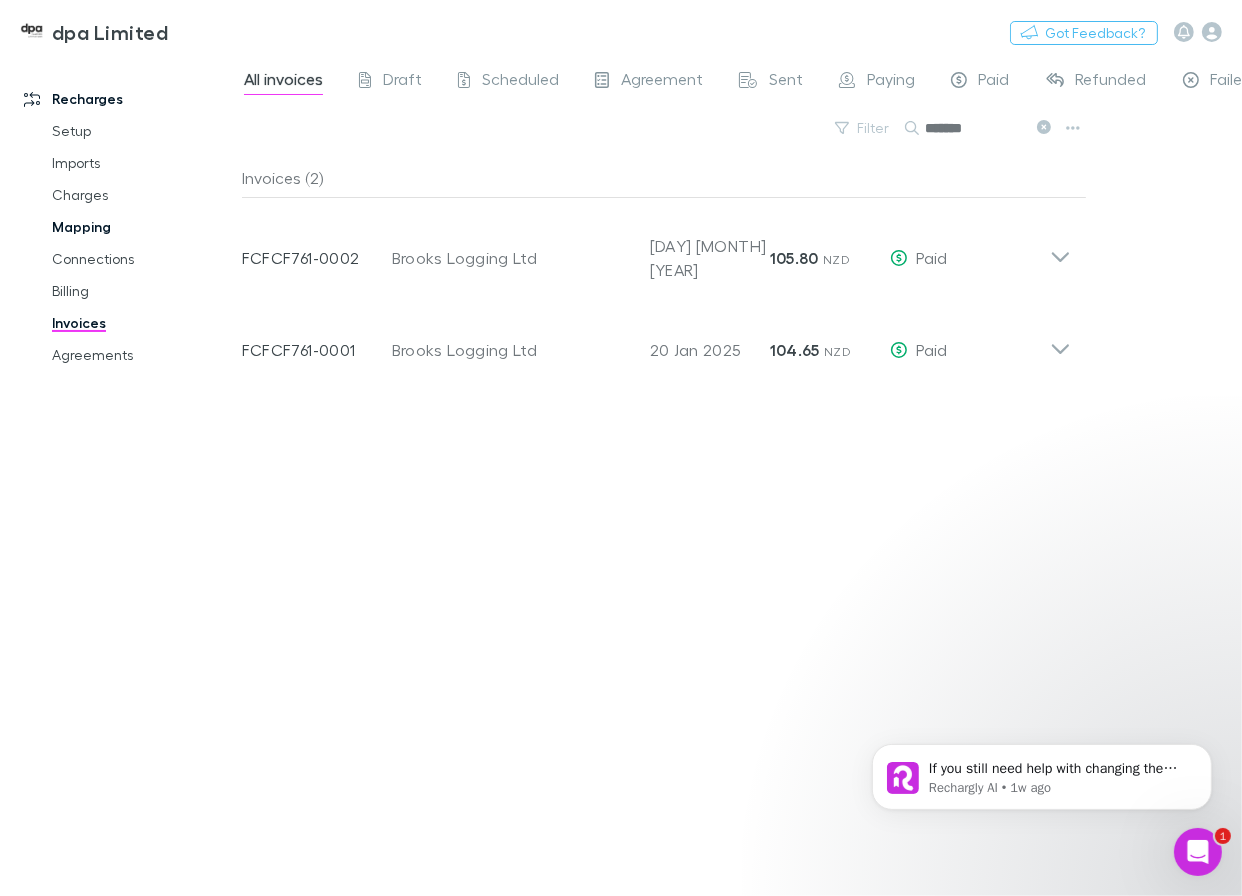 type on "******" 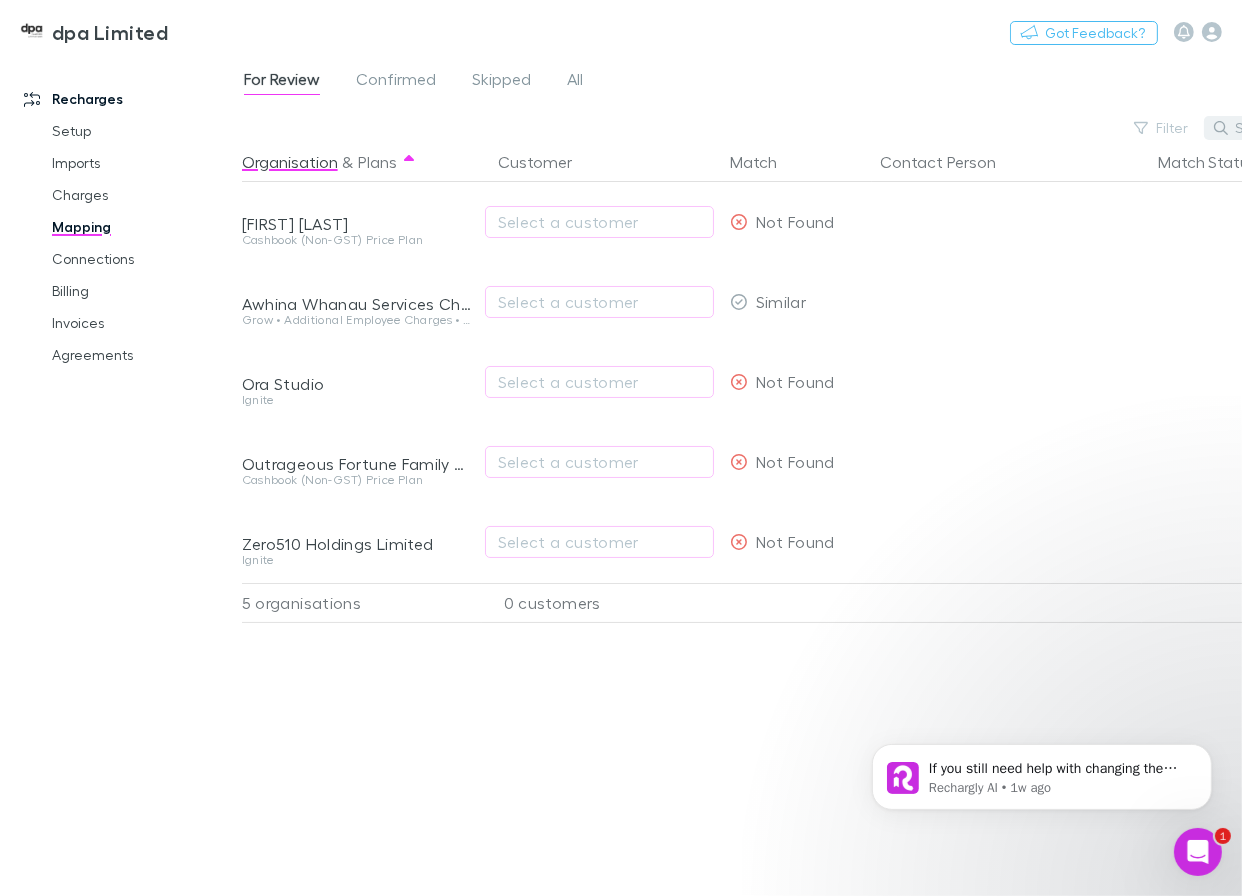 click on "Search" at bounding box center [1249, 128] 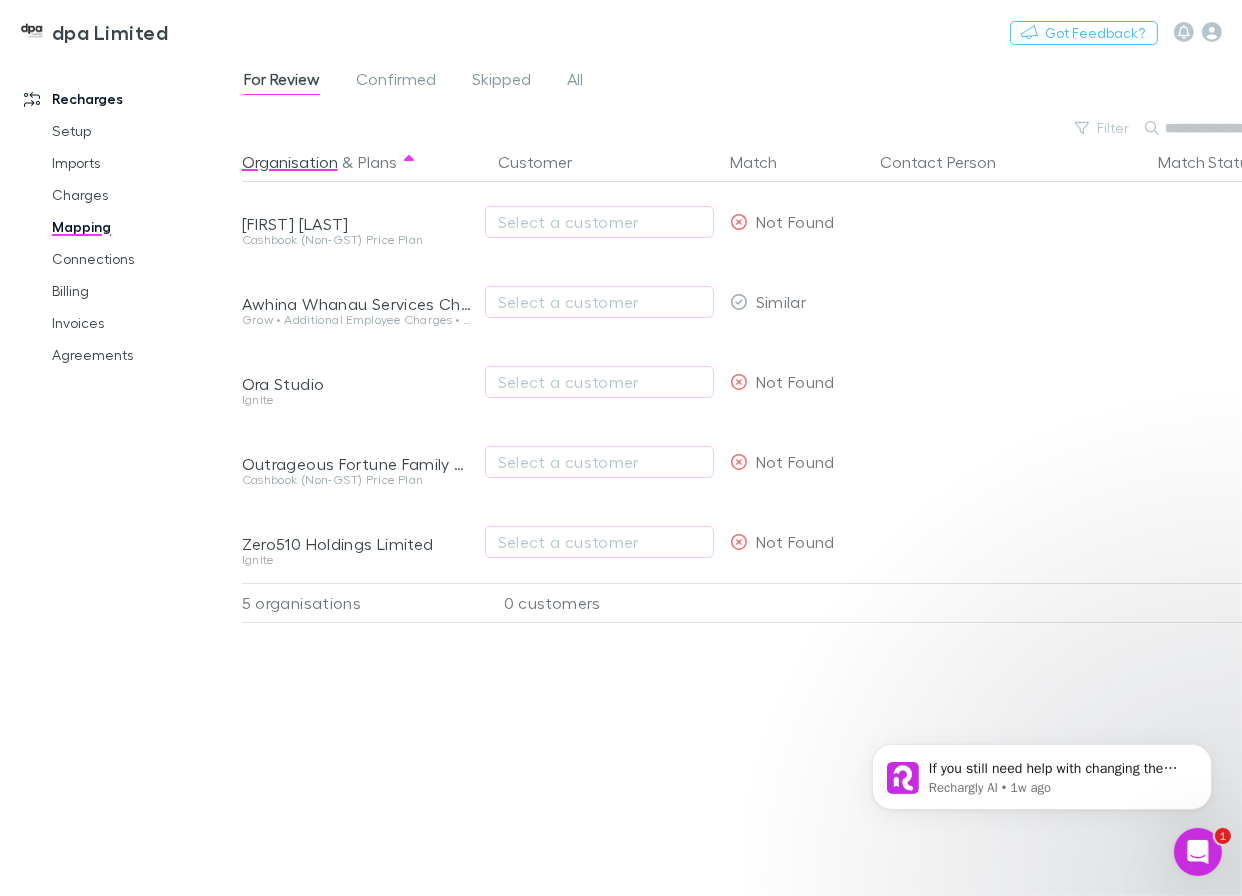 scroll, scrollTop: 0, scrollLeft: 22, axis: horizontal 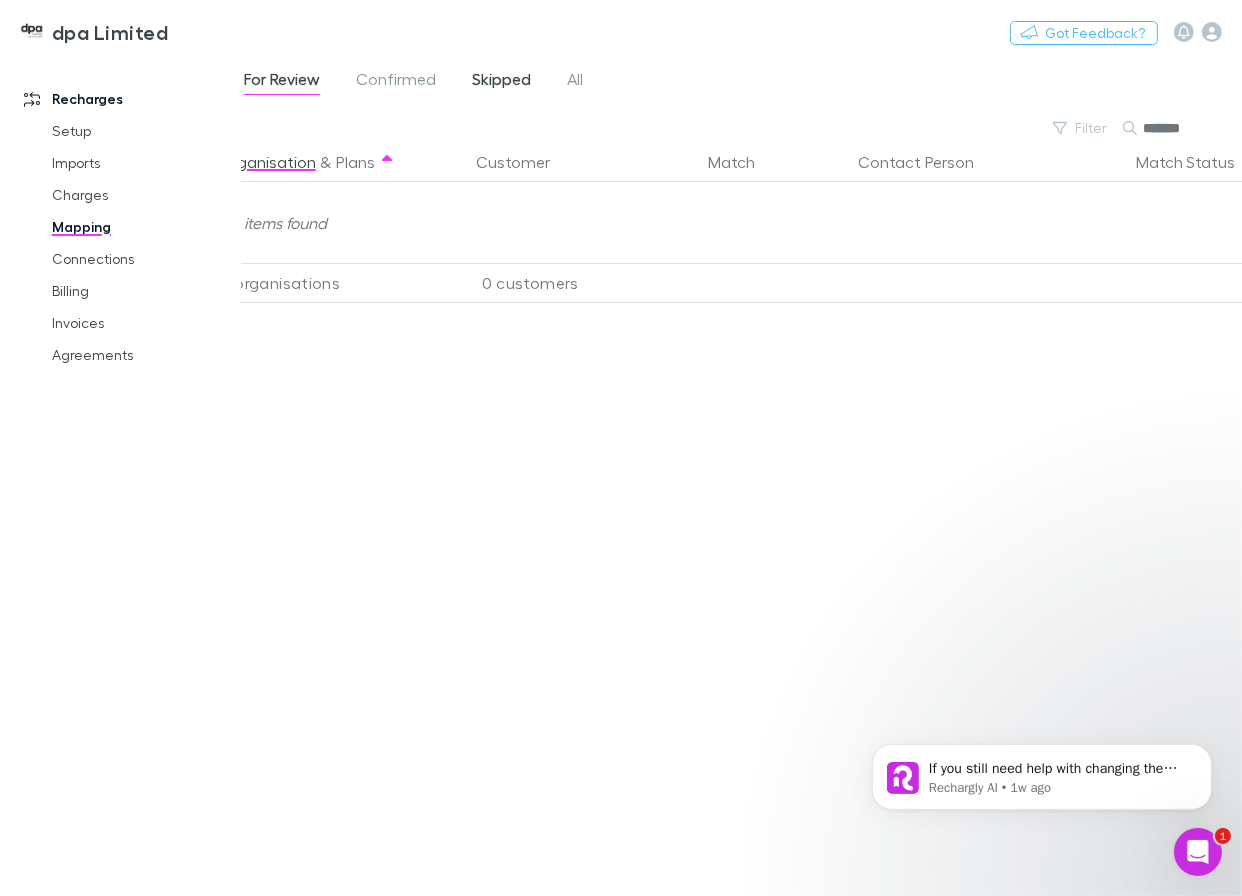 type on "******" 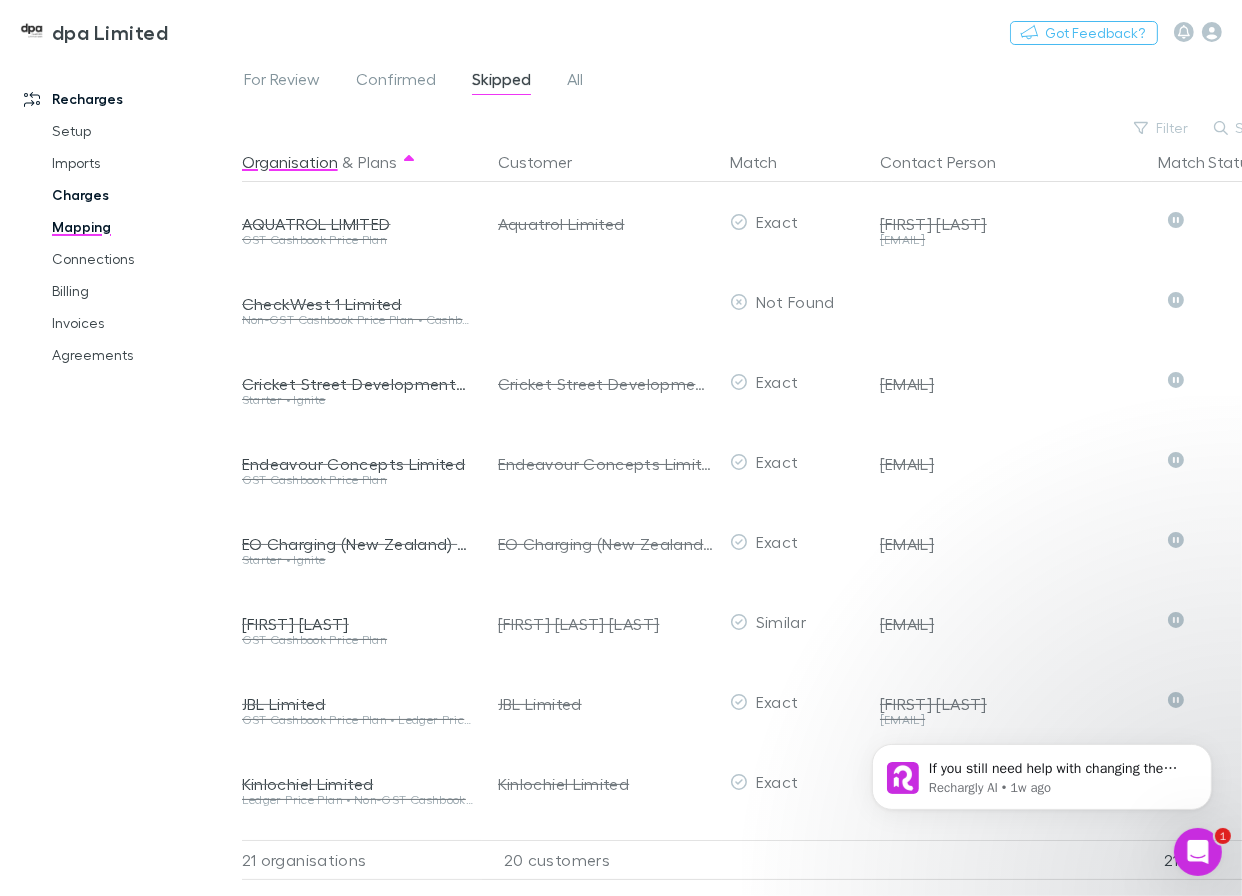 click on "Charges" at bounding box center (142, 195) 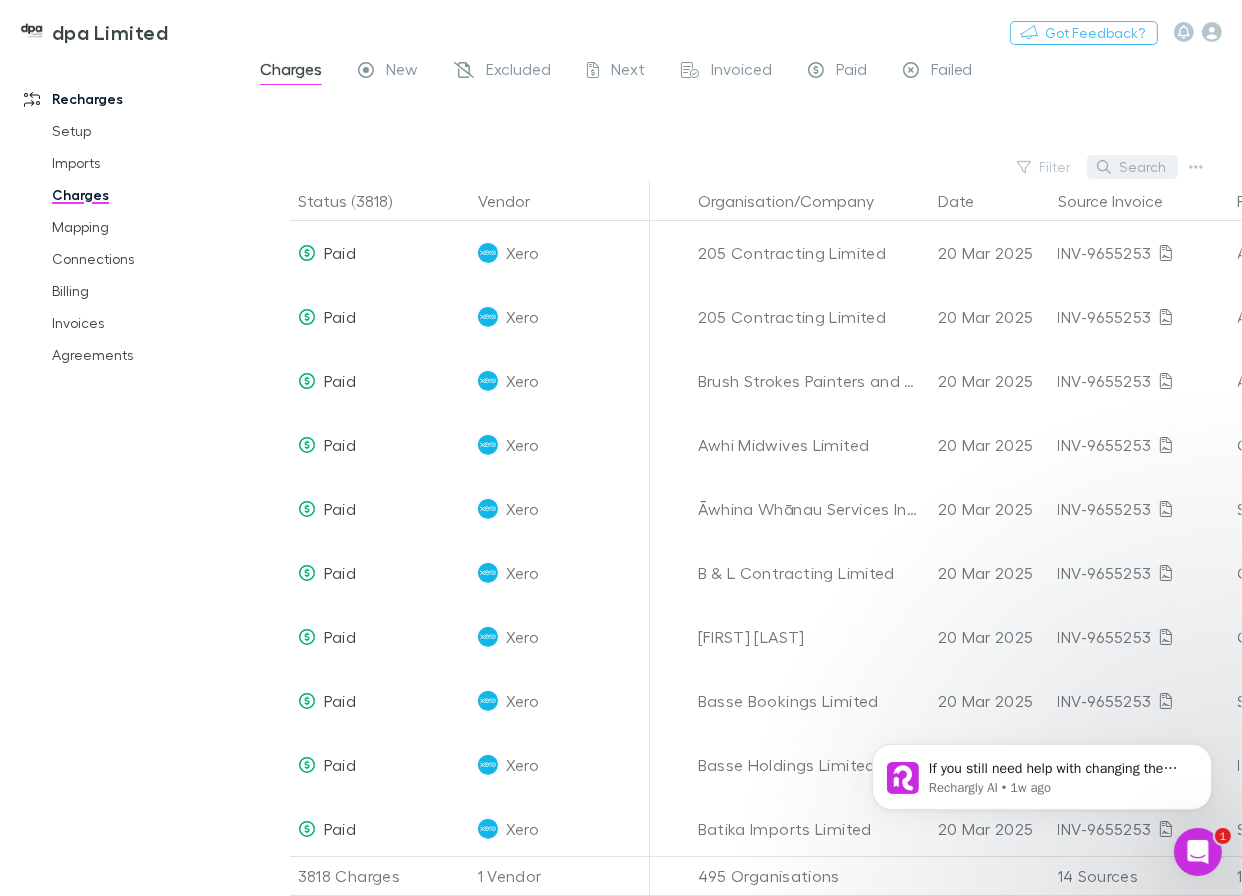 click on "Search" at bounding box center [1132, 167] 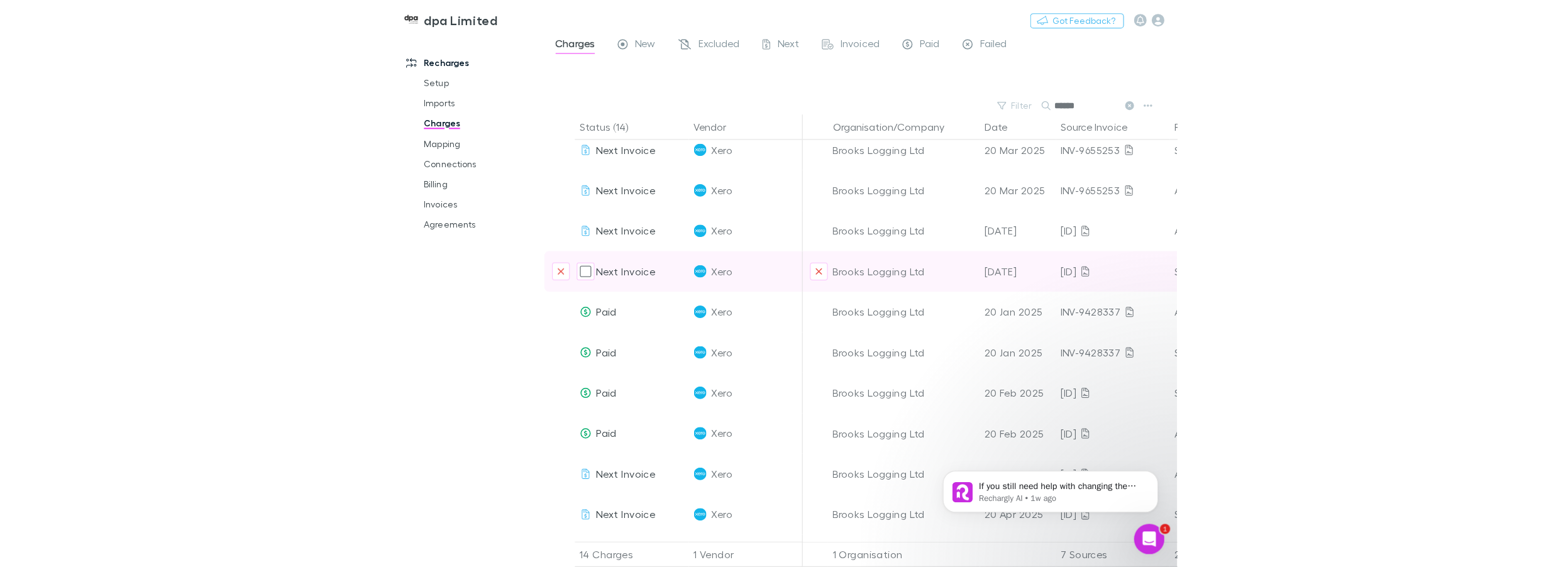 scroll, scrollTop: 0, scrollLeft: 0, axis: both 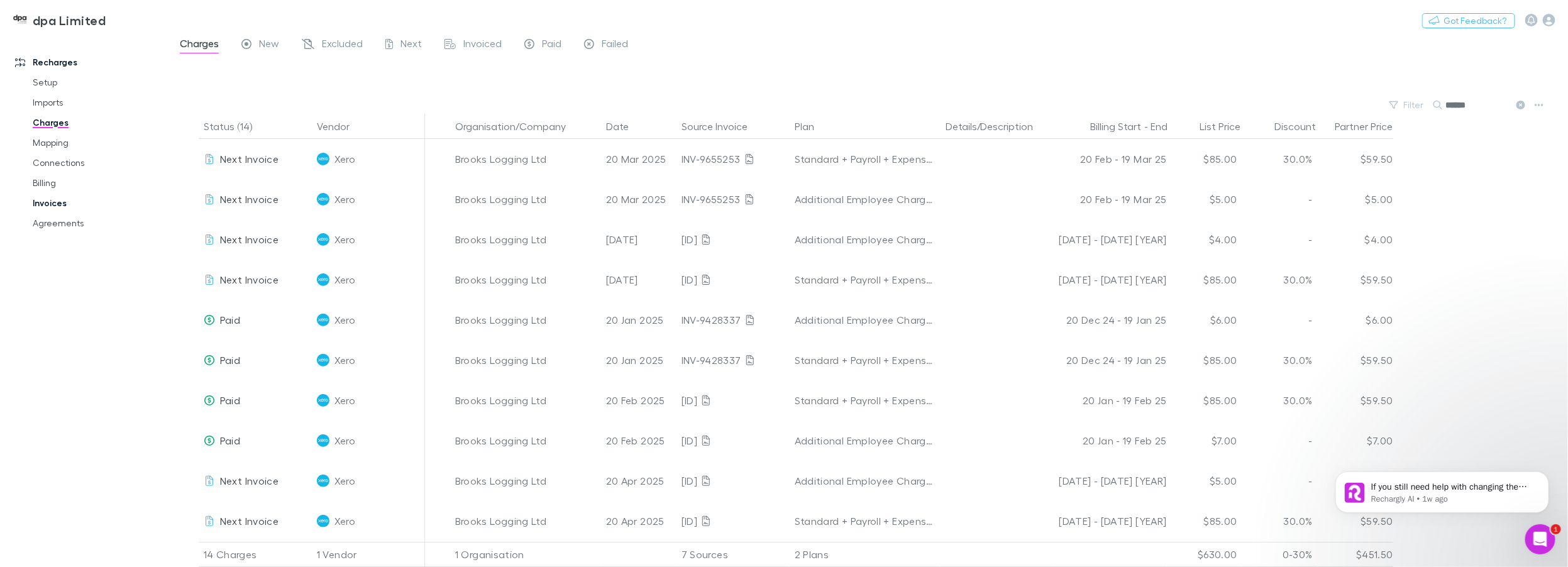 type on "******" 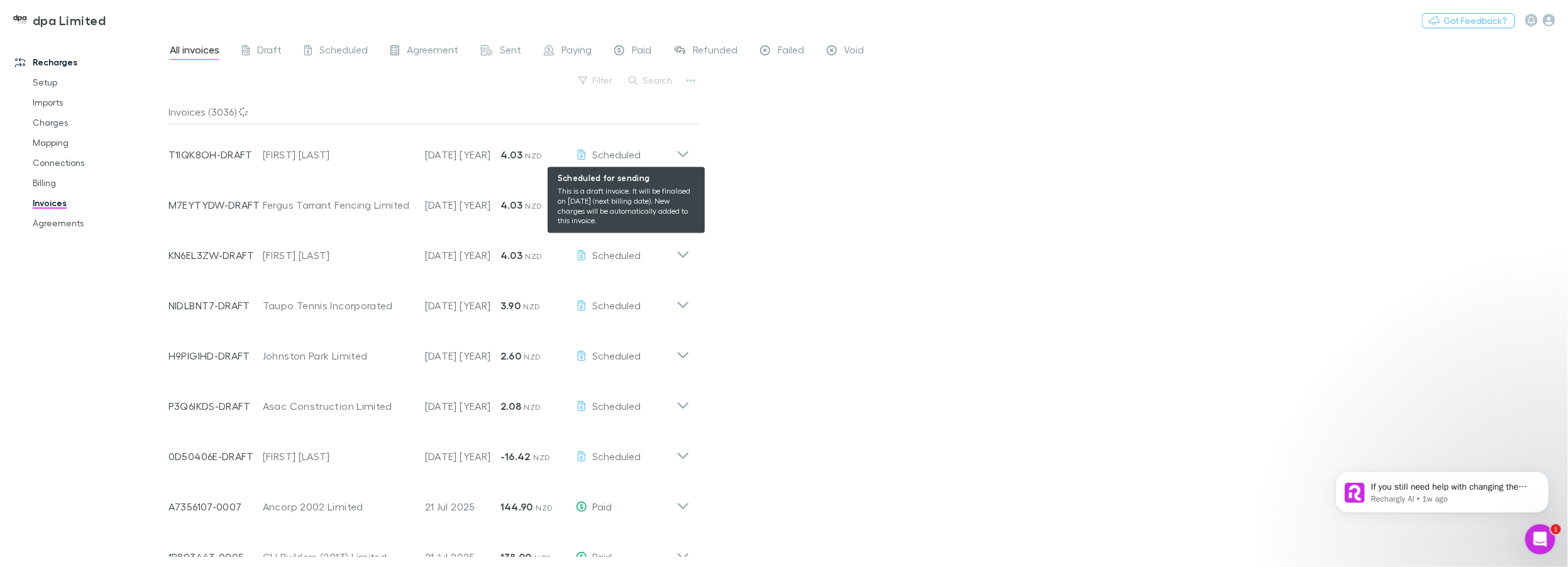 click on "Search" at bounding box center (651, 80) 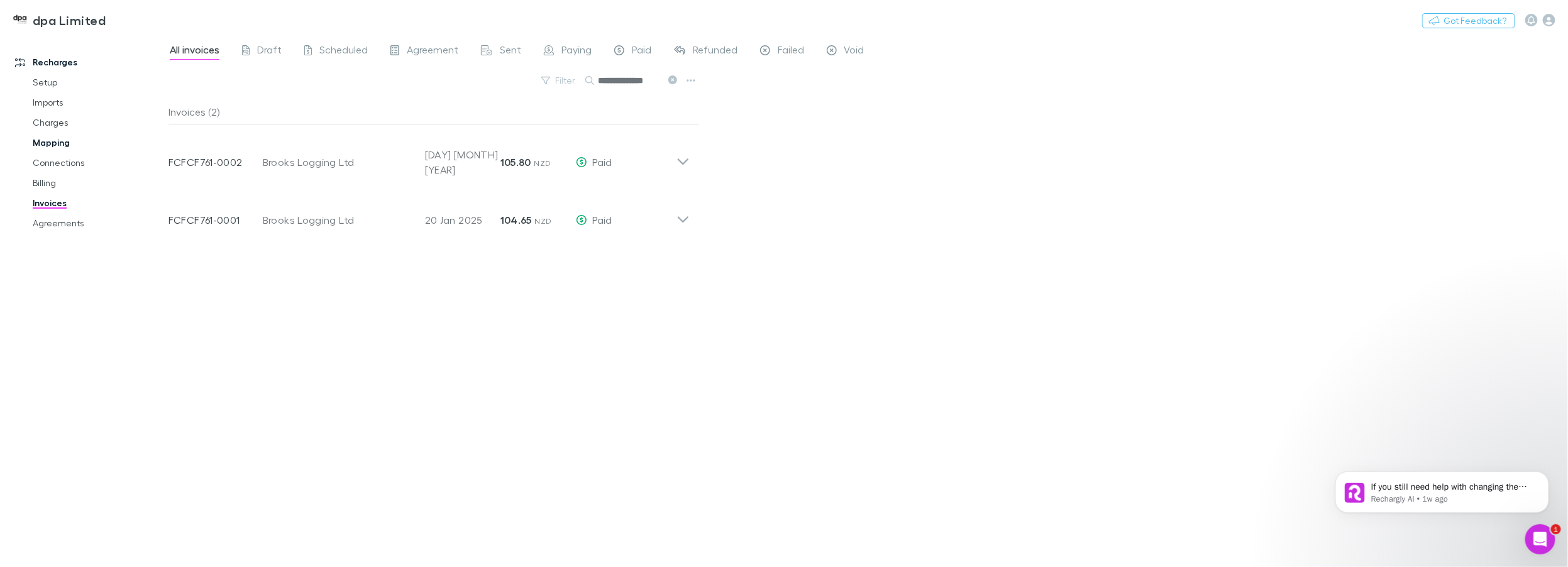 type on "**********" 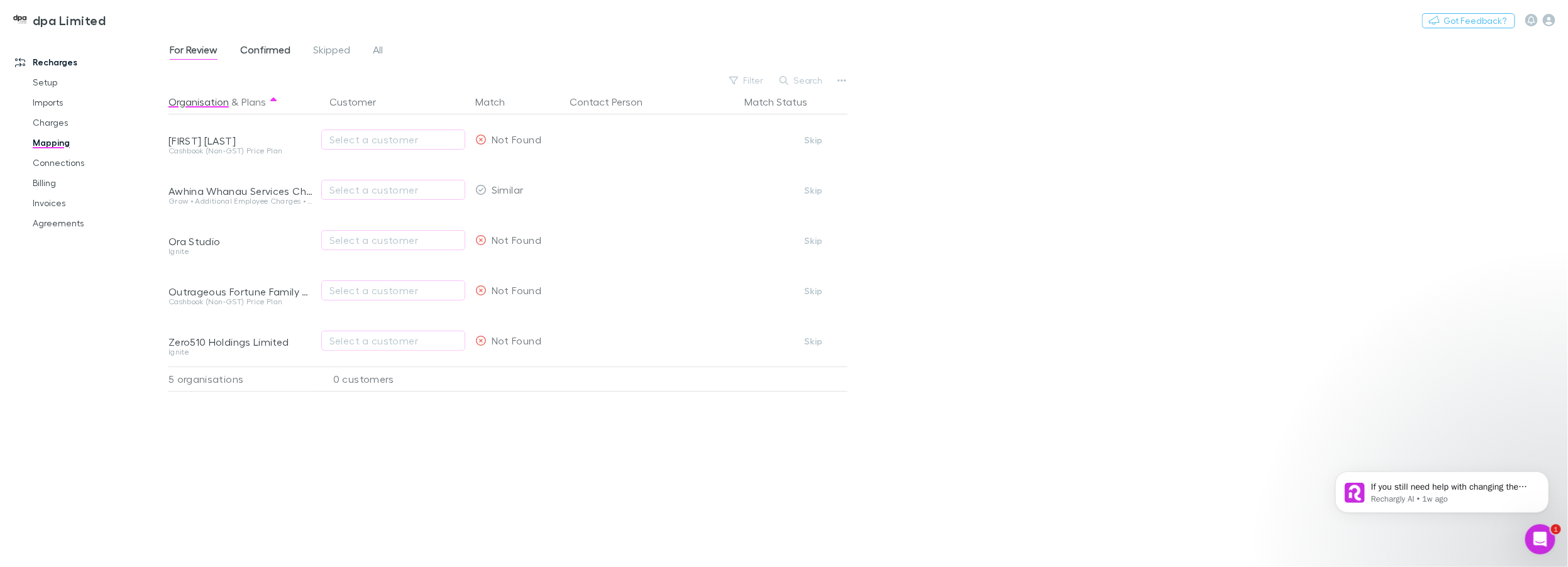 click on "Confirmed" at bounding box center (265, 52) 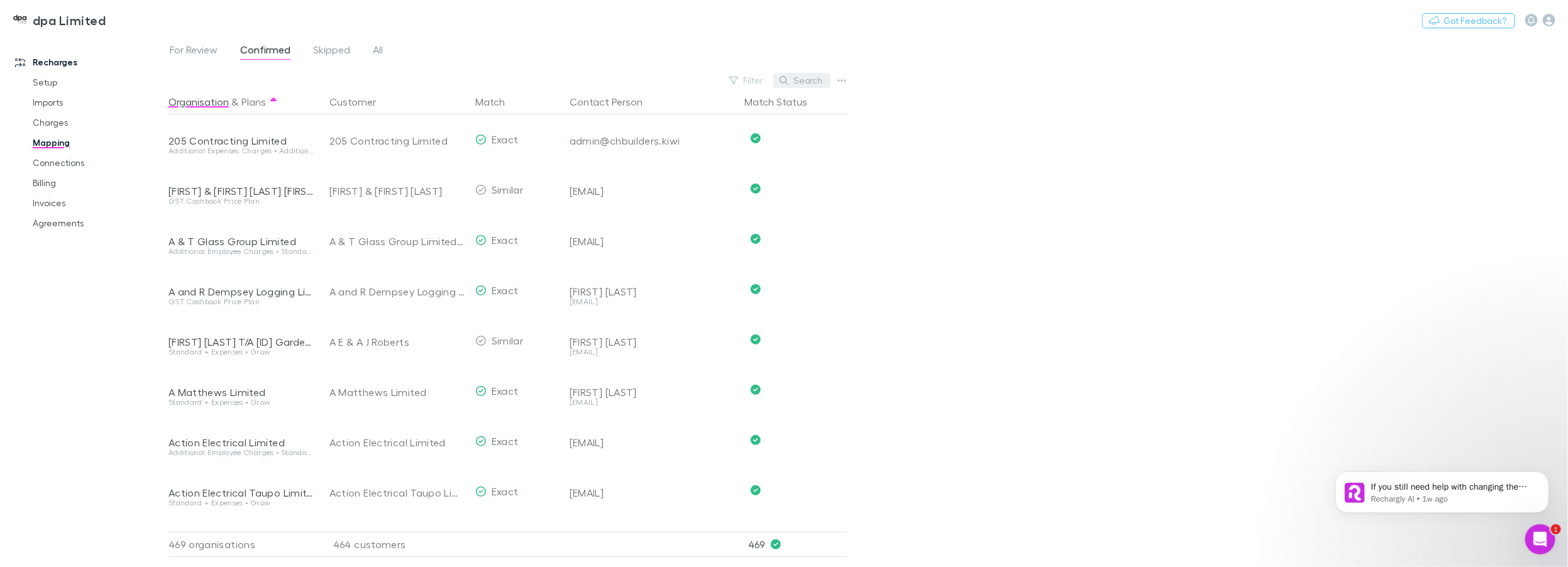 click on "Search" at bounding box center [802, 80] 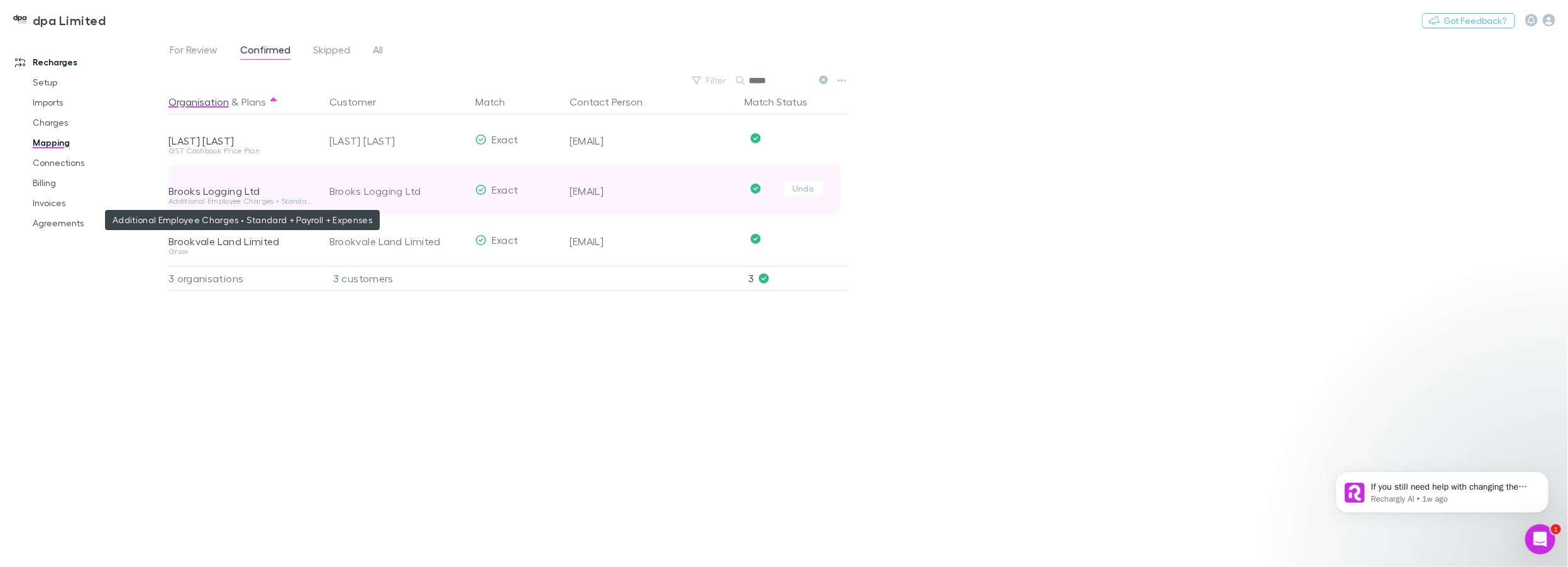 type on "*****" 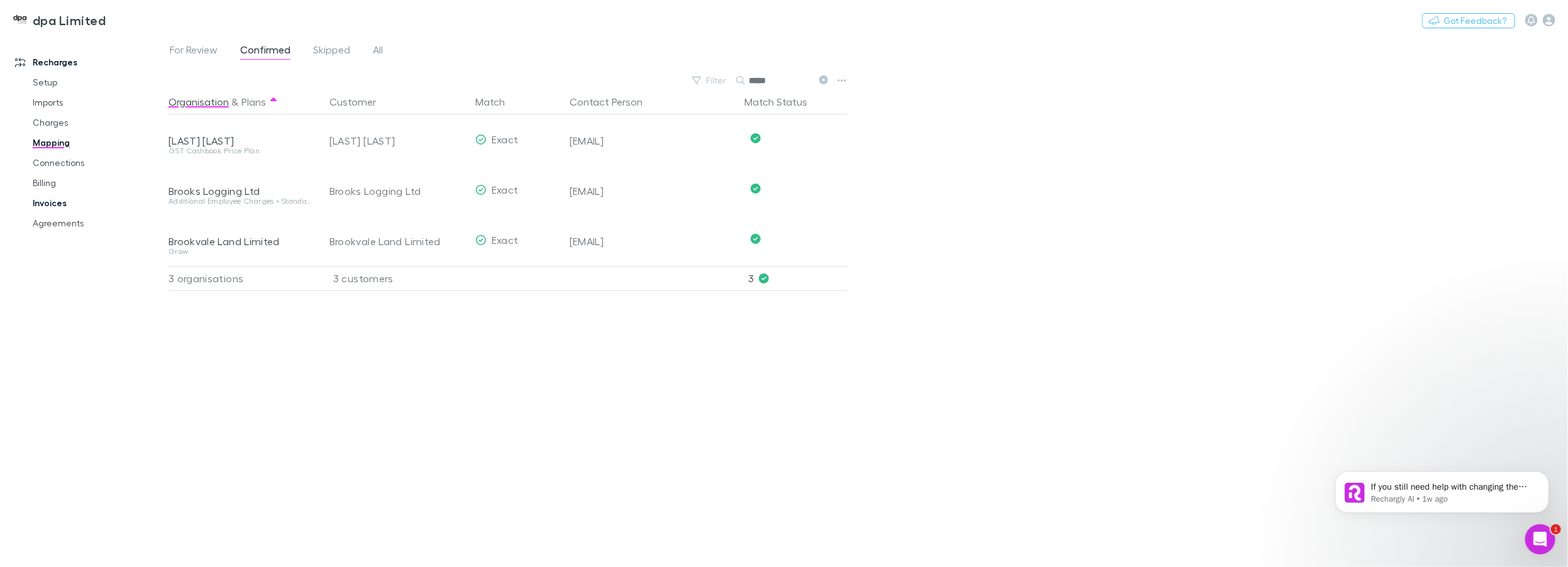drag, startPoint x: 38, startPoint y: 177, endPoint x: 52, endPoint y: 206, distance: 32.202484 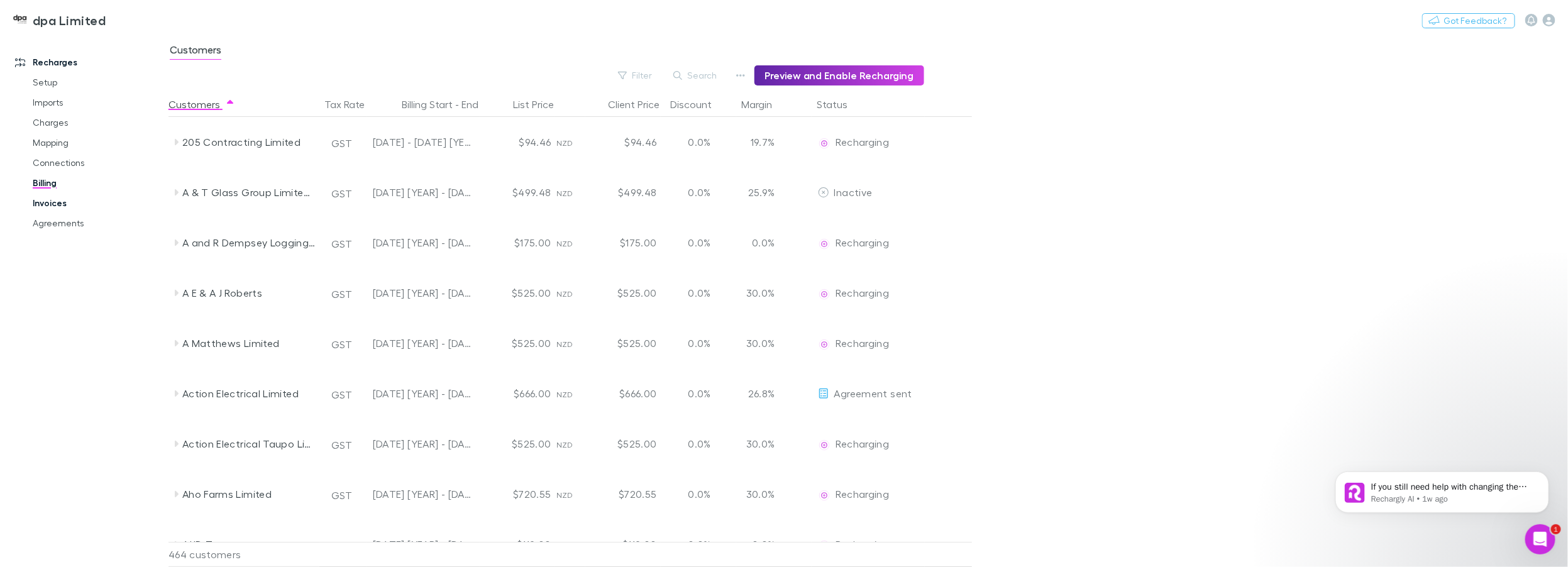 click on "Invoices" at bounding box center [97, 203] 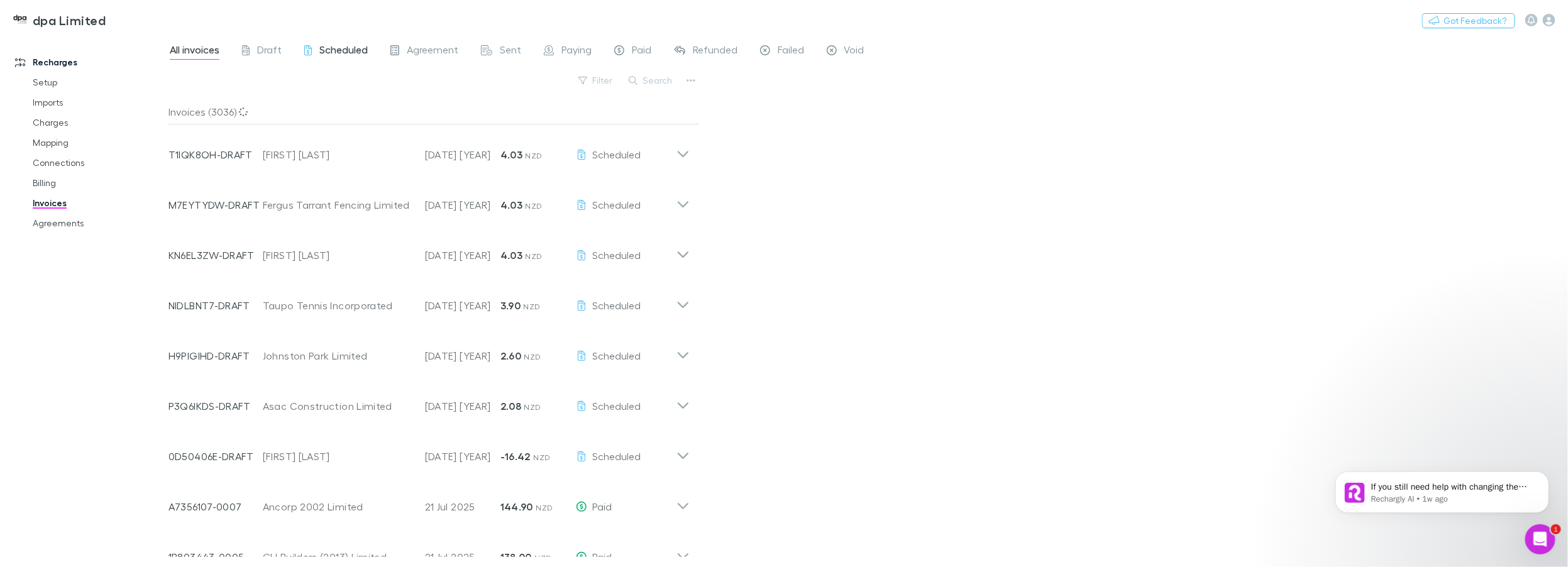 click on "Scheduled" at bounding box center (343, 52) 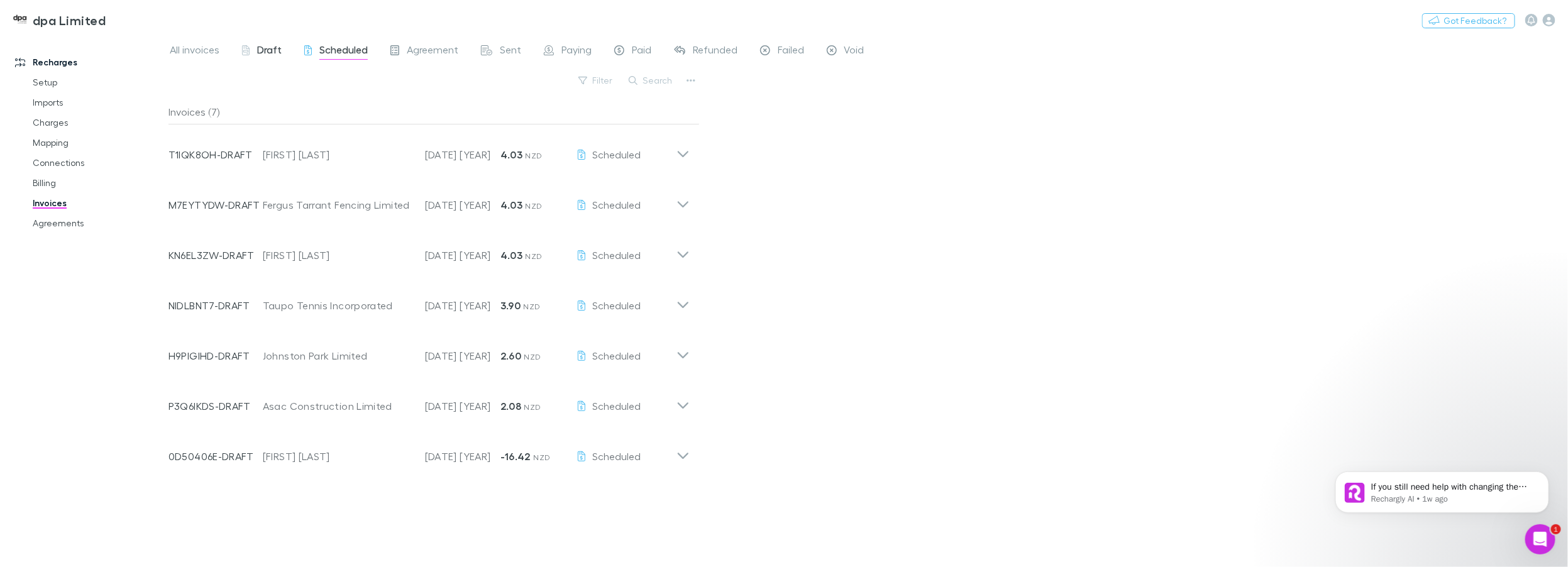 click on "Draft" at bounding box center (269, 52) 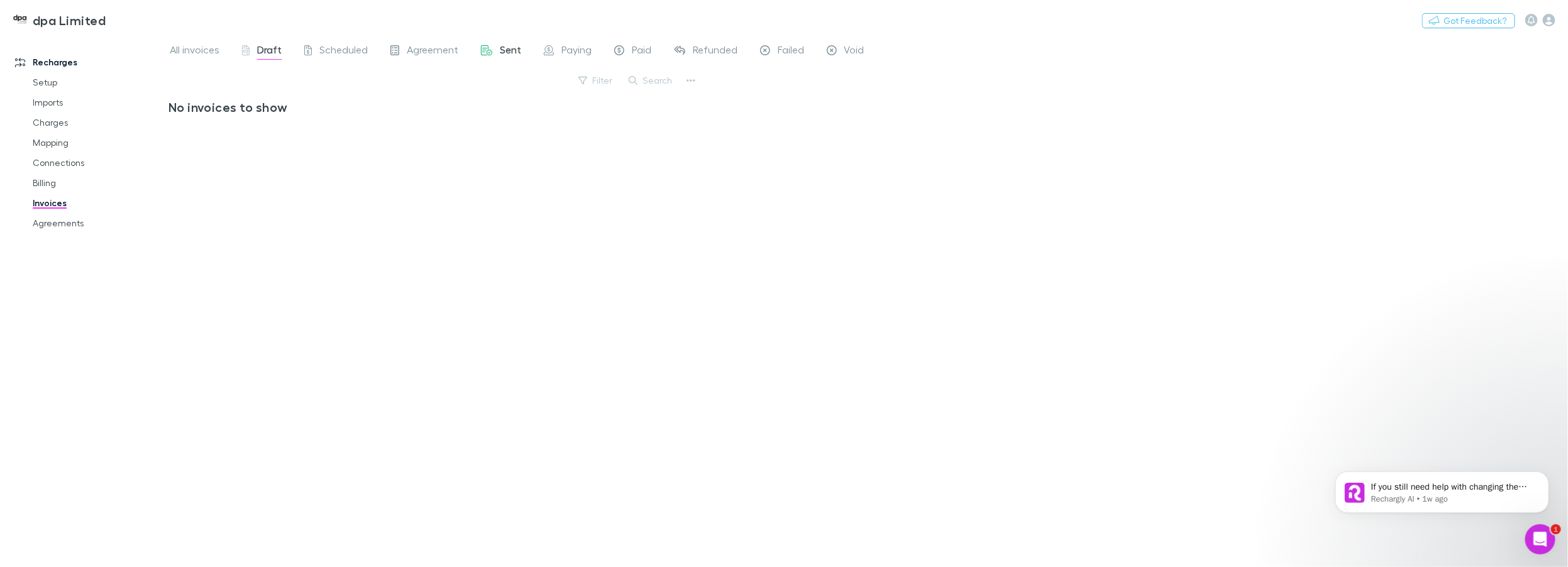 click on "Sent" at bounding box center [501, 52] 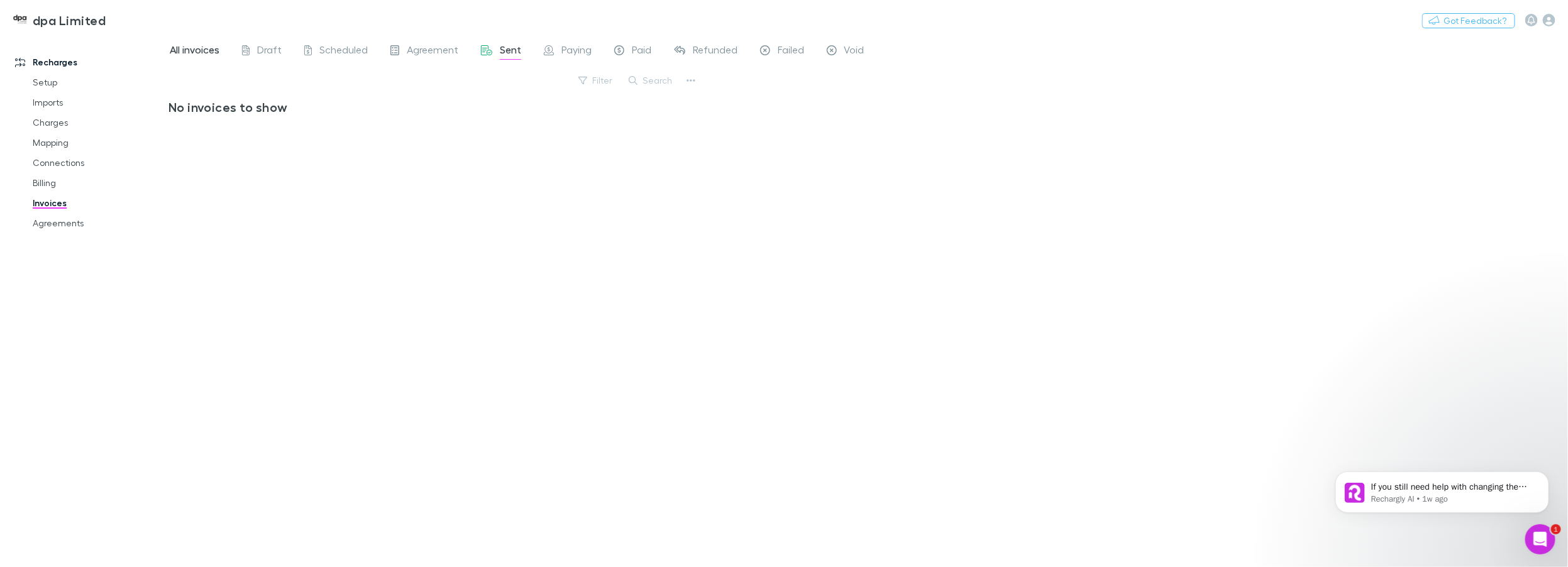 click on "All invoices" at bounding box center (194, 52) 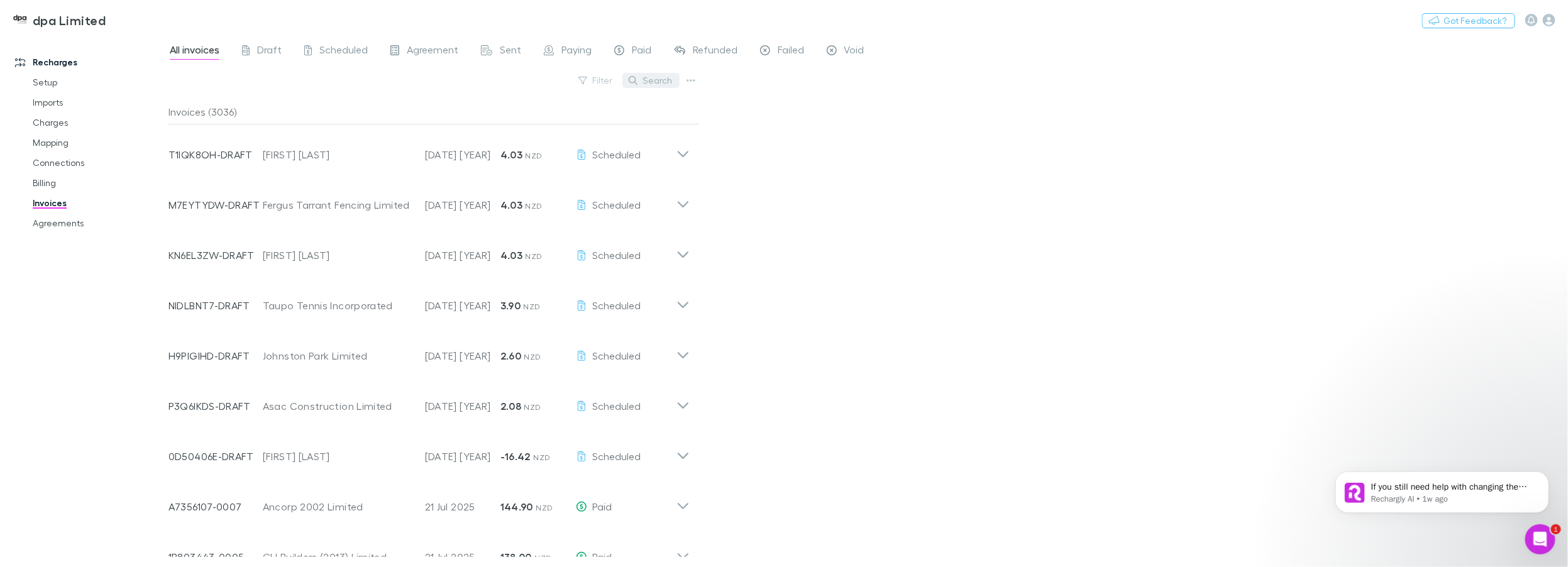 click on "Search" at bounding box center (651, 80) 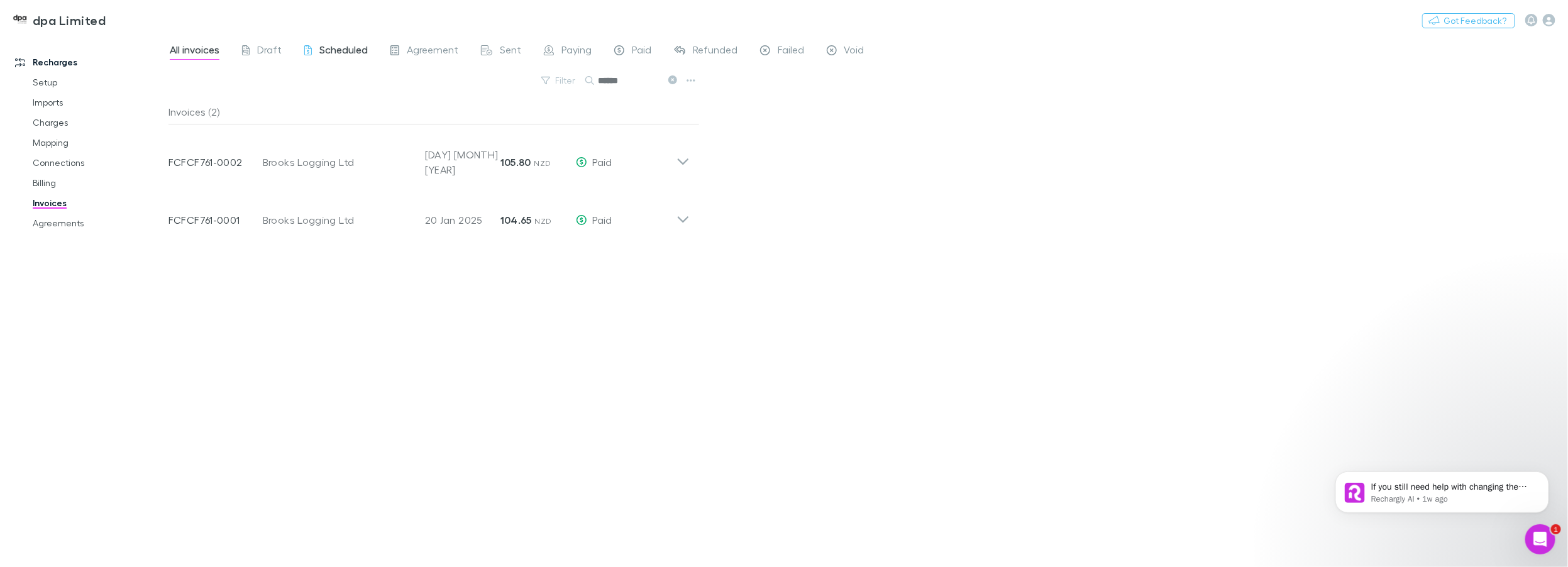 type on "******" 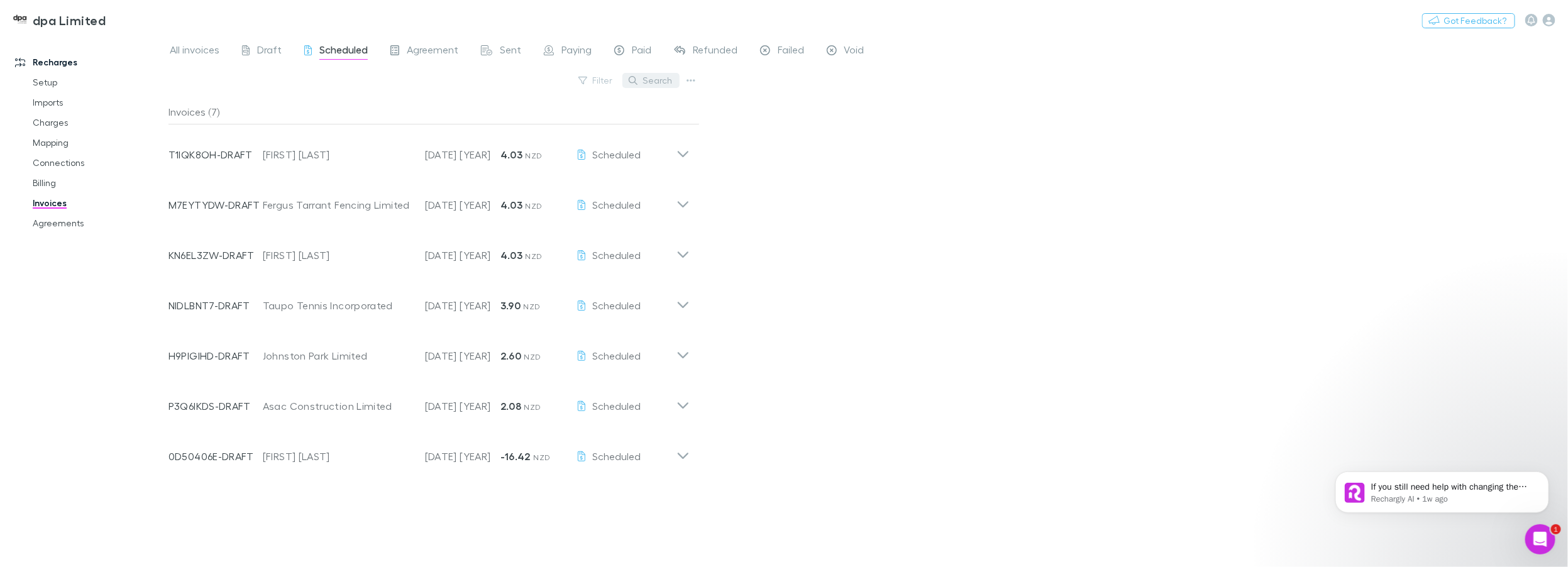 click on "Search" at bounding box center (651, 80) 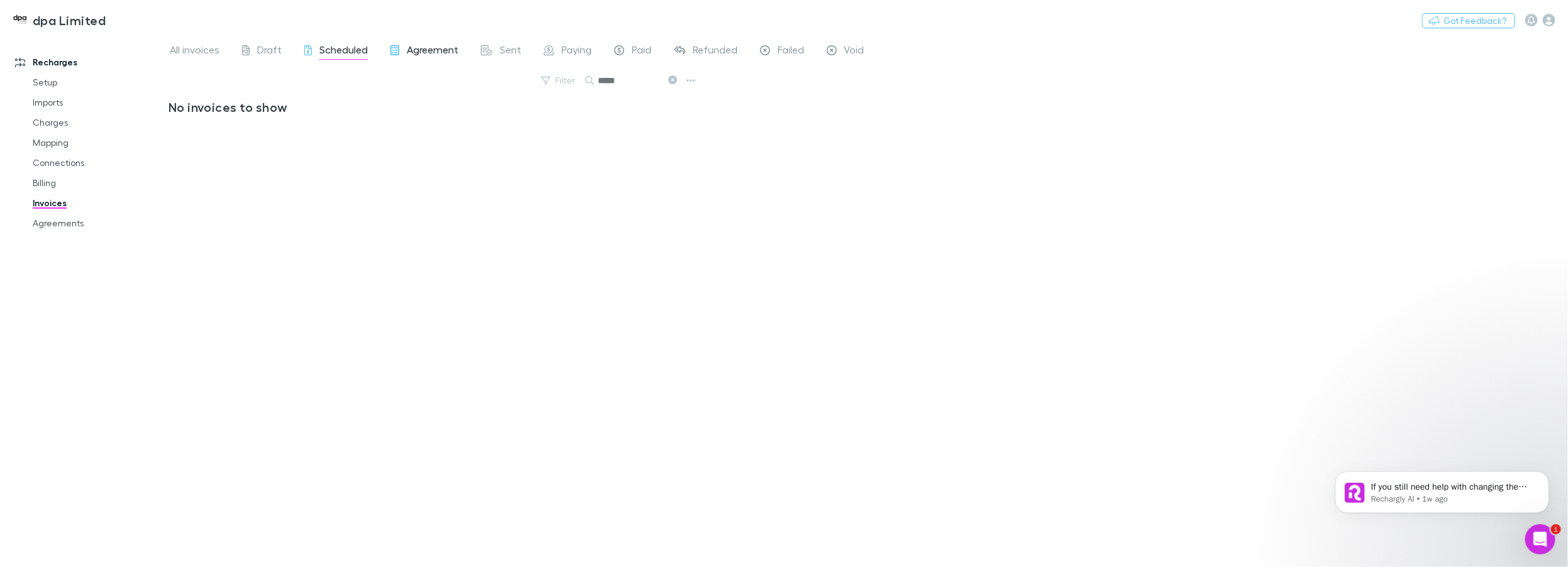 type on "*****" 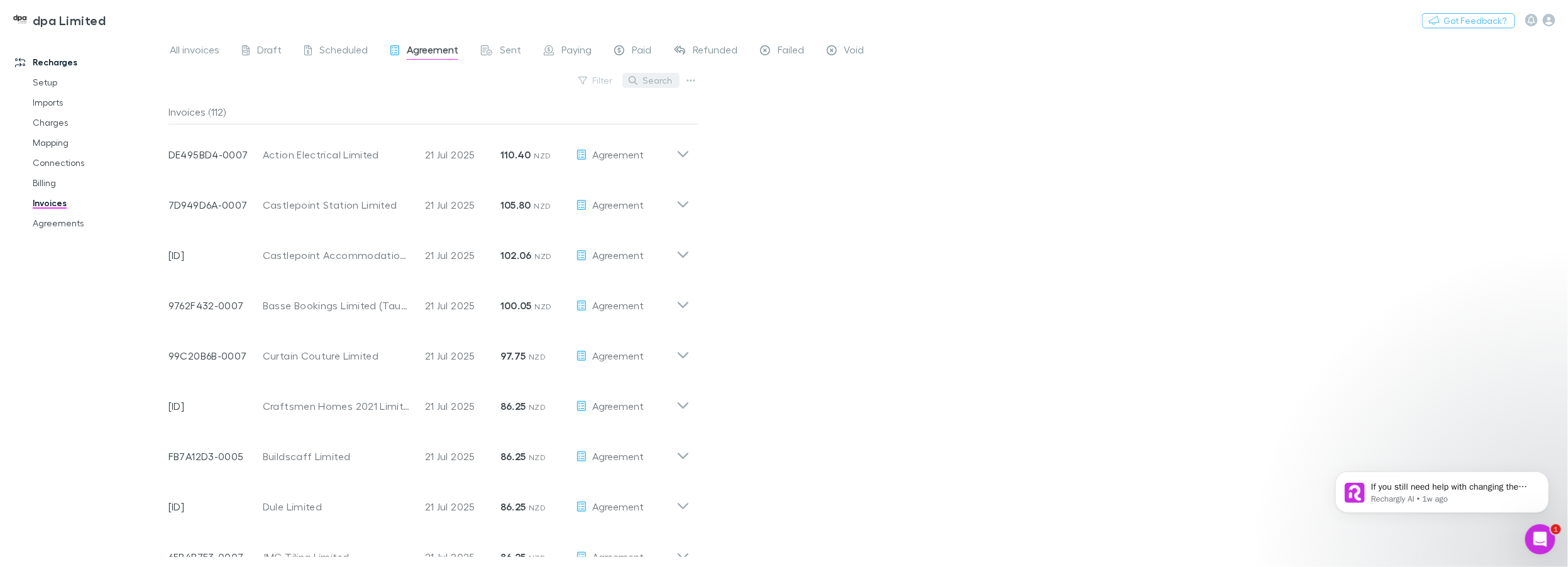 click on "Search" at bounding box center (651, 80) 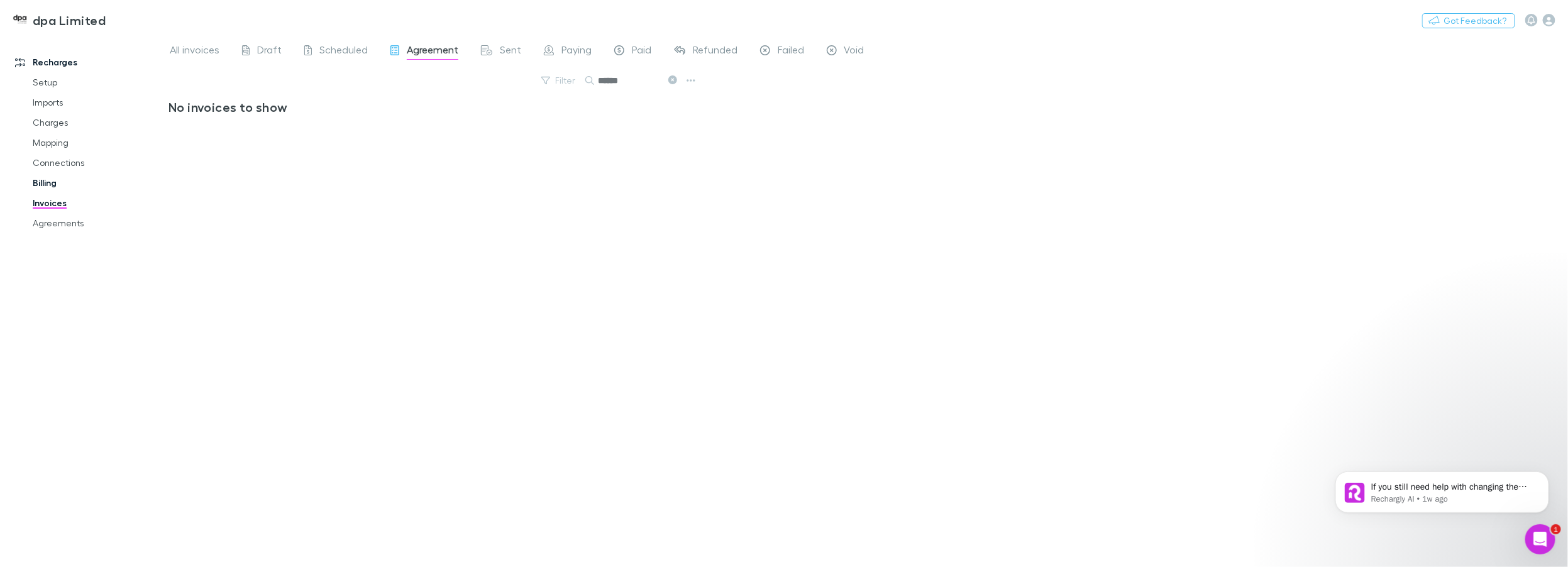 type on "******" 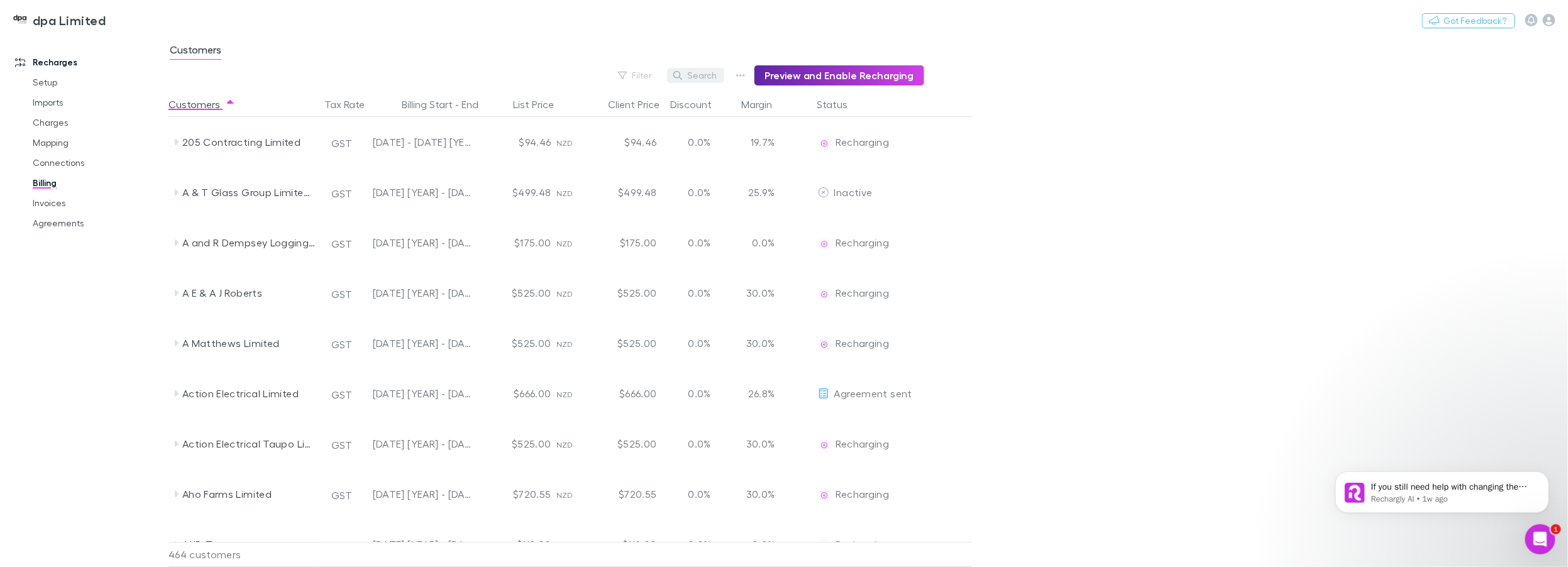 click on "Search" at bounding box center (695, 75) 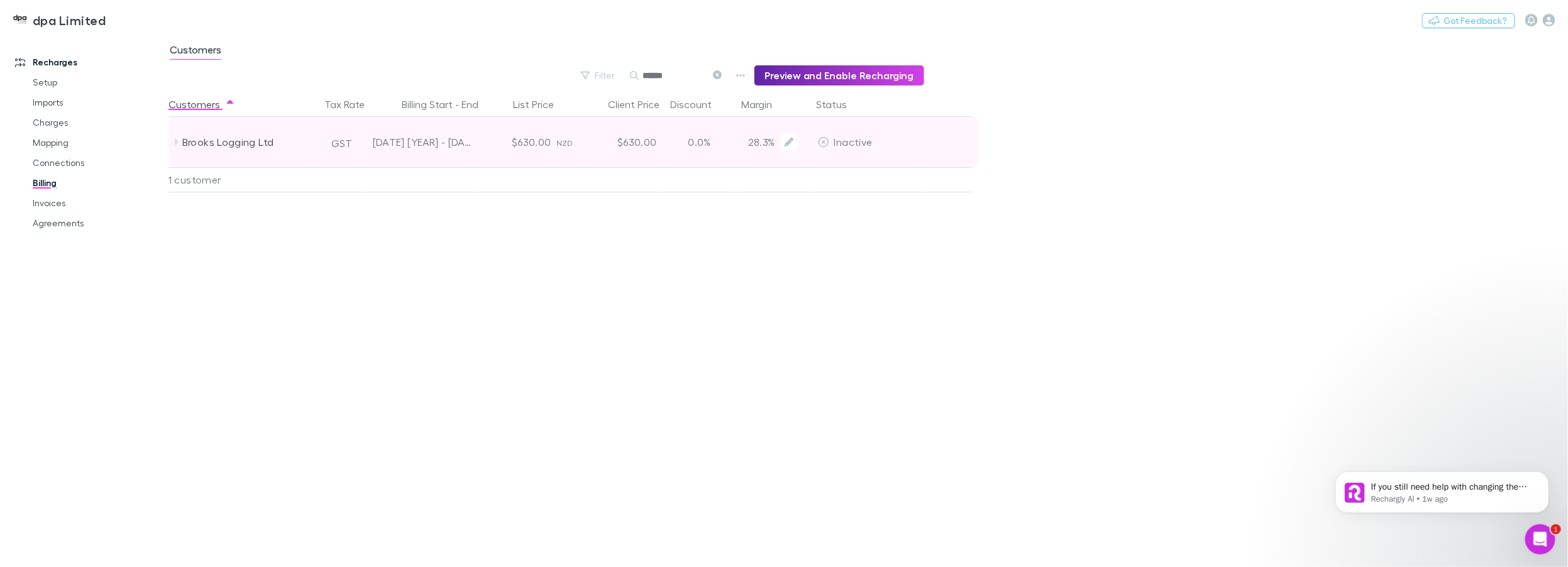 type on "******" 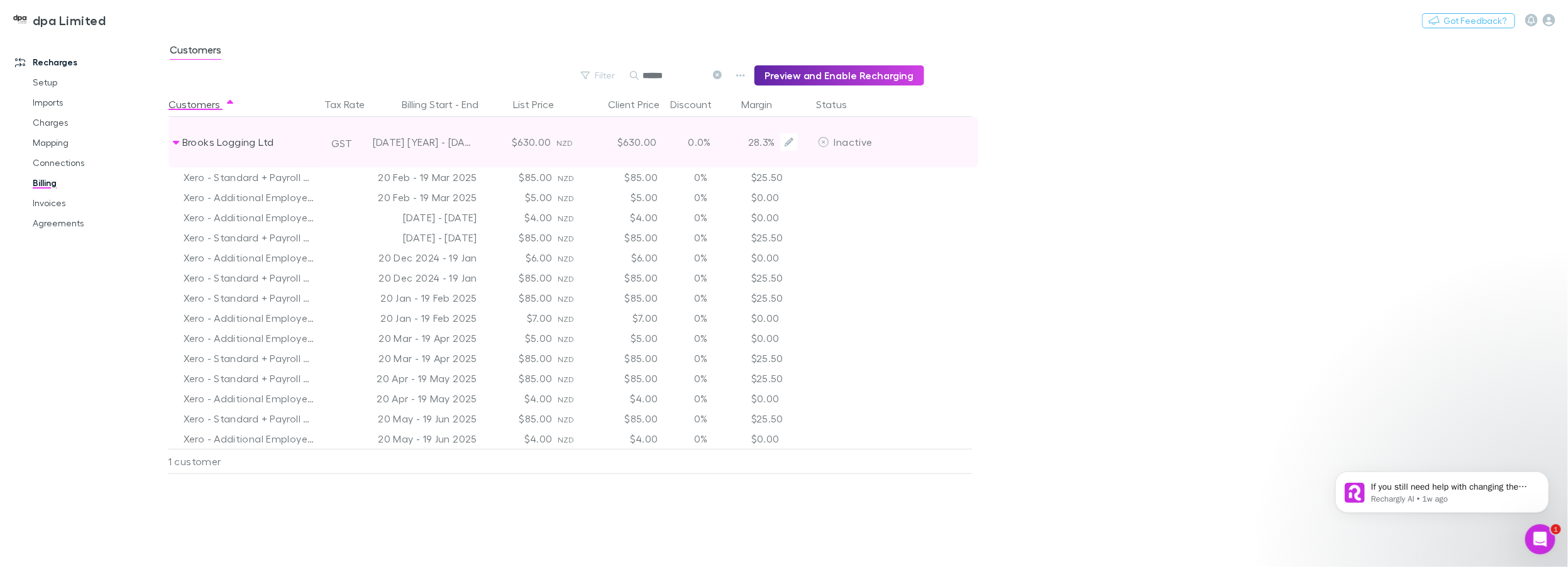 click on "Inactive" at bounding box center [853, 141] 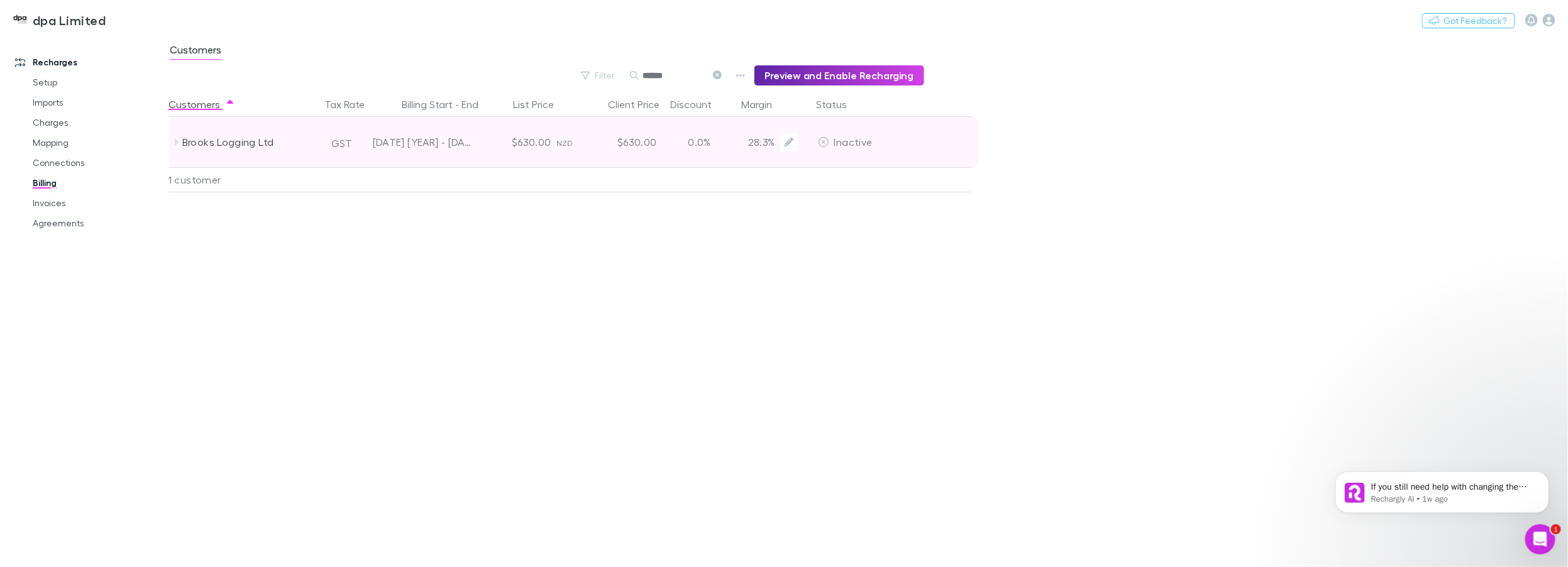 click on "Brooks Logging Ltd" at bounding box center (249, 142) 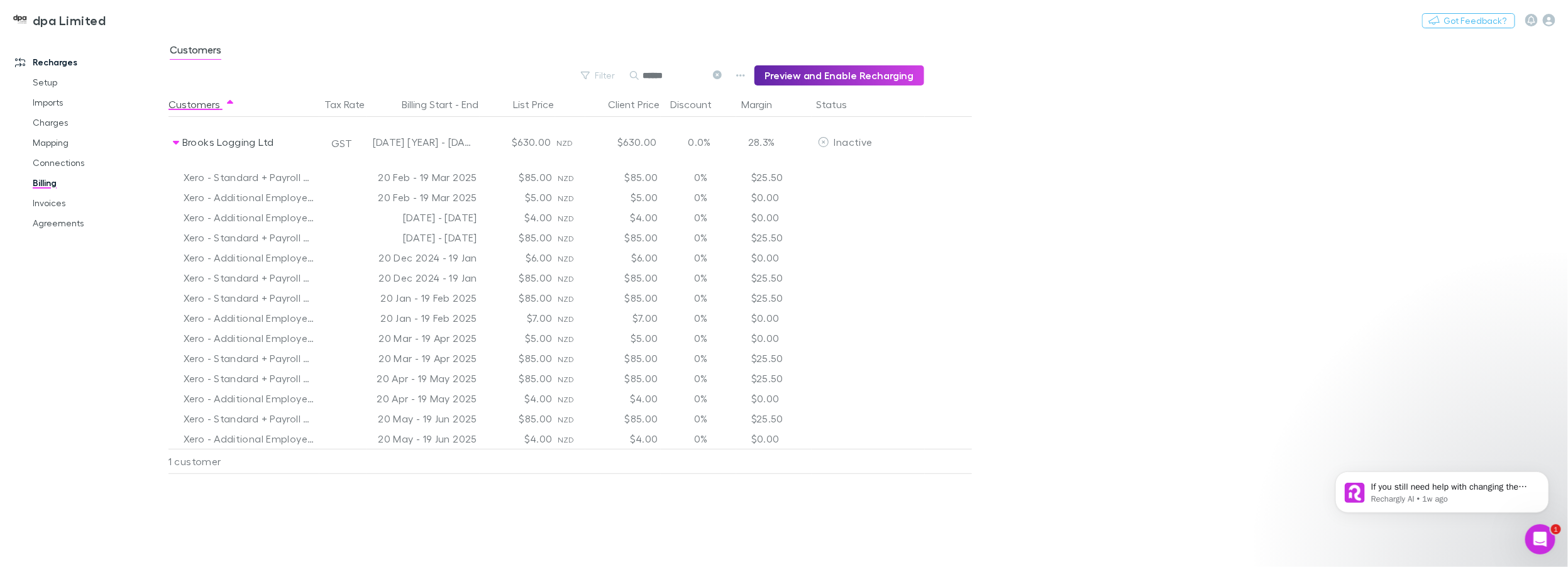 click 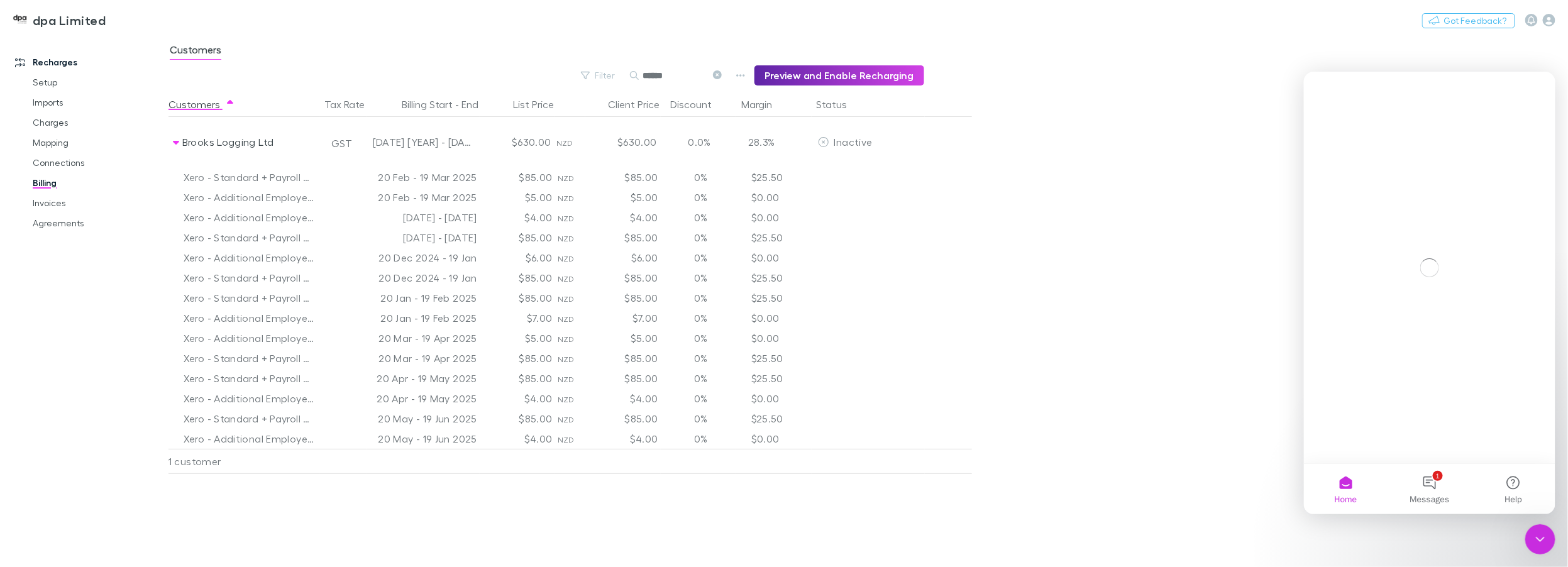 scroll, scrollTop: 0, scrollLeft: 0, axis: both 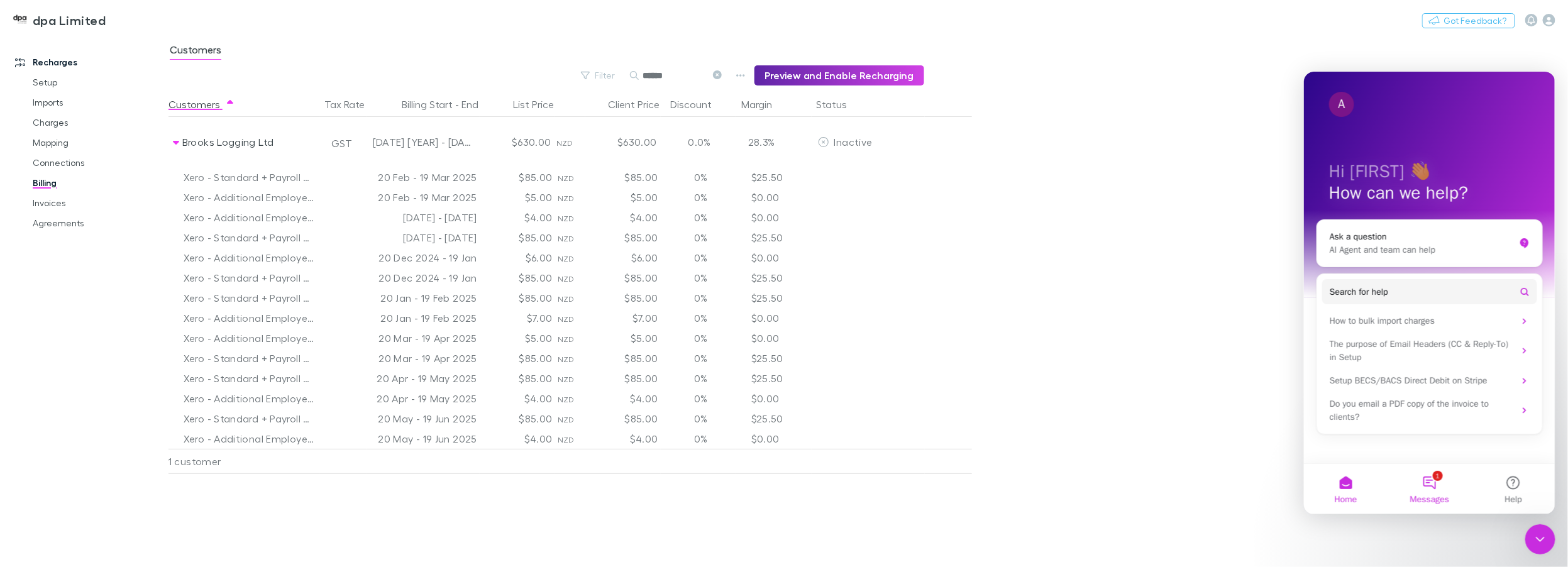 click on "1 Messages" at bounding box center [1428, 488] 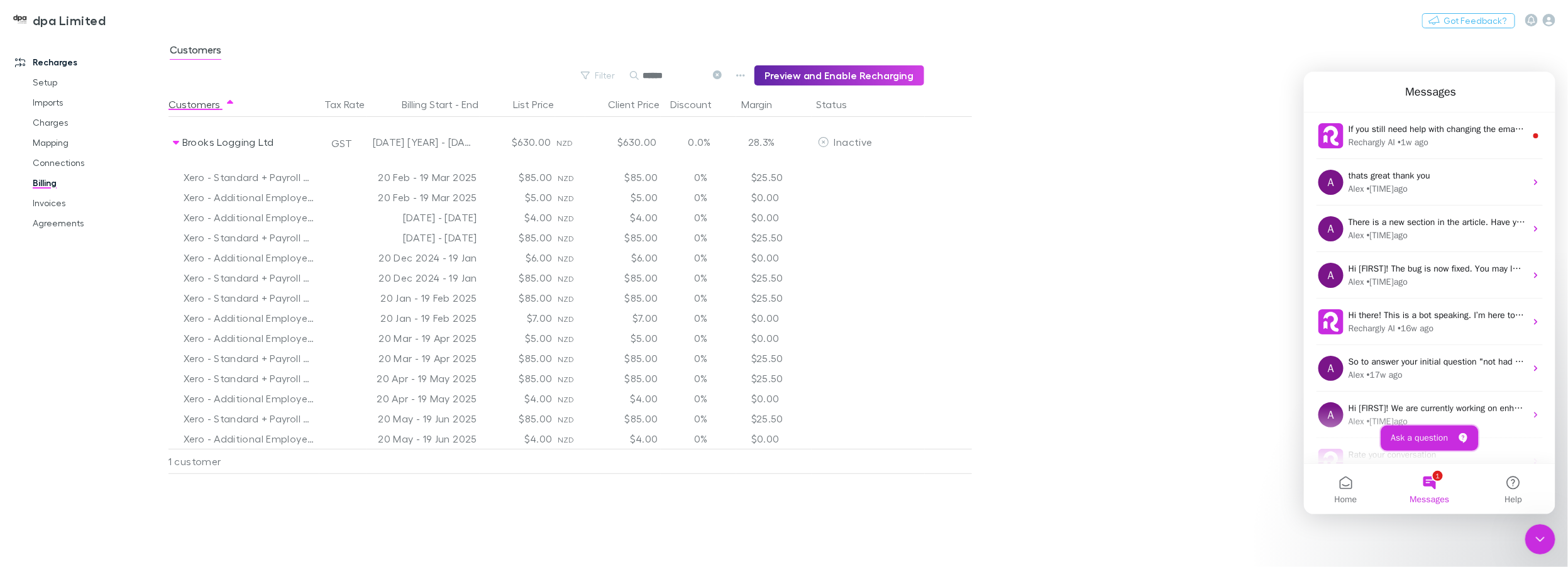 click on "Ask a question" at bounding box center [1429, 438] 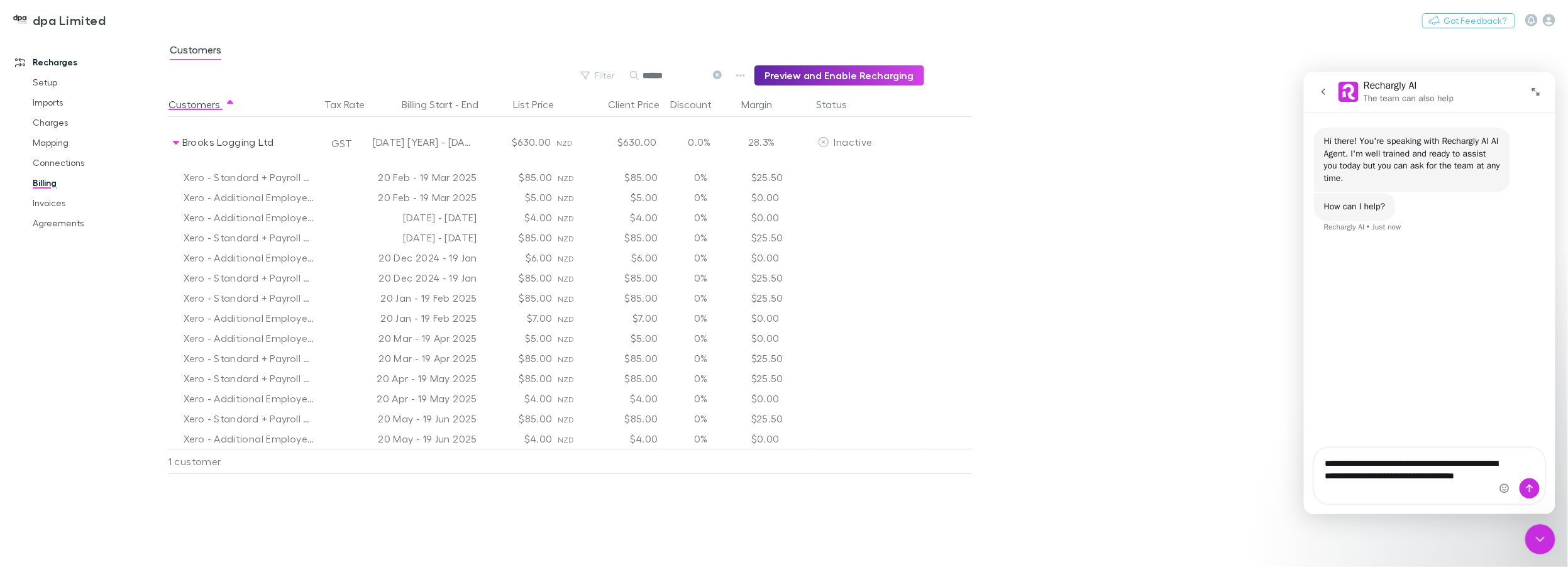 type on "**********" 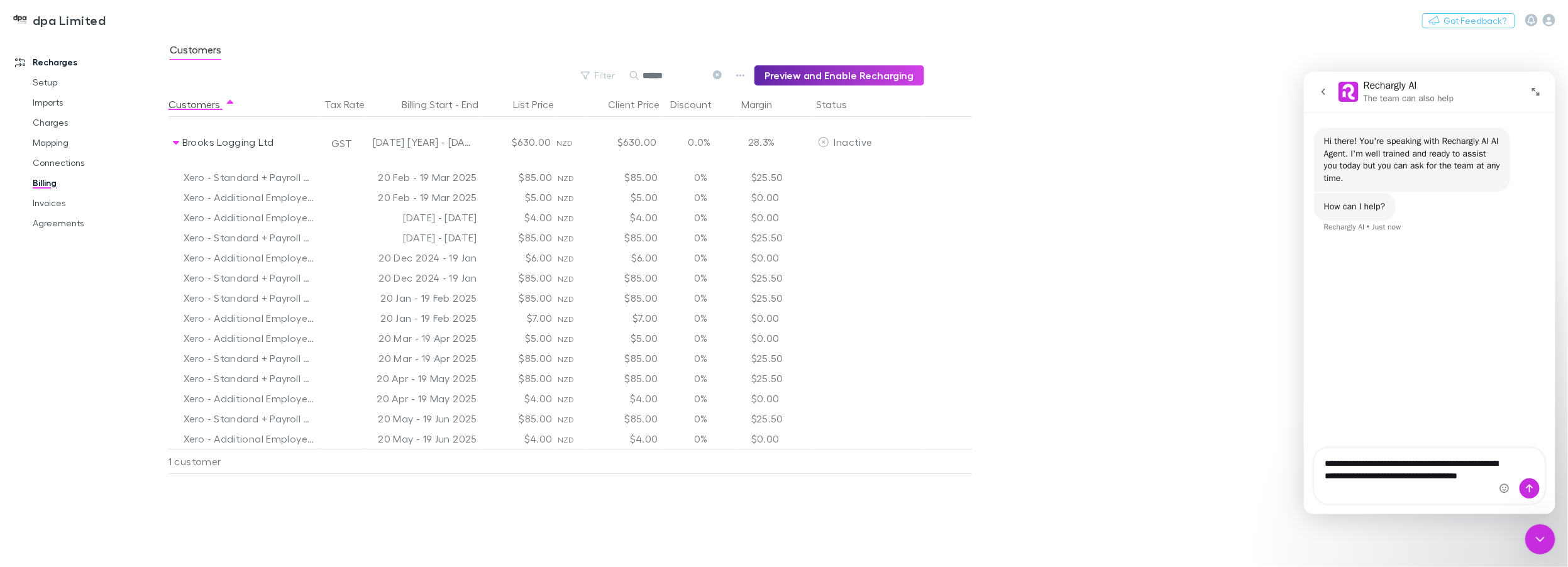type 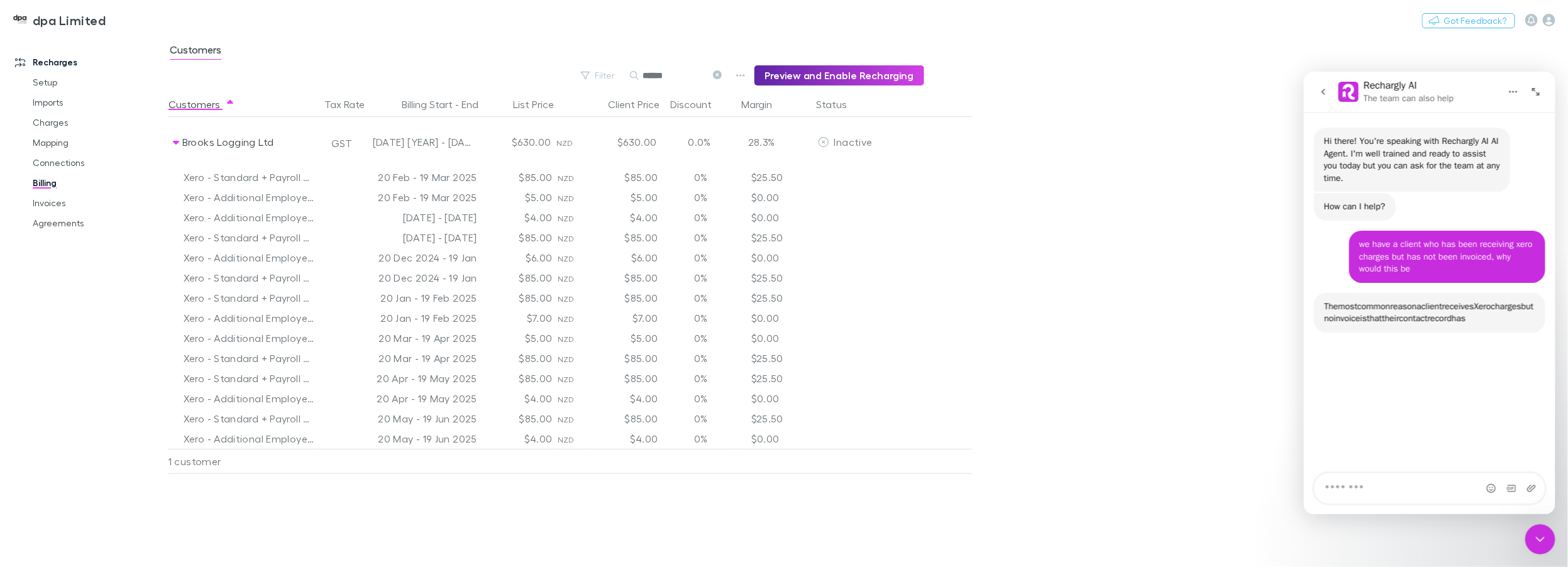 scroll, scrollTop: 1, scrollLeft: 0, axis: vertical 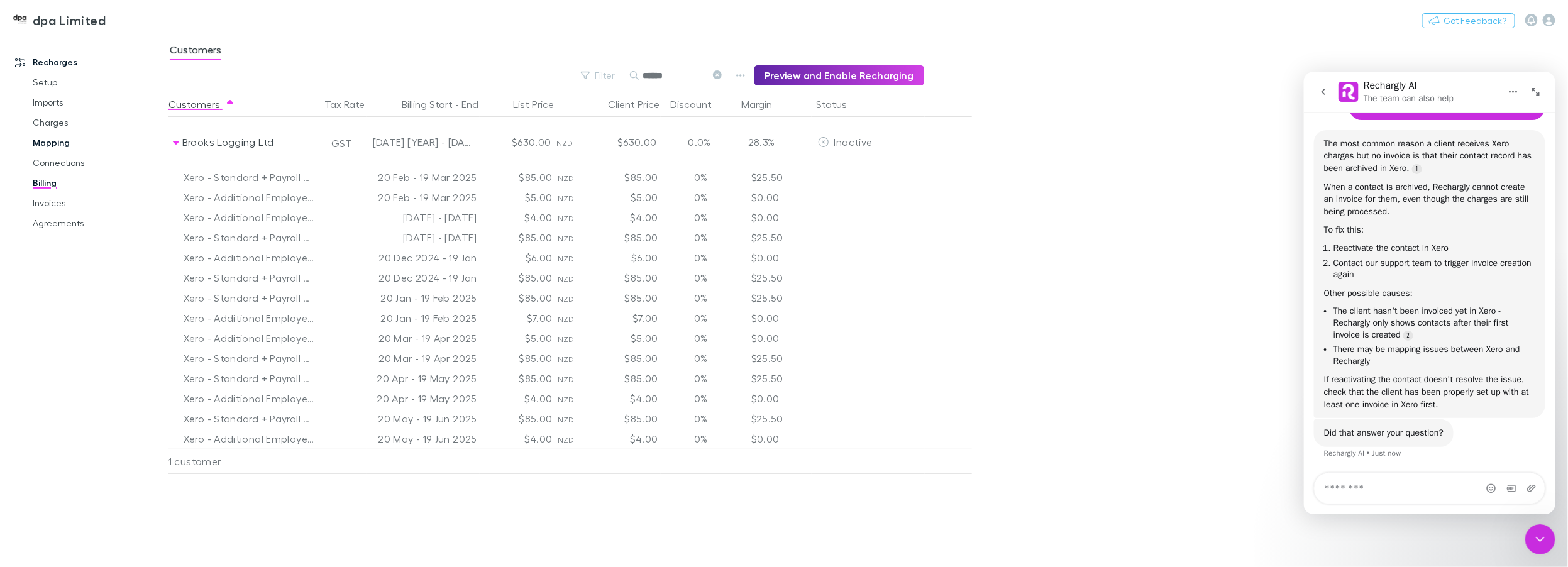 click on "Mapping" at bounding box center (97, 143) 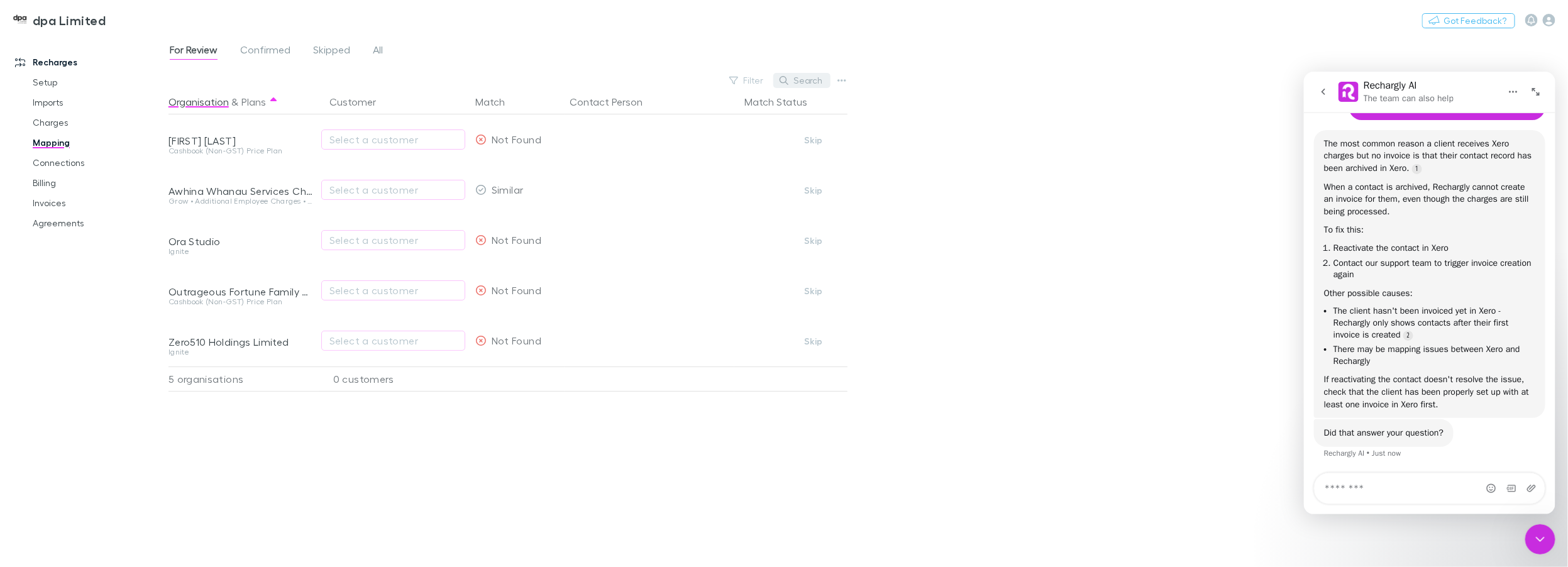 click on "Search" at bounding box center [802, 80] 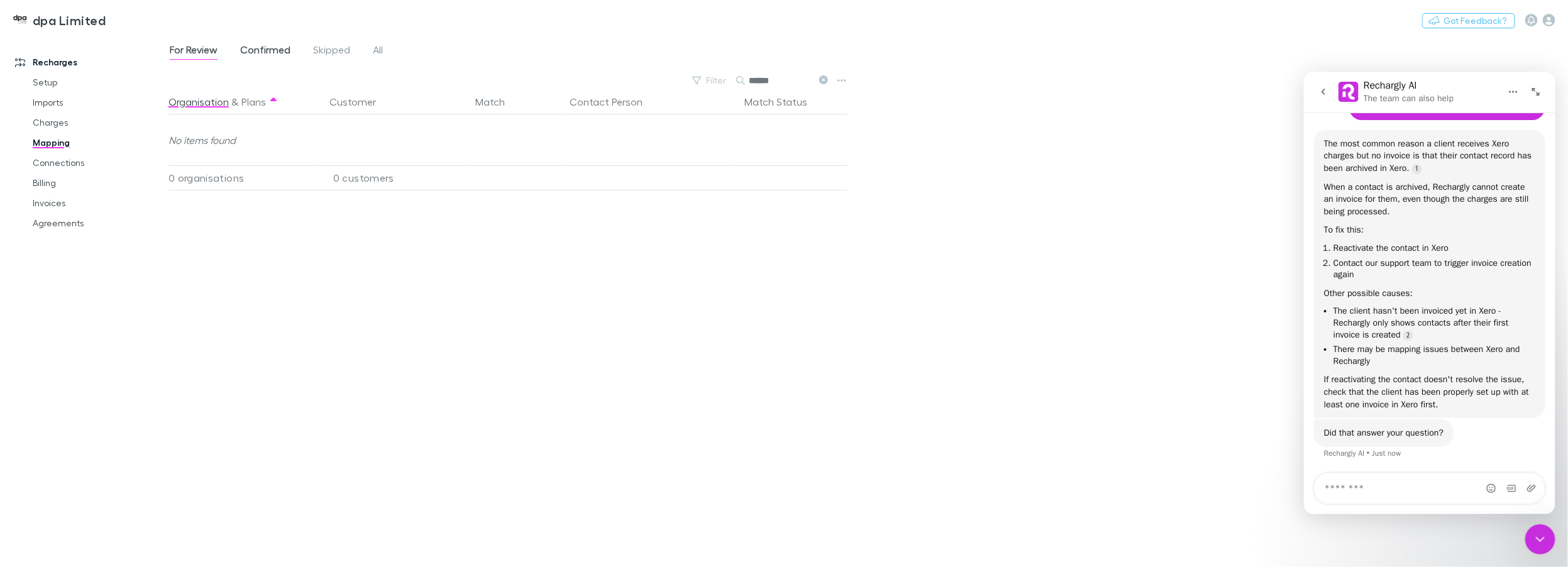 type on "******" 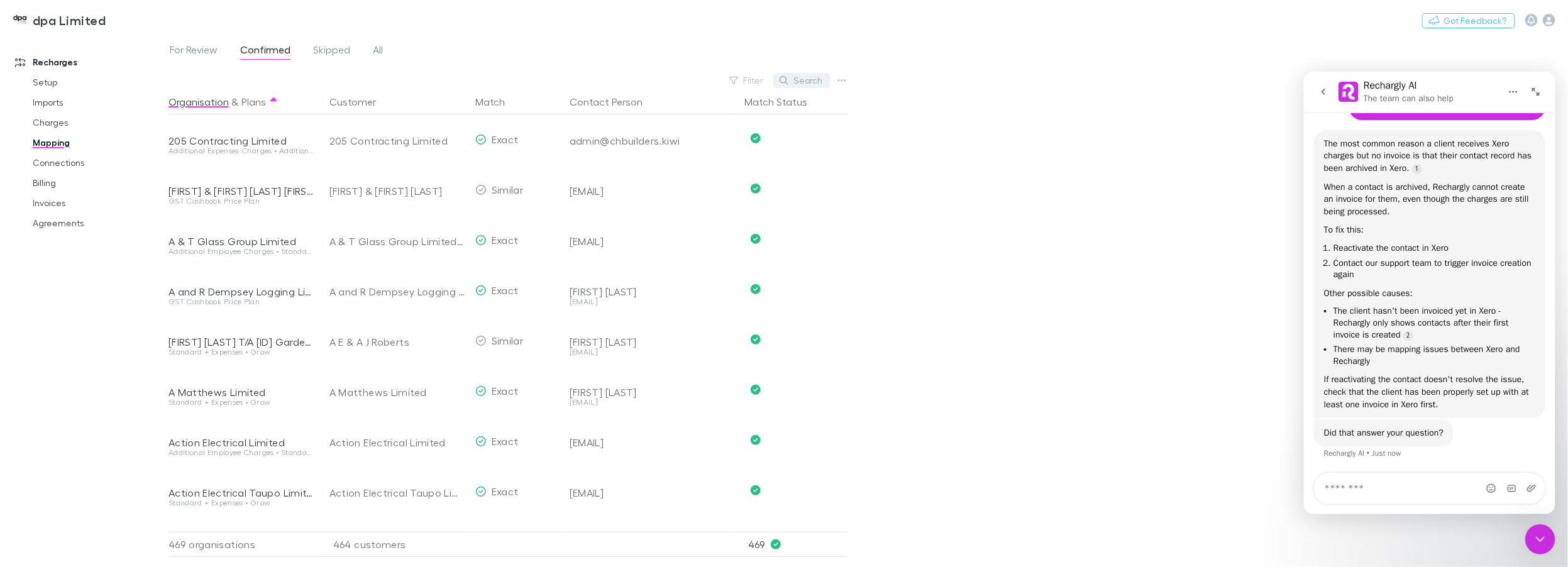 click on "Search" at bounding box center [802, 80] 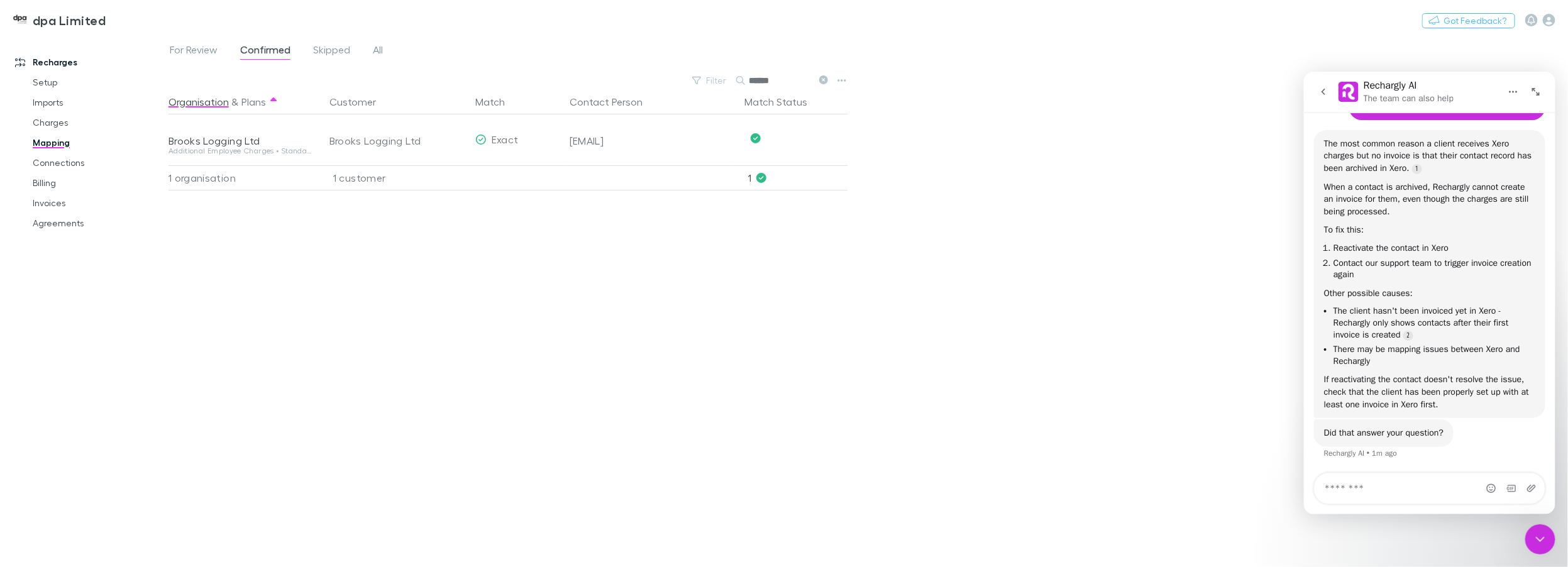 type on "******" 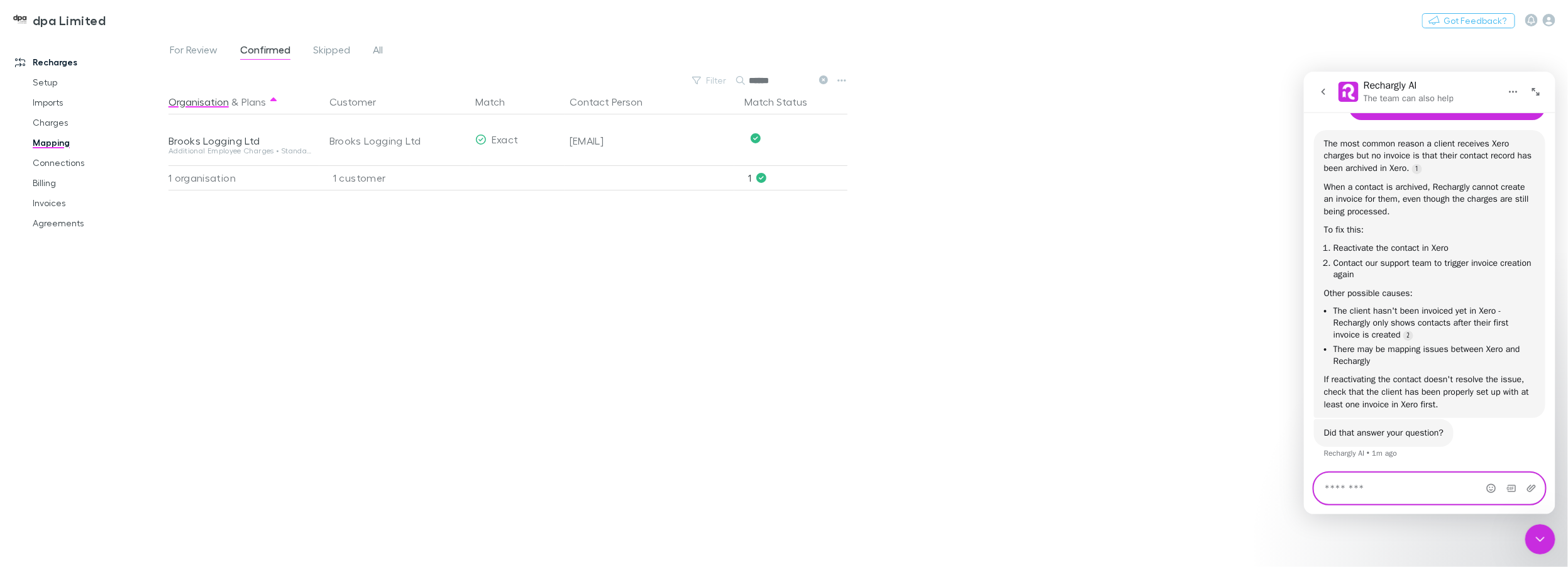 click at bounding box center (1429, 488) 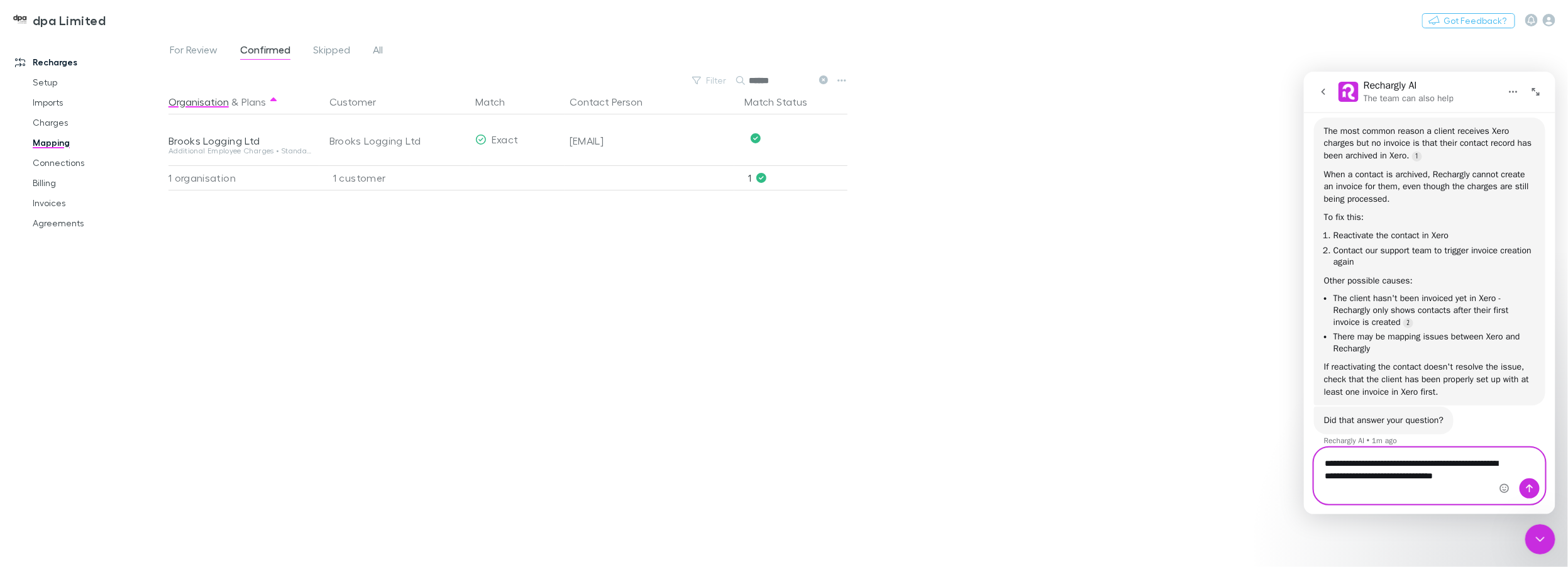 scroll, scrollTop: 187, scrollLeft: 0, axis: vertical 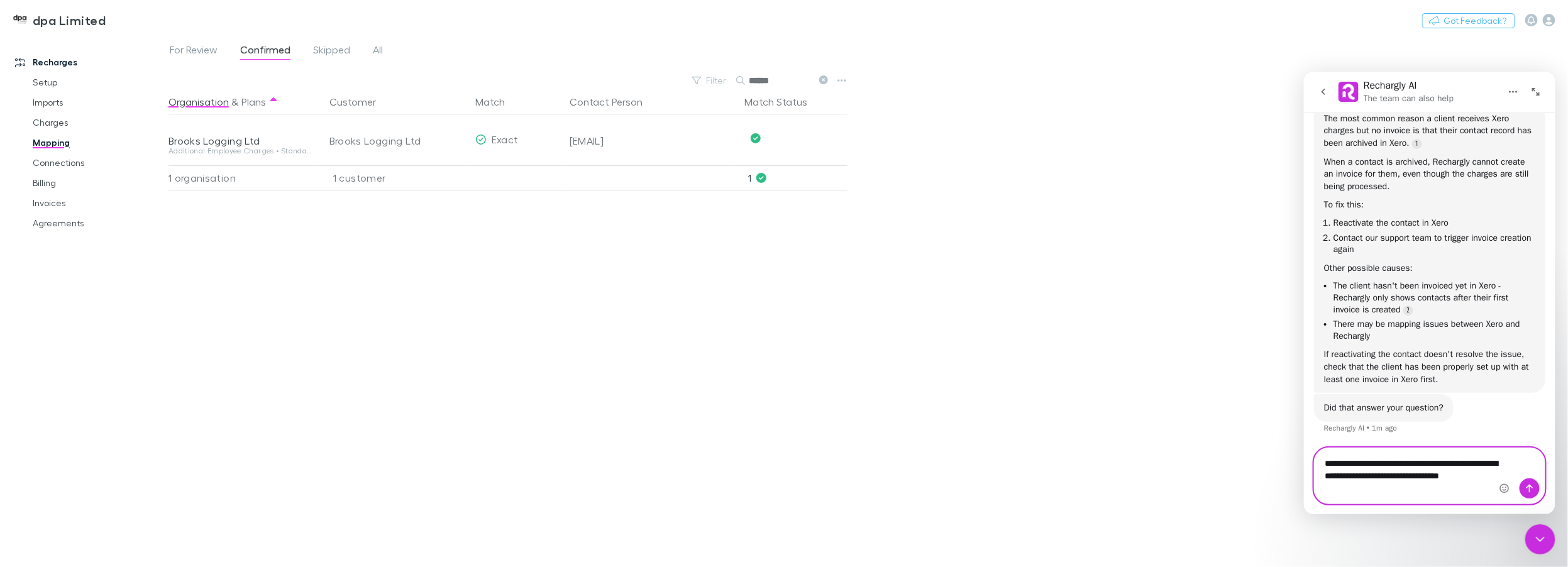 type on "**********" 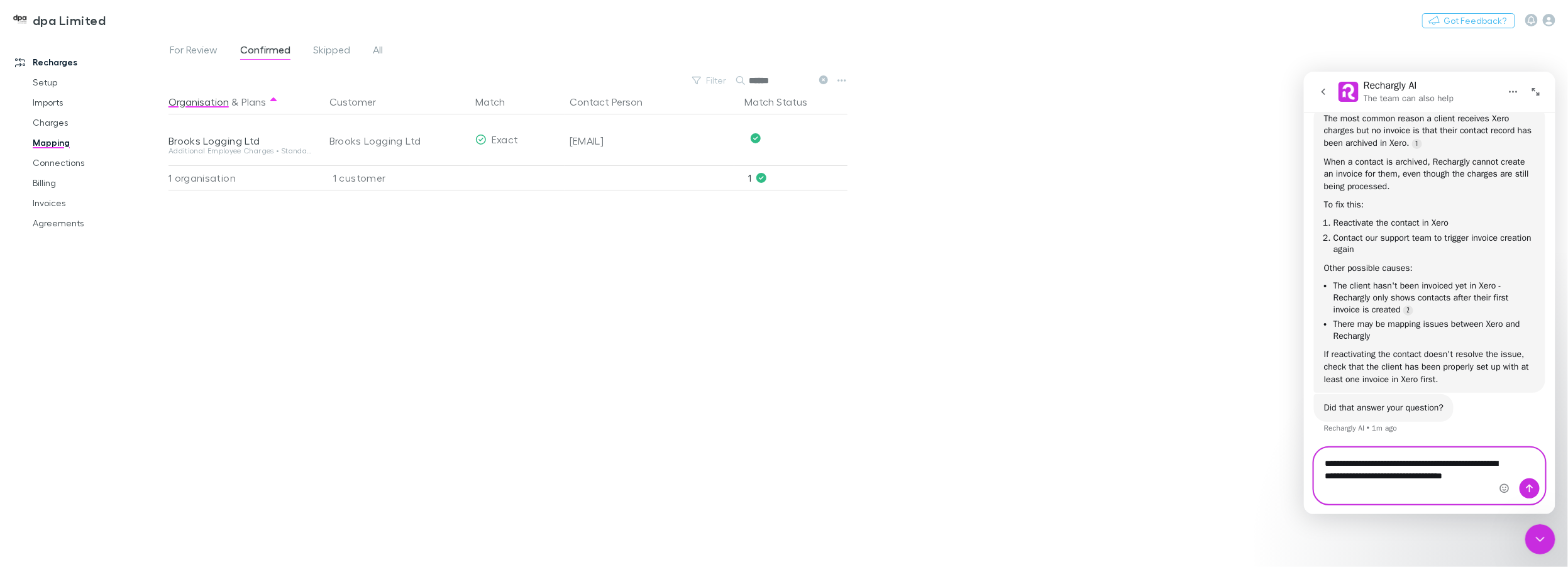 type 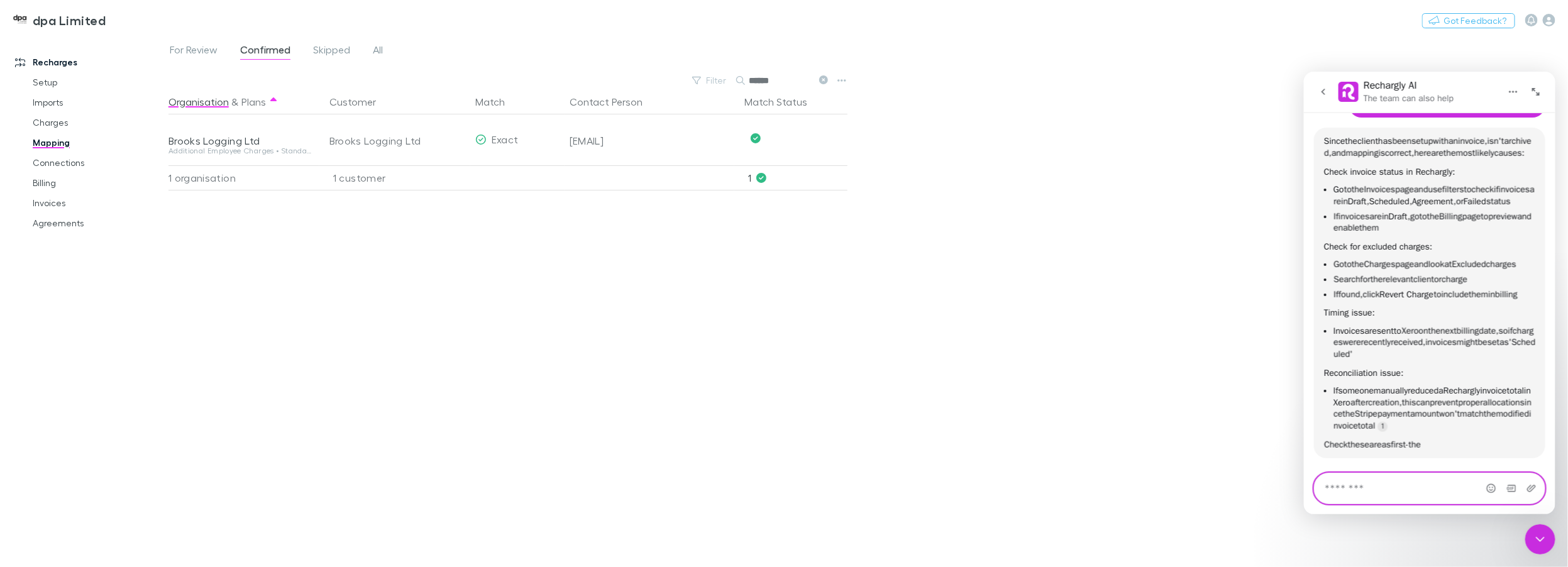 scroll, scrollTop: 560, scrollLeft: 0, axis: vertical 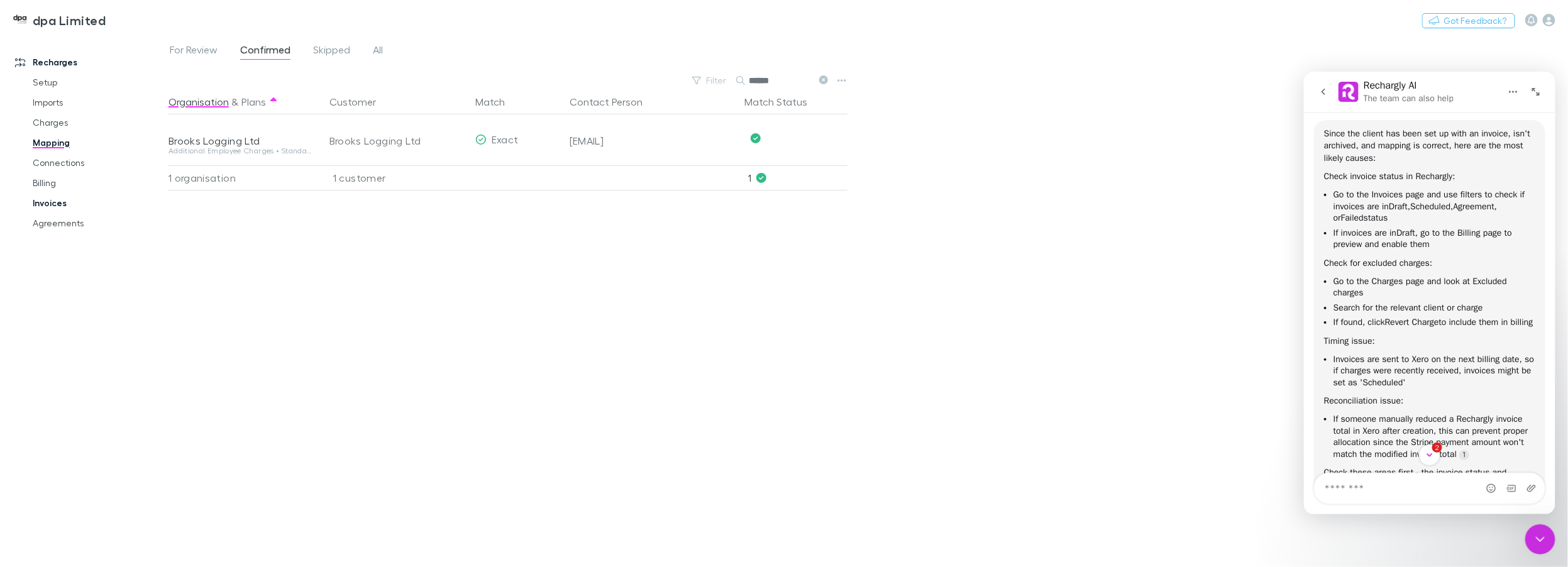 click on "Invoices" at bounding box center (97, 203) 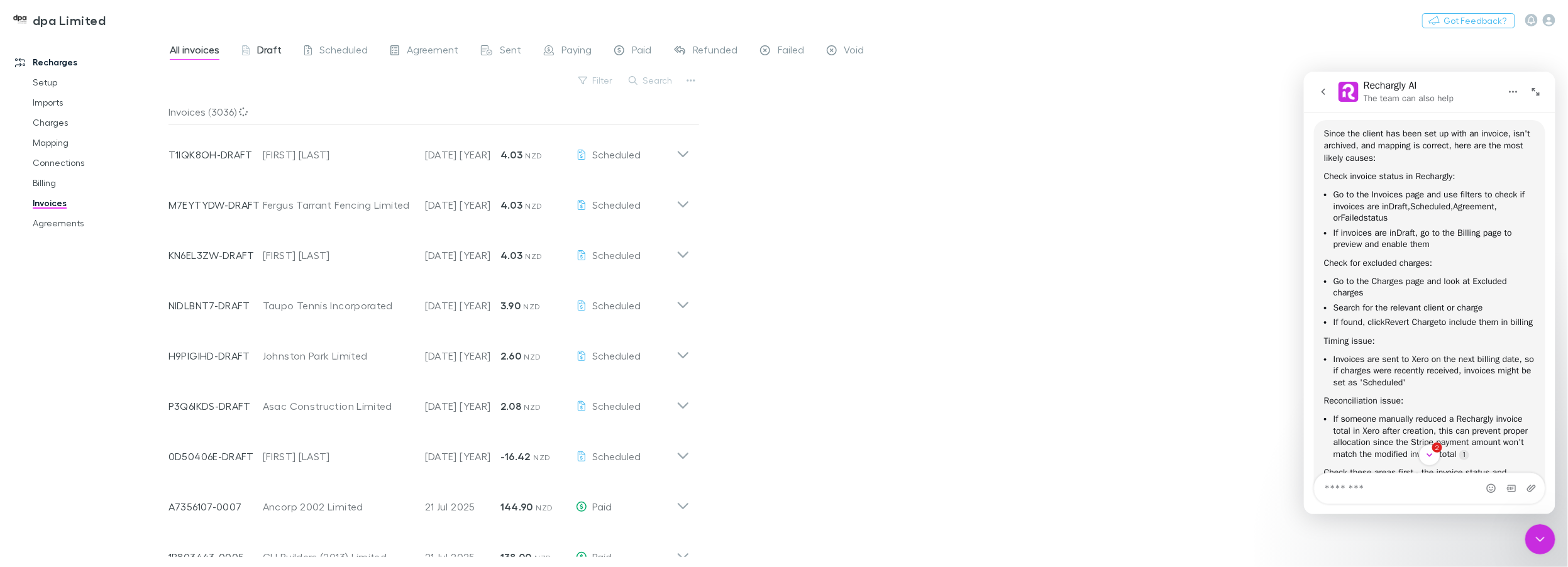 click on "Draft" at bounding box center (269, 52) 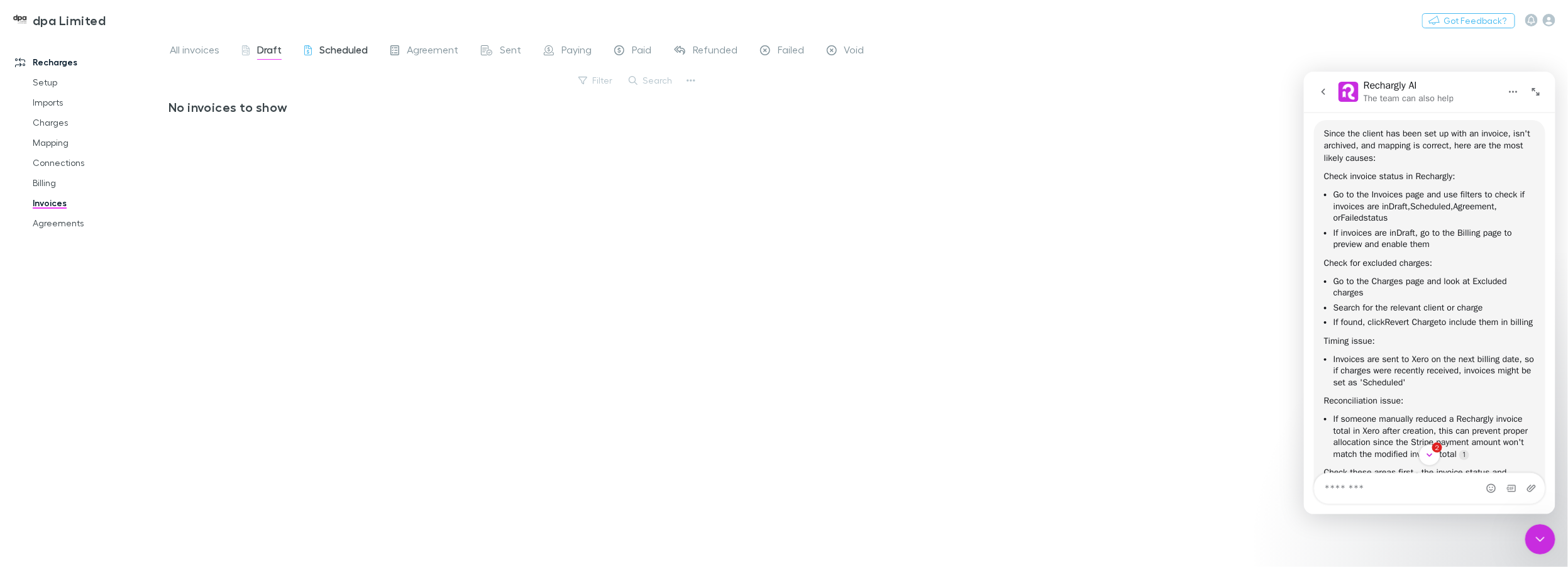click on "Scheduled" at bounding box center [343, 52] 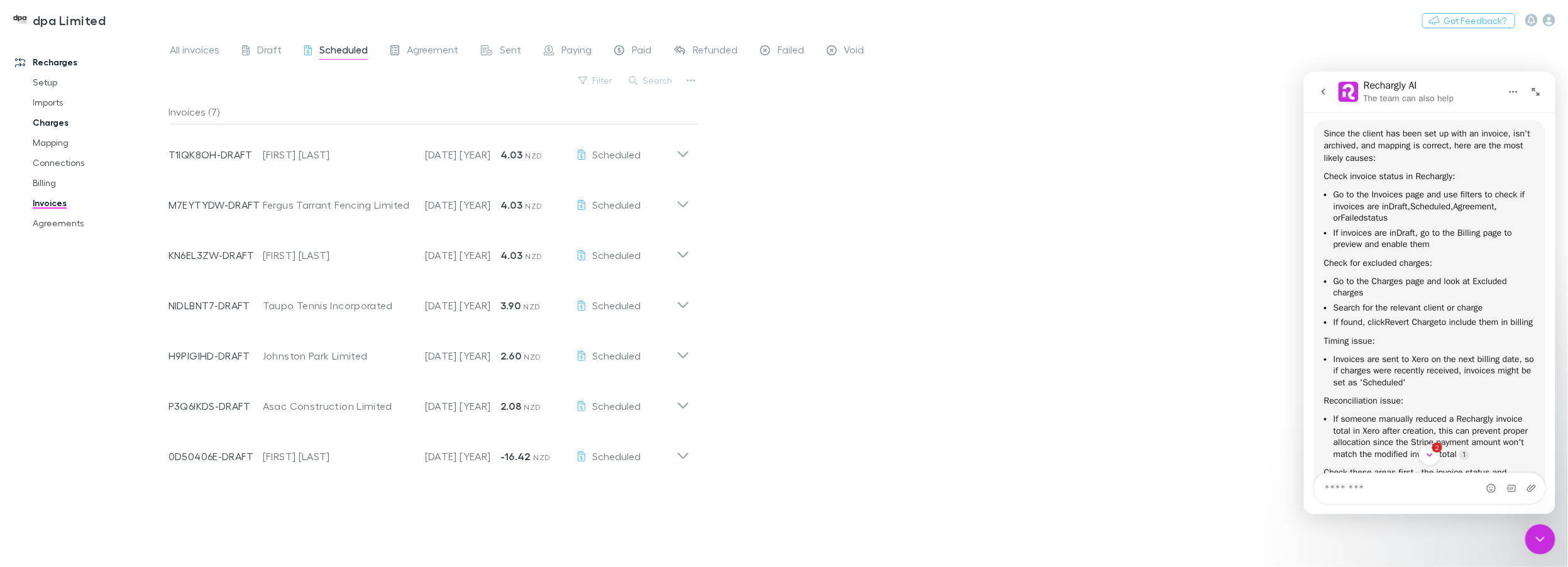 click on "Charges" at bounding box center [97, 123] 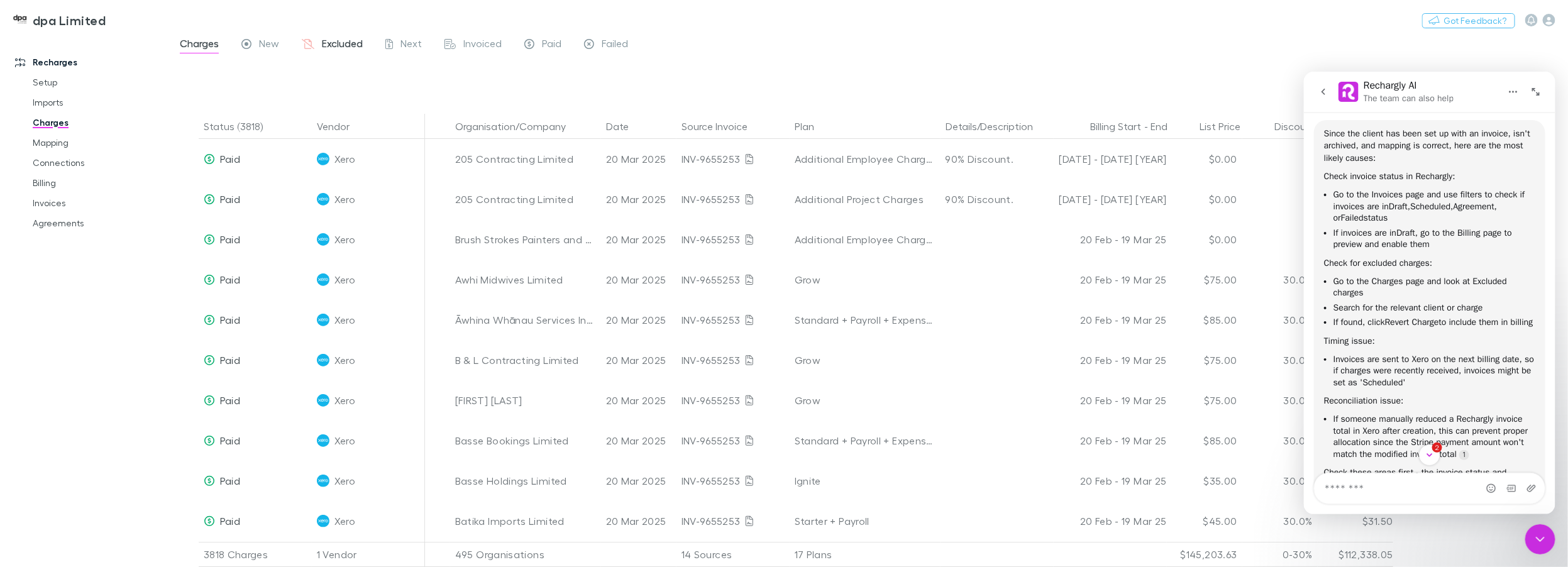 click on "Excluded" at bounding box center (342, 45) 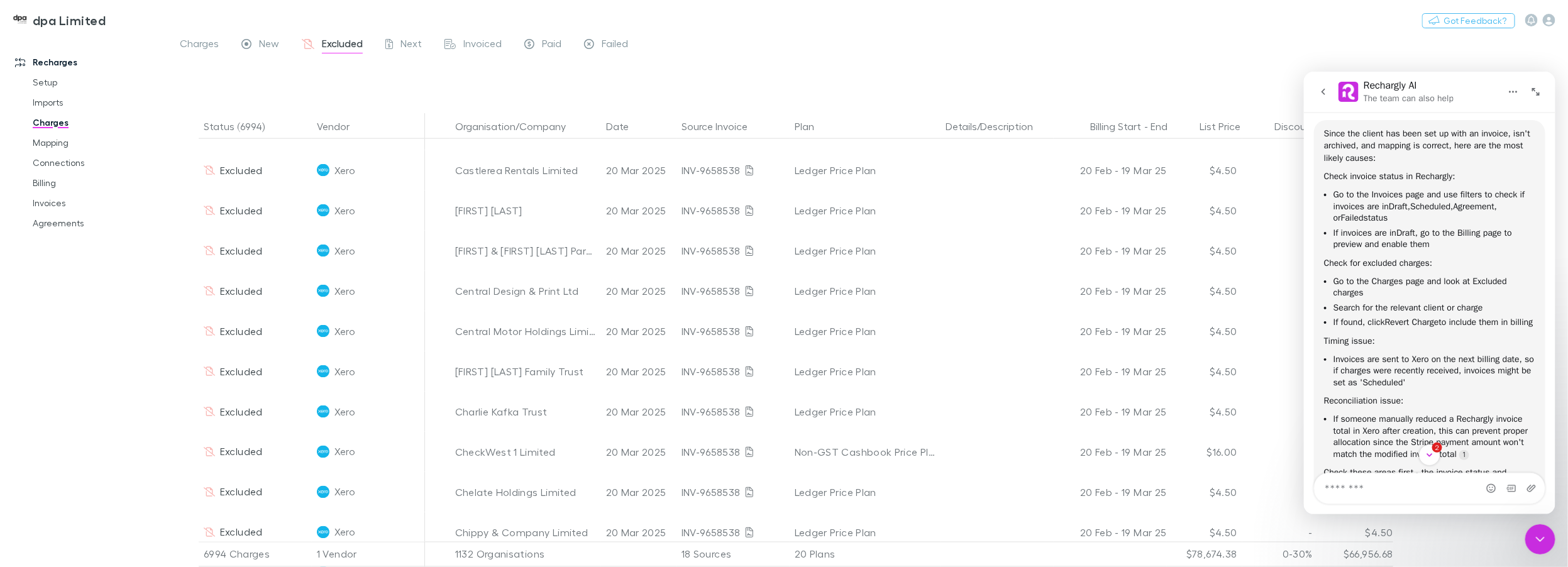 scroll, scrollTop: 1143, scrollLeft: 0, axis: vertical 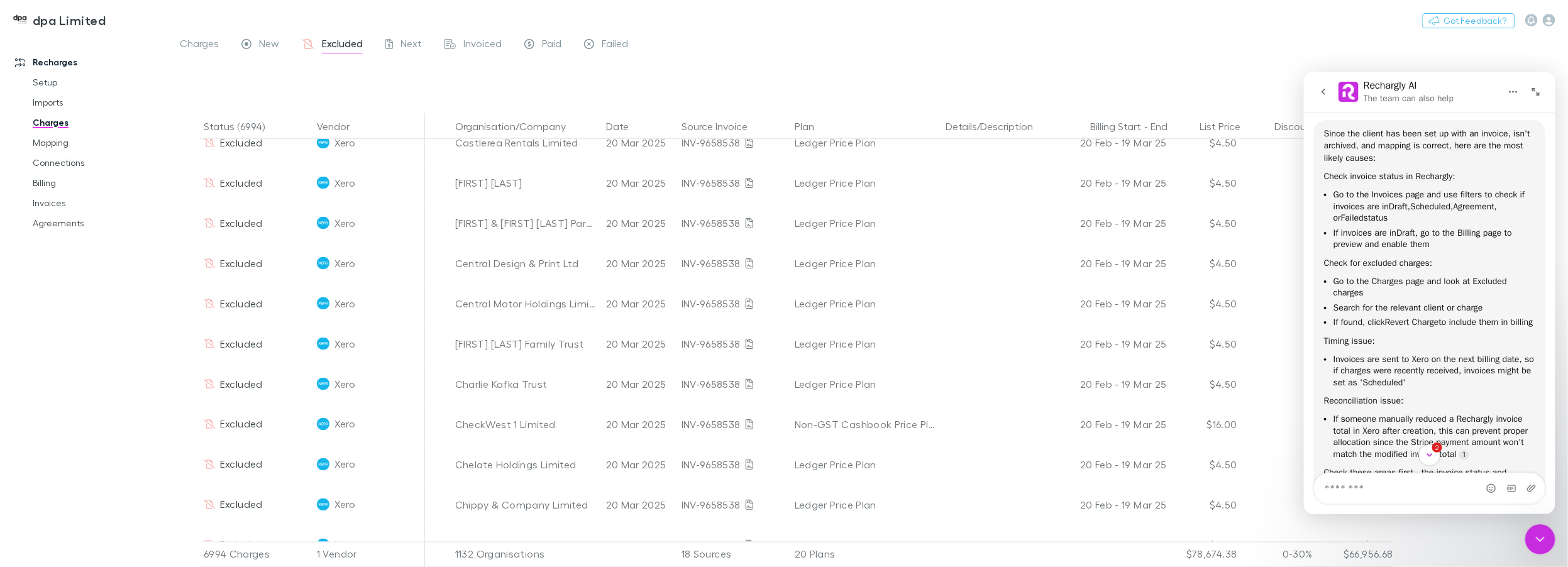 click 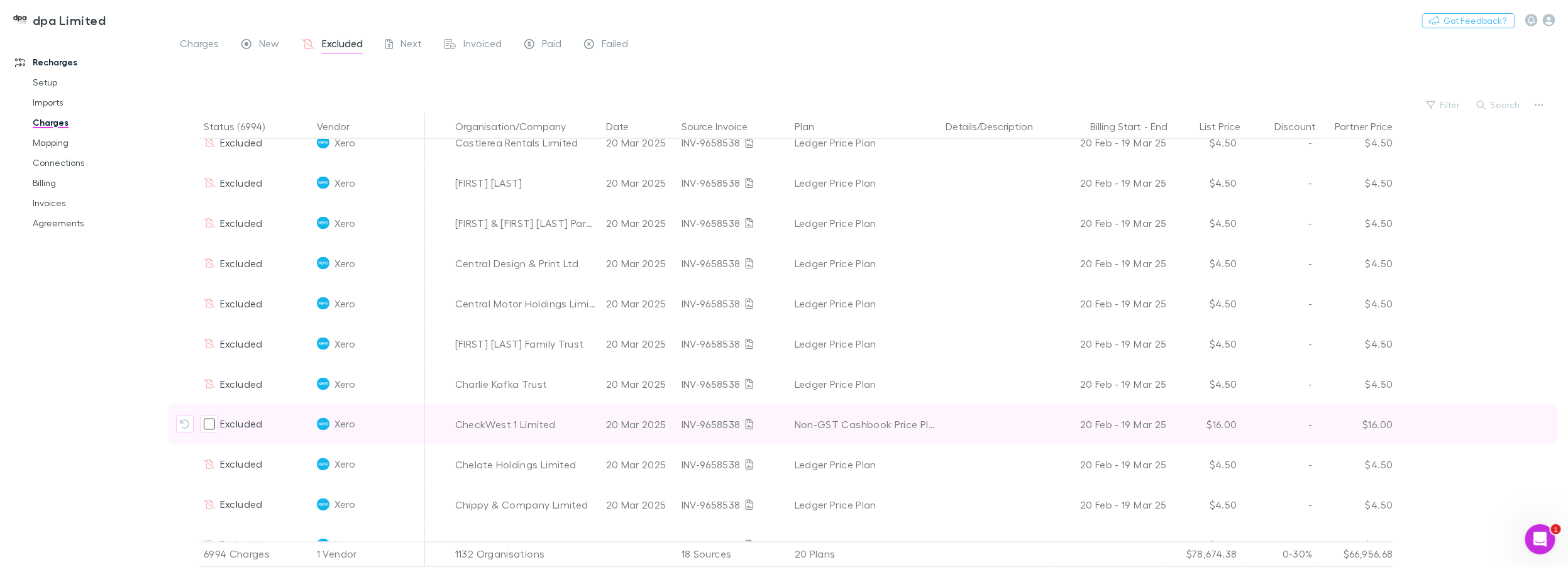 scroll, scrollTop: 0, scrollLeft: 0, axis: both 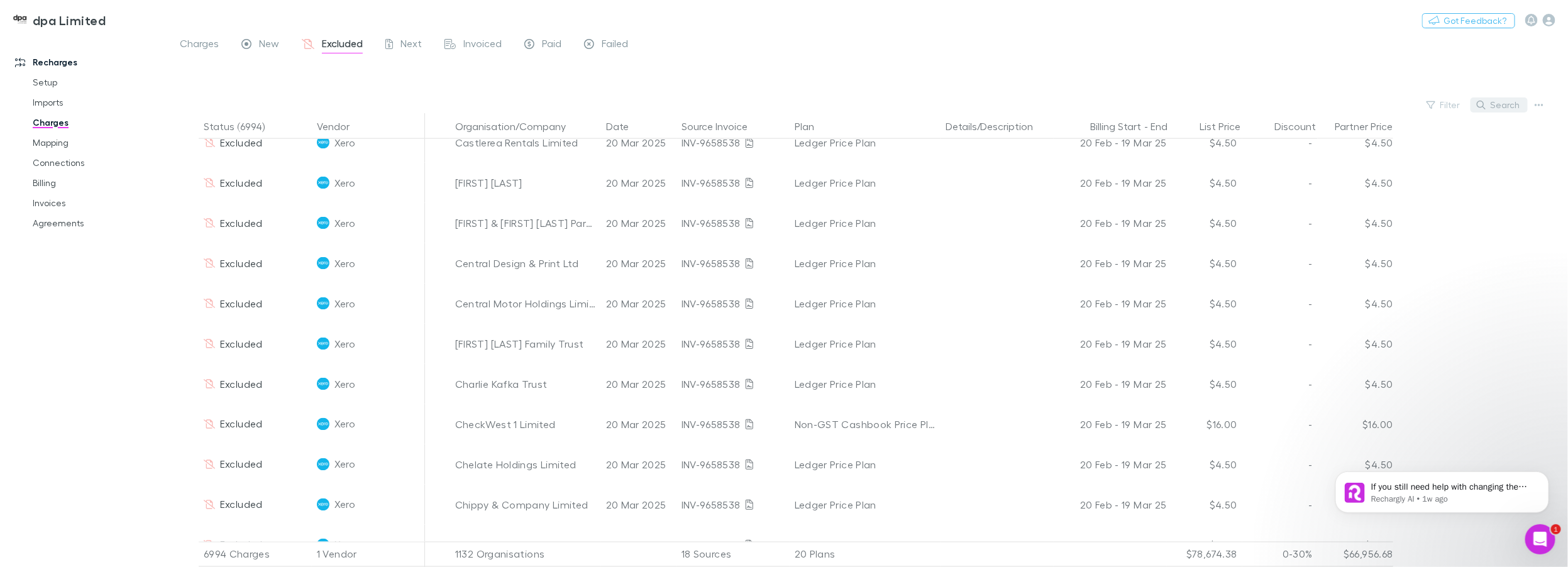 click on "Search" at bounding box center [1499, 105] 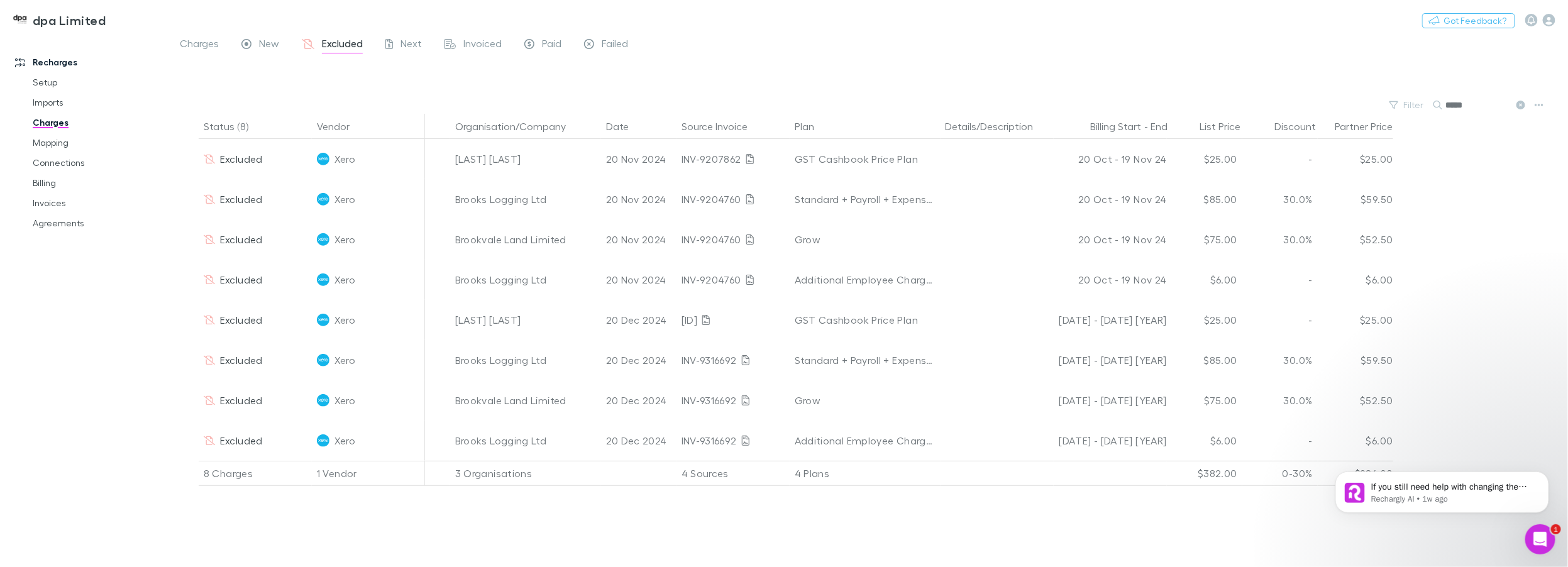 scroll, scrollTop: 0, scrollLeft: 0, axis: both 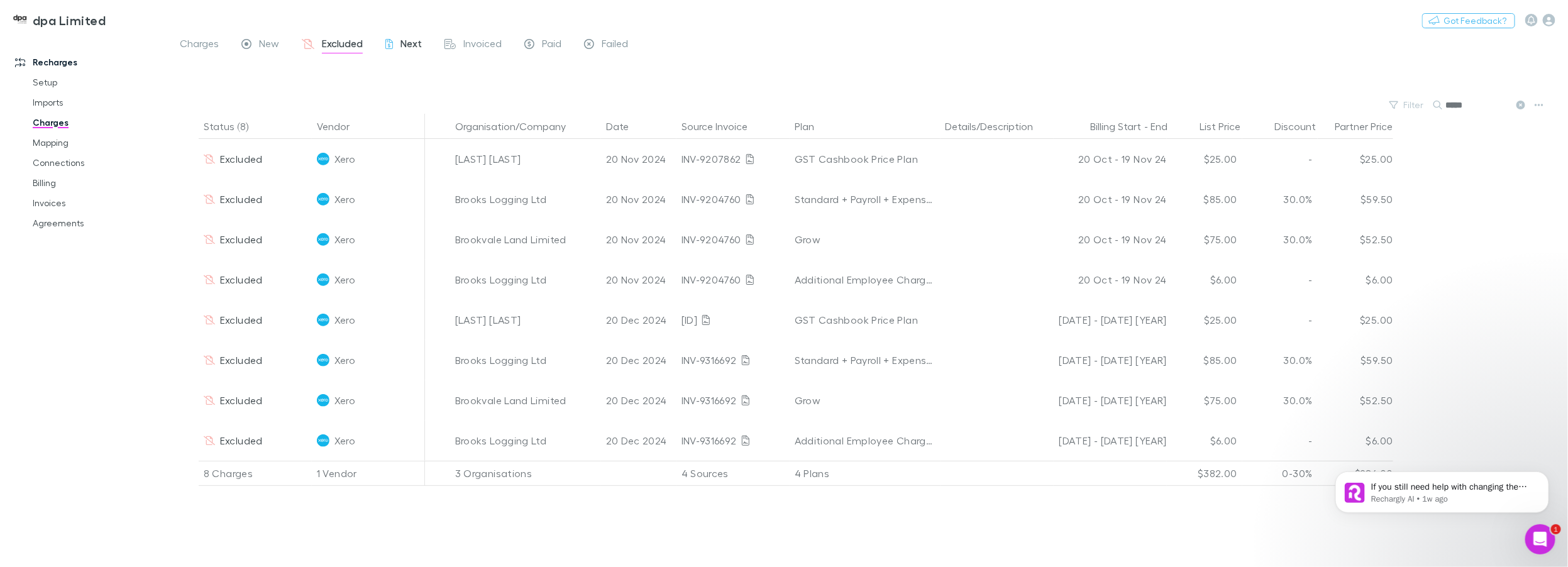 type on "*****" 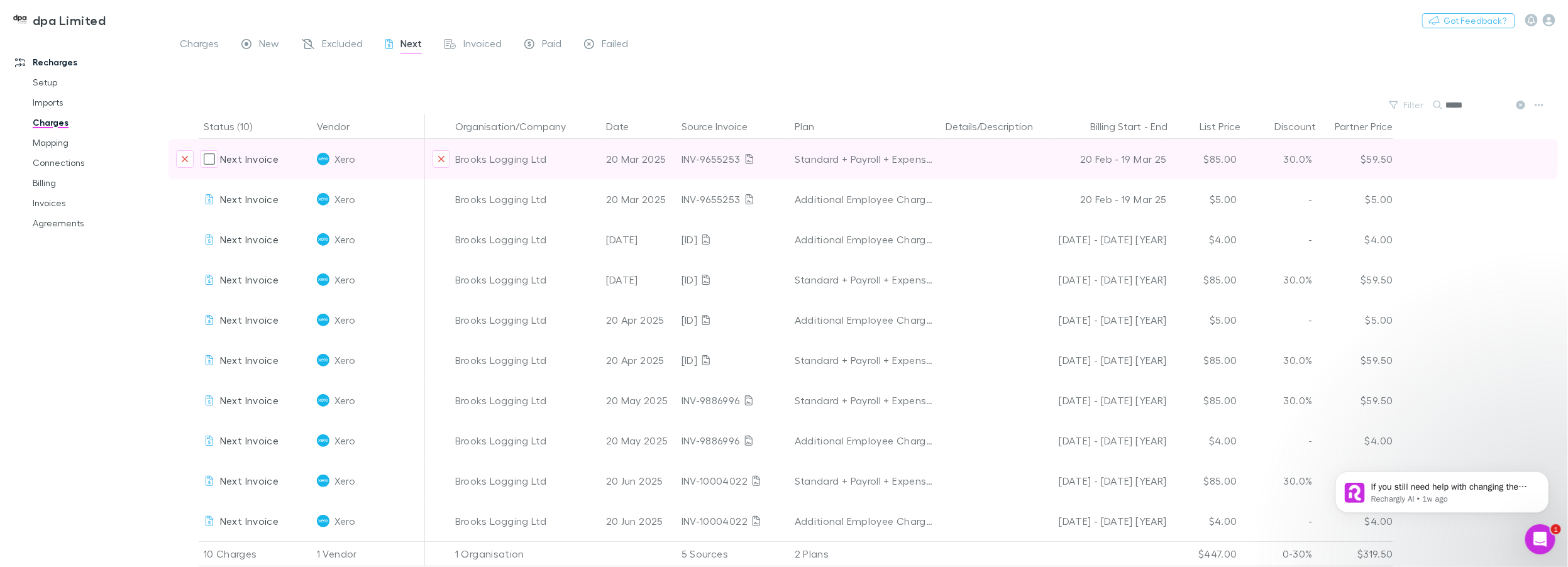 scroll, scrollTop: 3, scrollLeft: 0, axis: vertical 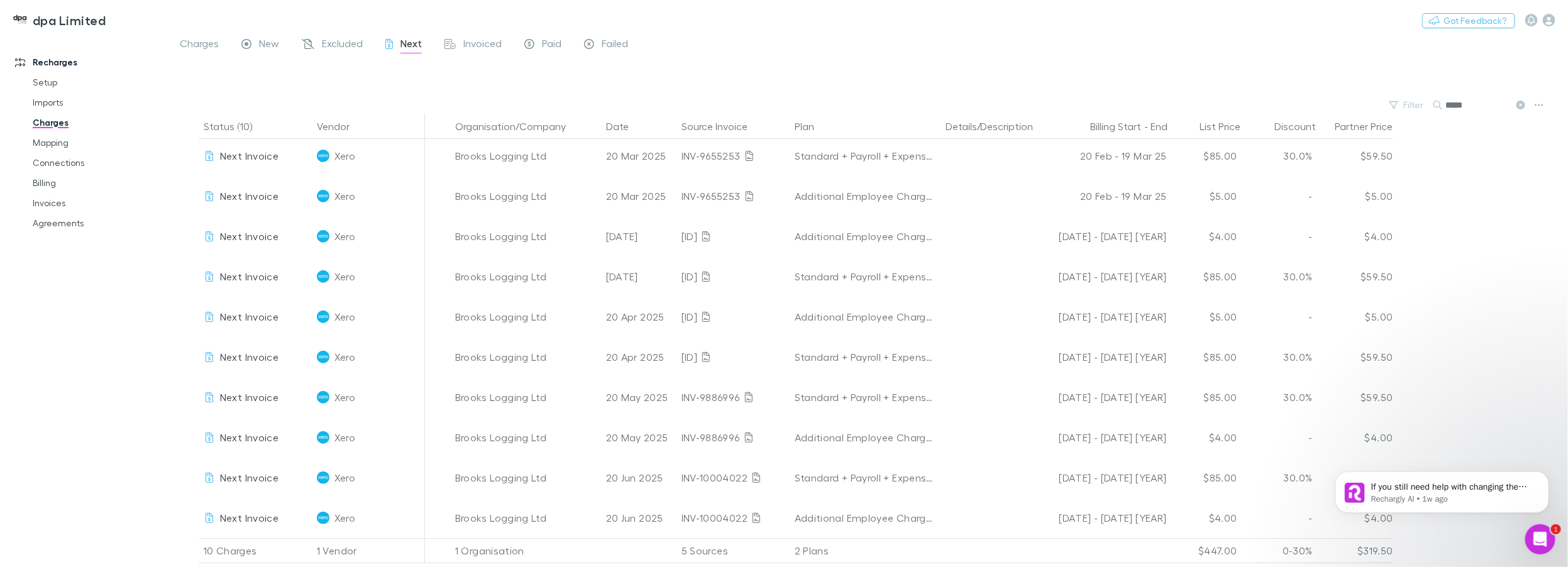 click 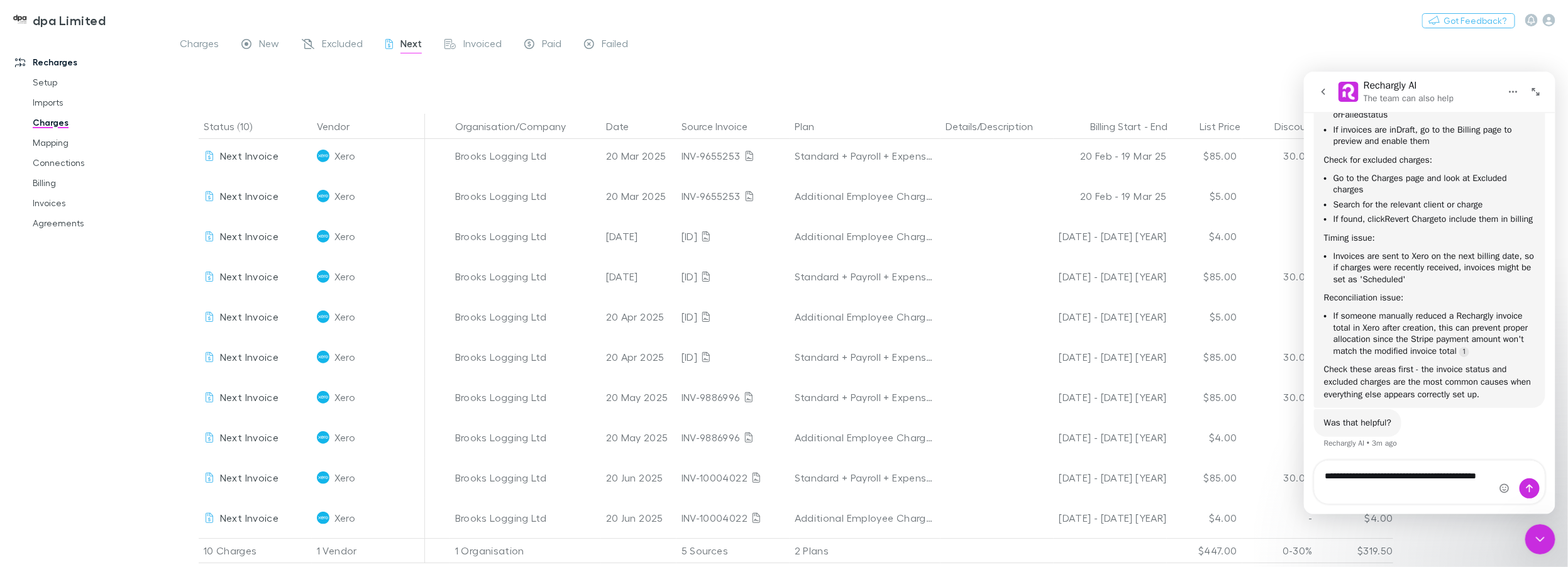 scroll, scrollTop: 678, scrollLeft: 0, axis: vertical 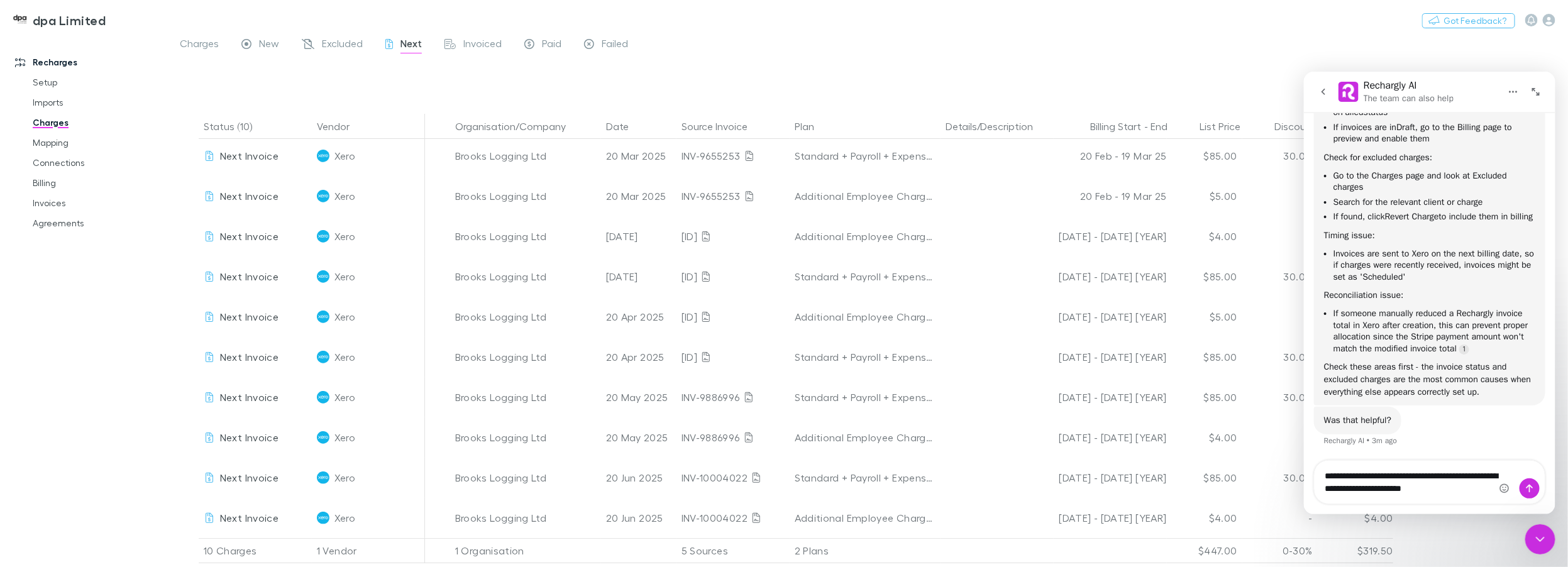type on "**********" 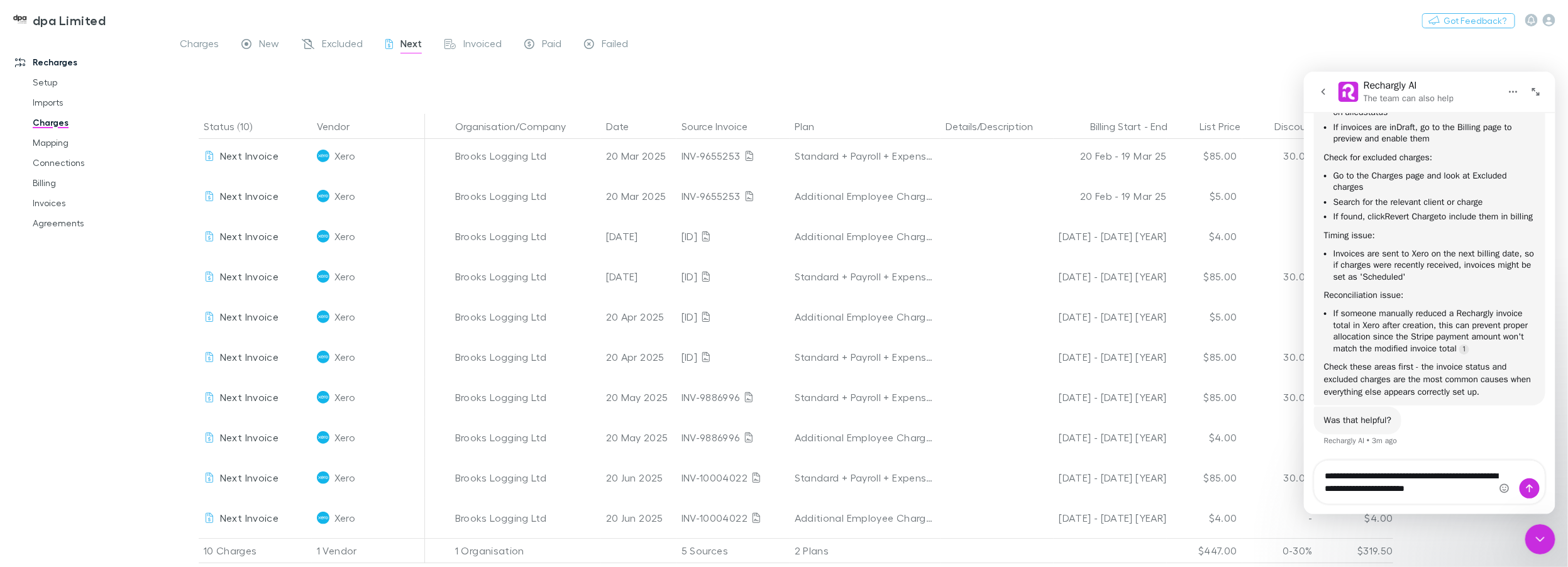 type 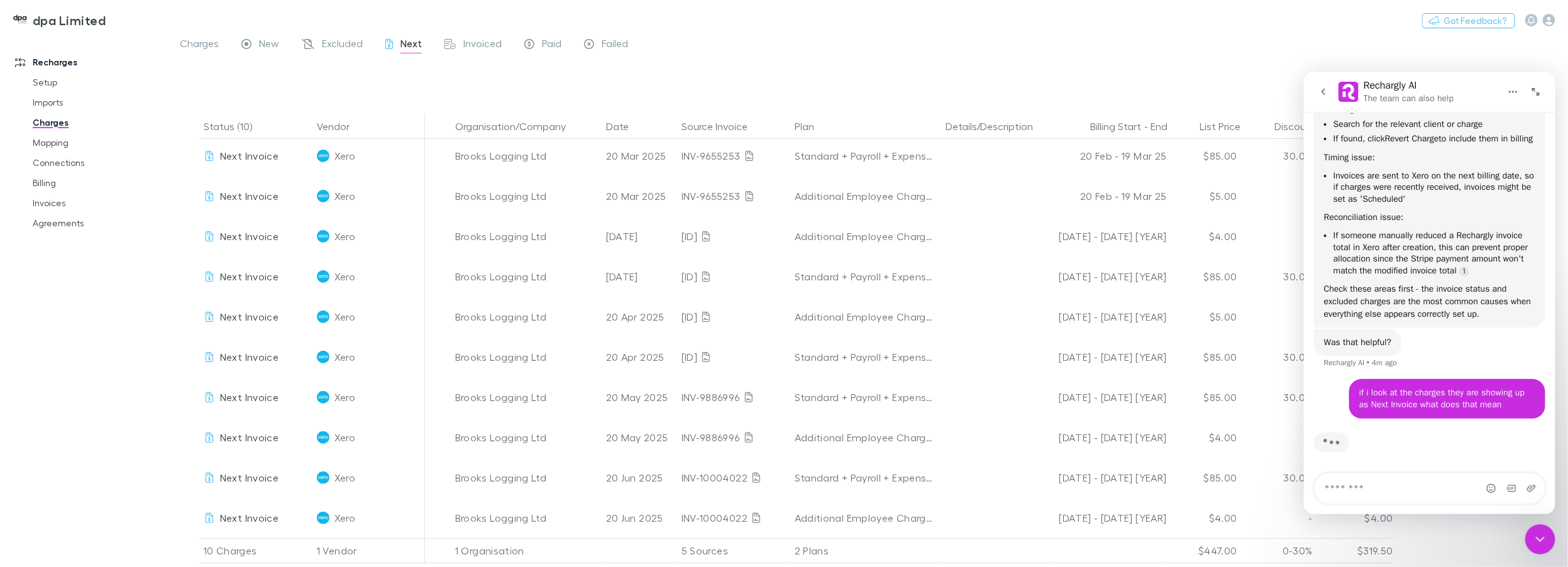 scroll, scrollTop: 756, scrollLeft: 0, axis: vertical 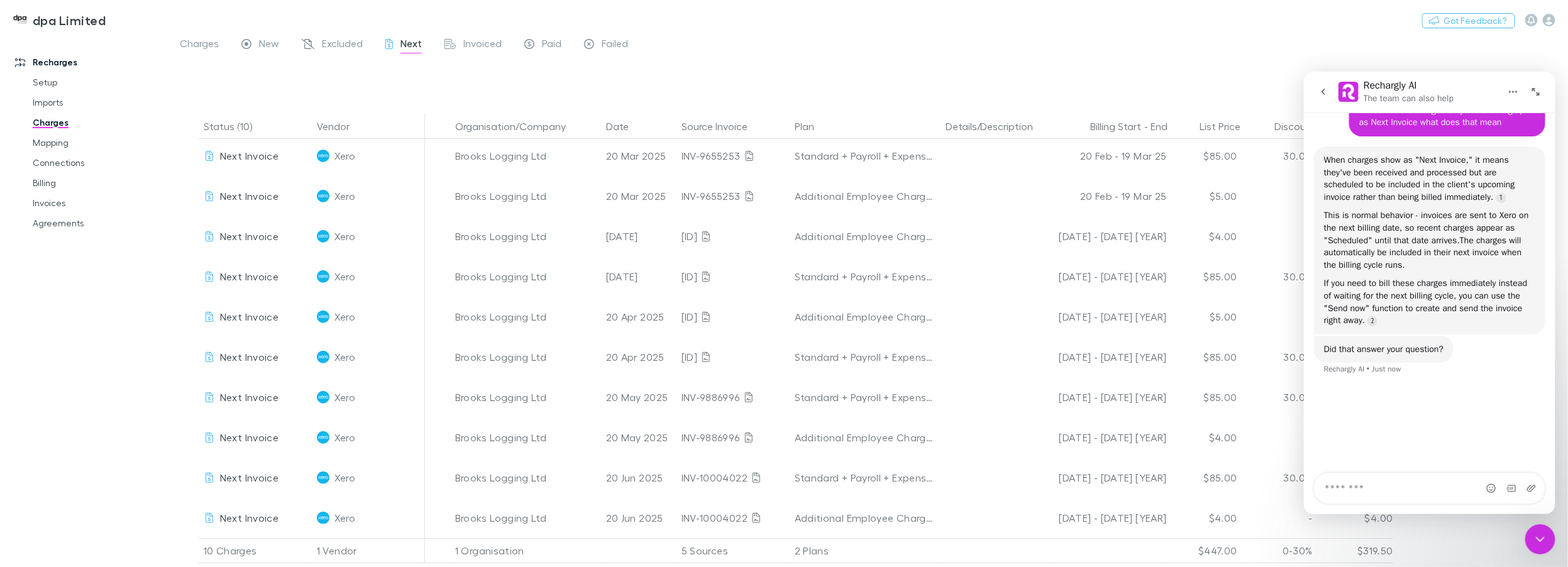 click 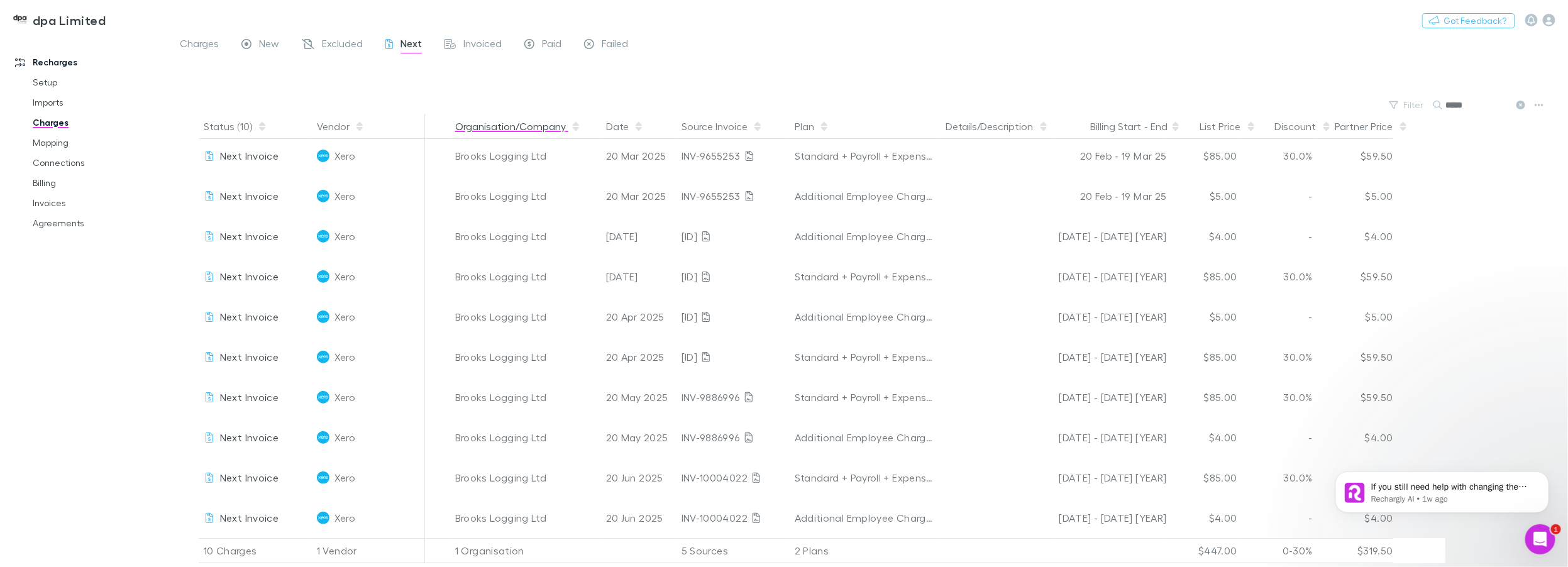 scroll, scrollTop: 0, scrollLeft: 0, axis: both 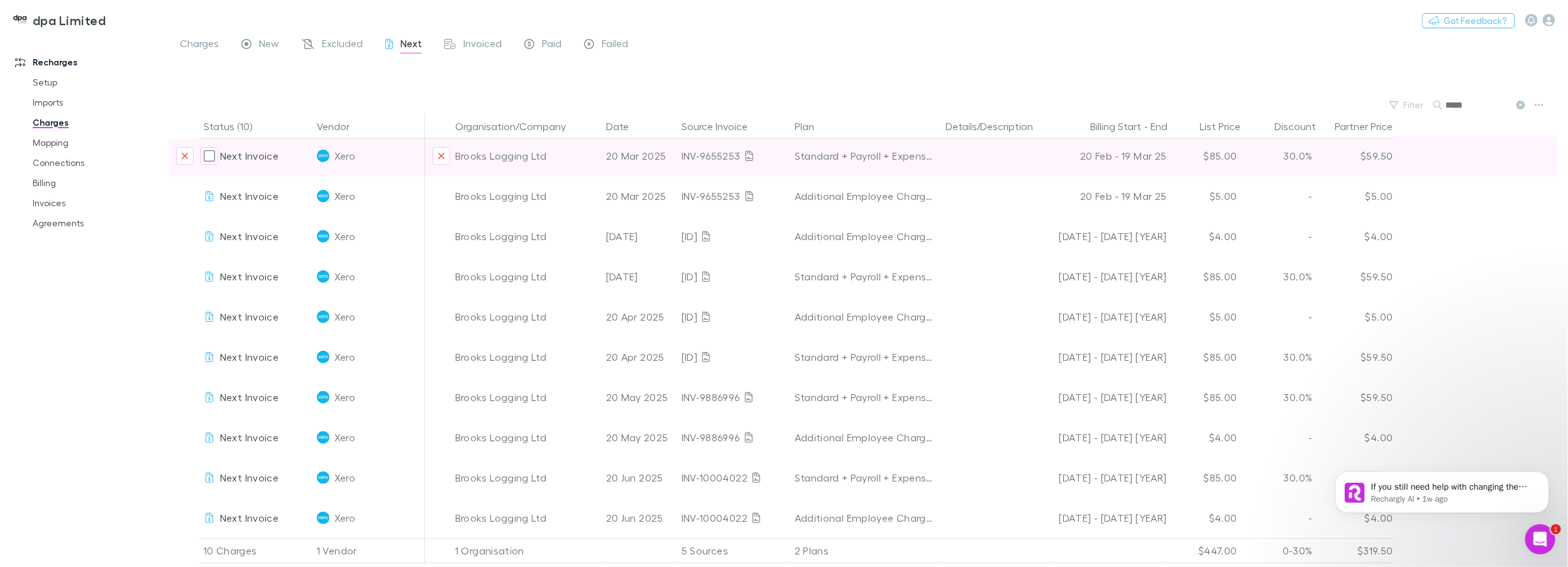 click on "Next Invoice" at bounding box center [249, 155] 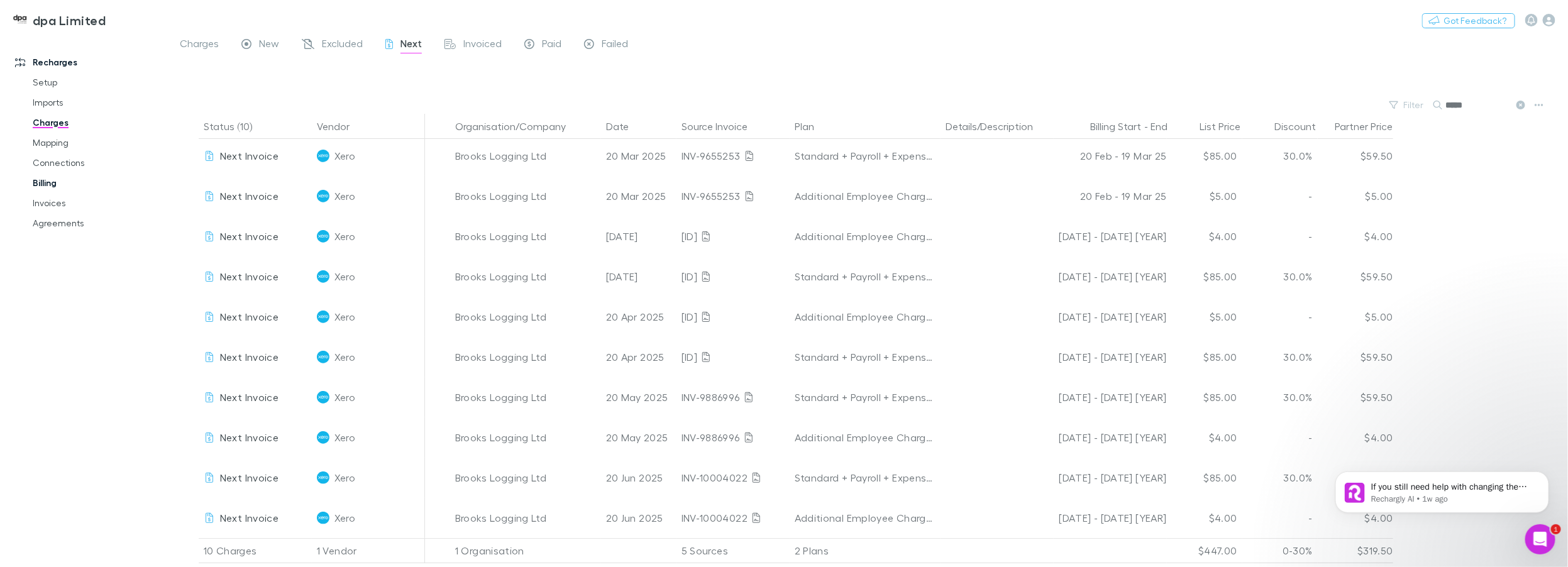 click on "Billing" at bounding box center [97, 183] 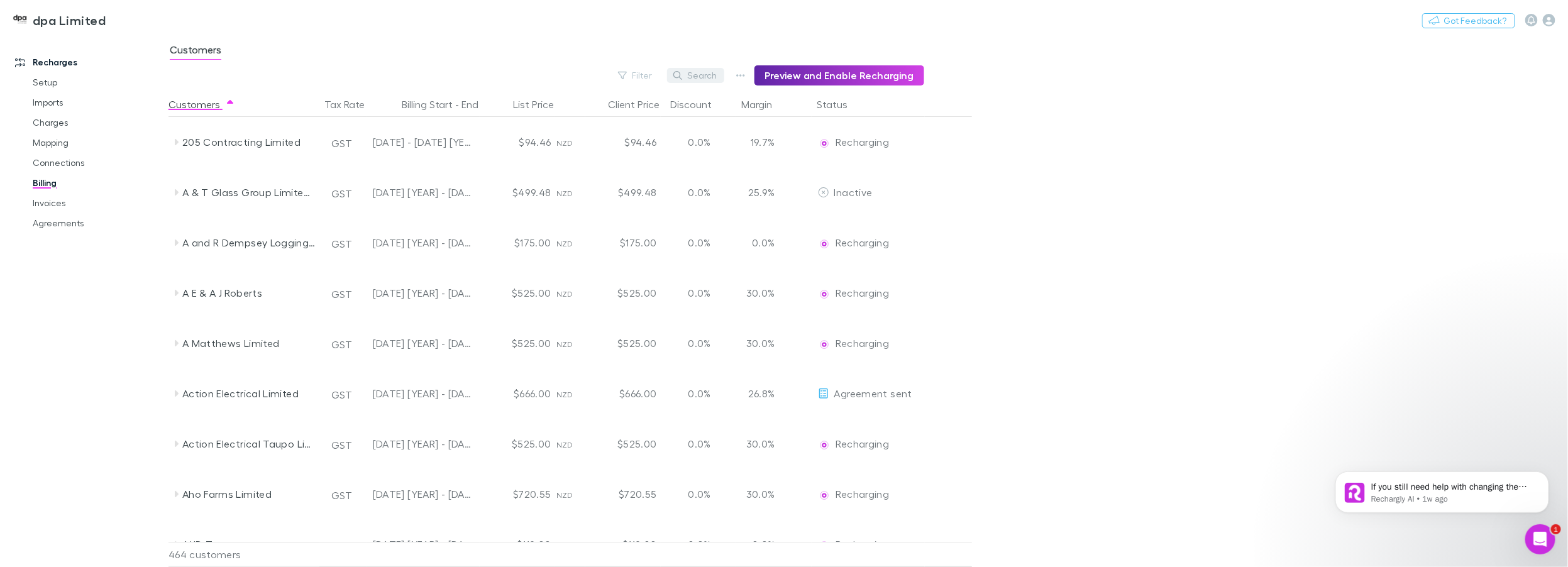 click on "Search" at bounding box center [695, 75] 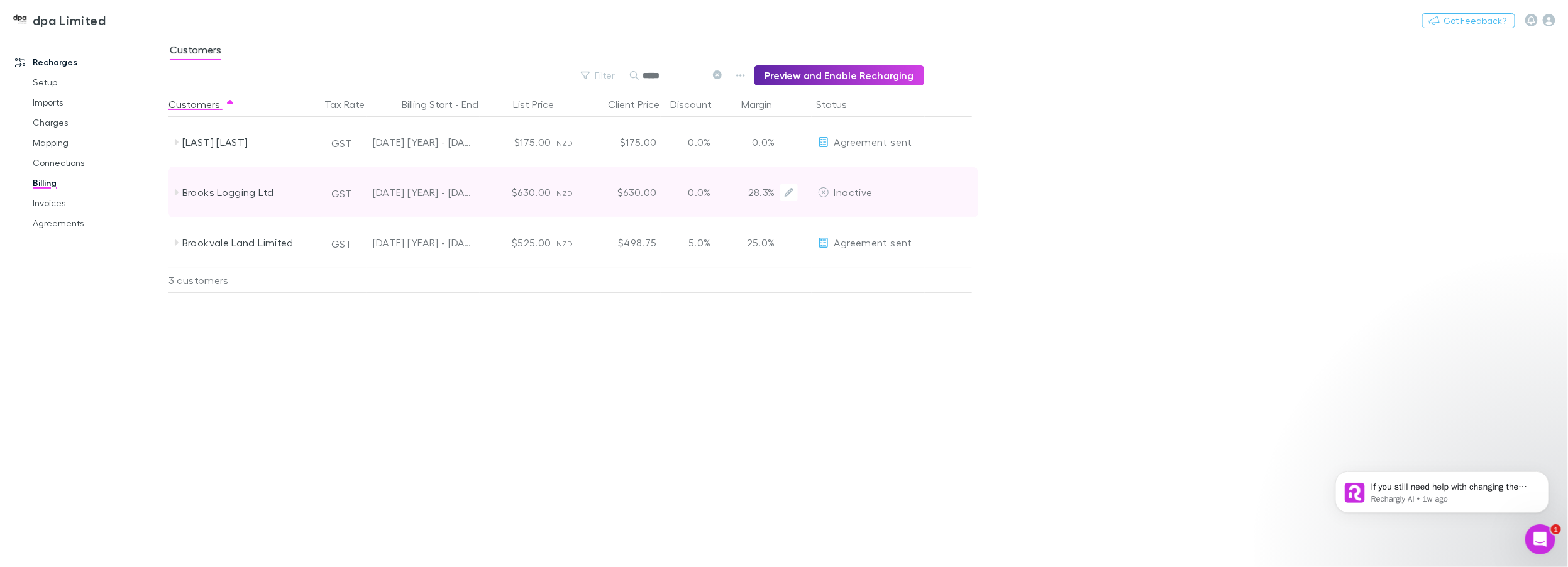 type on "*****" 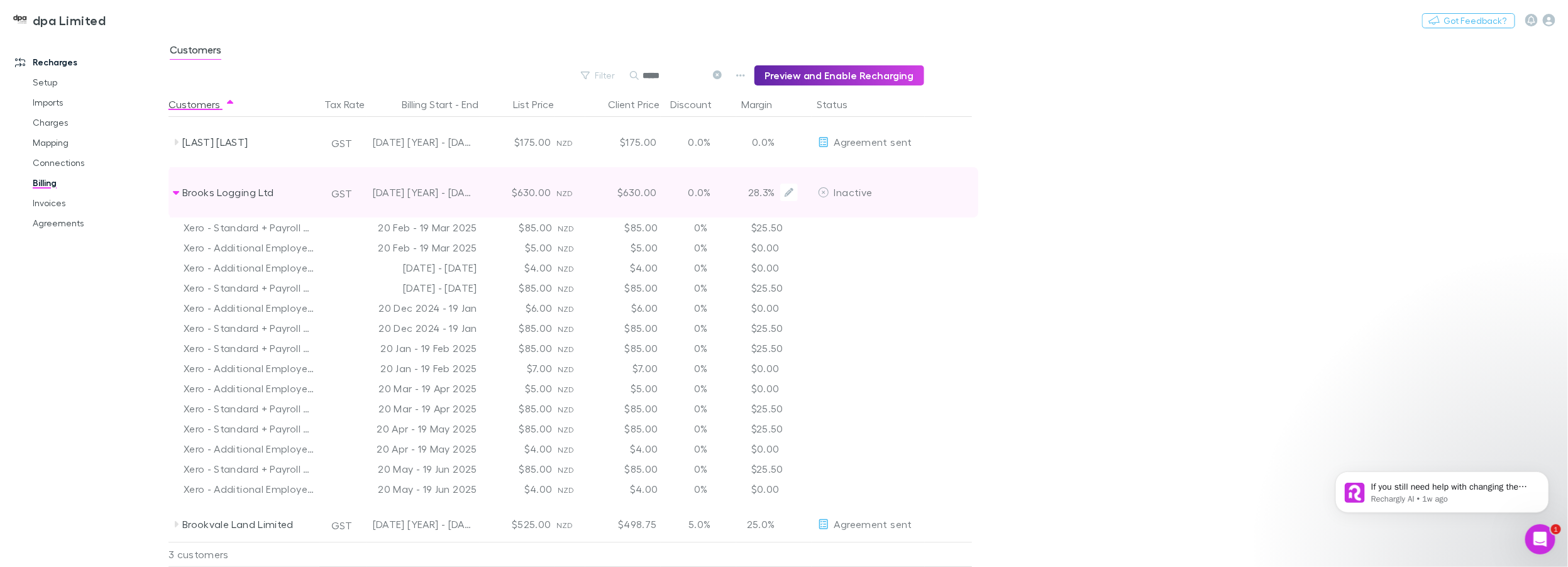 click 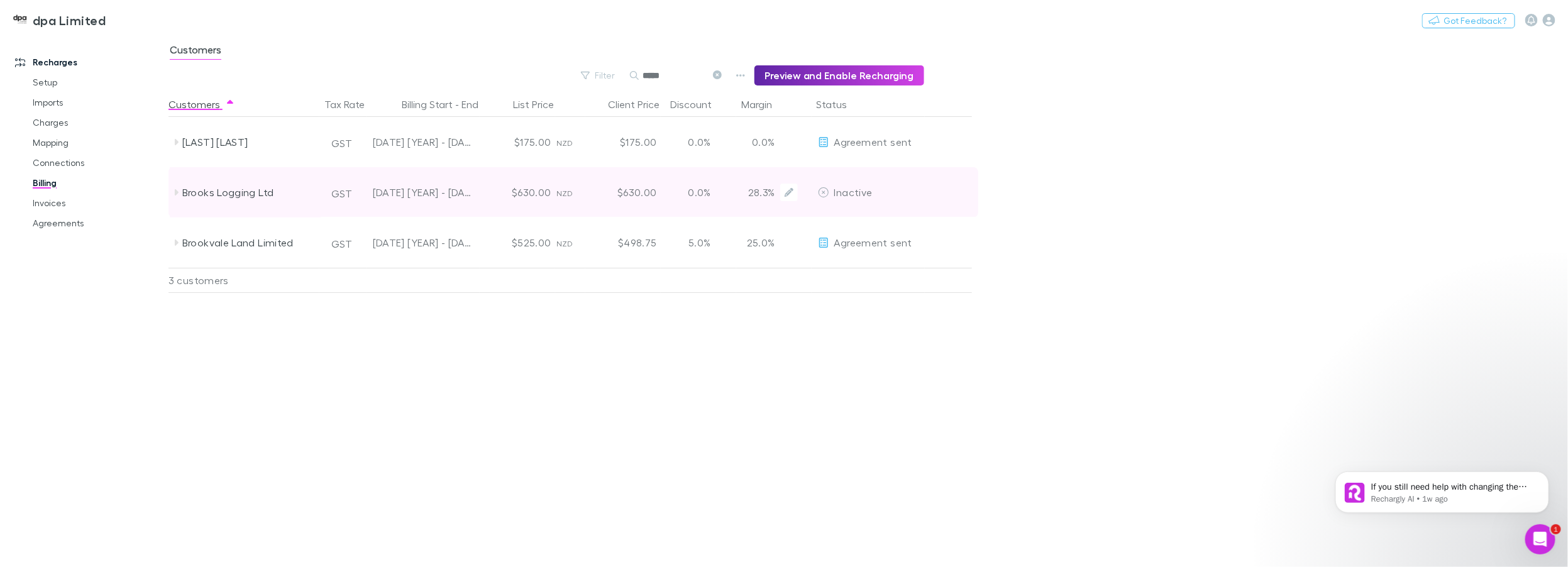 click 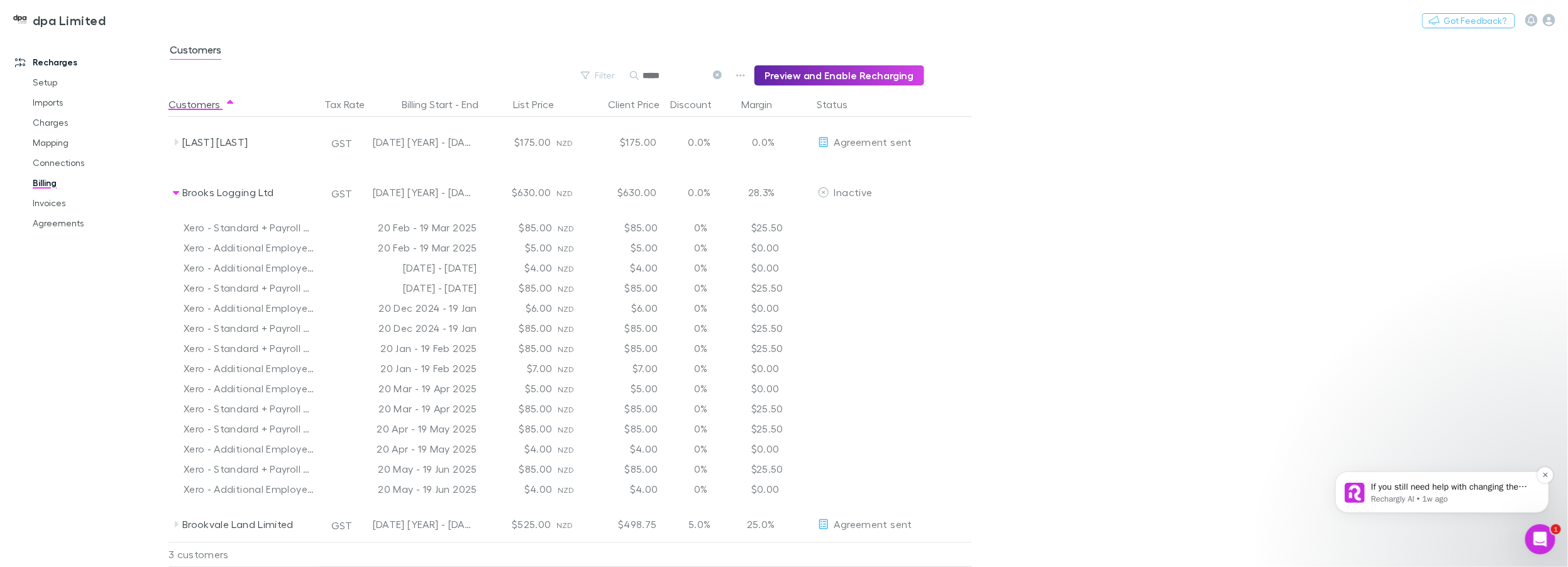 click on "If you still need help with changing the email address or have any other questions, I’m here to assist. Would you like to provide more details about what you’re trying to resolve?" at bounding box center [1452, 487] 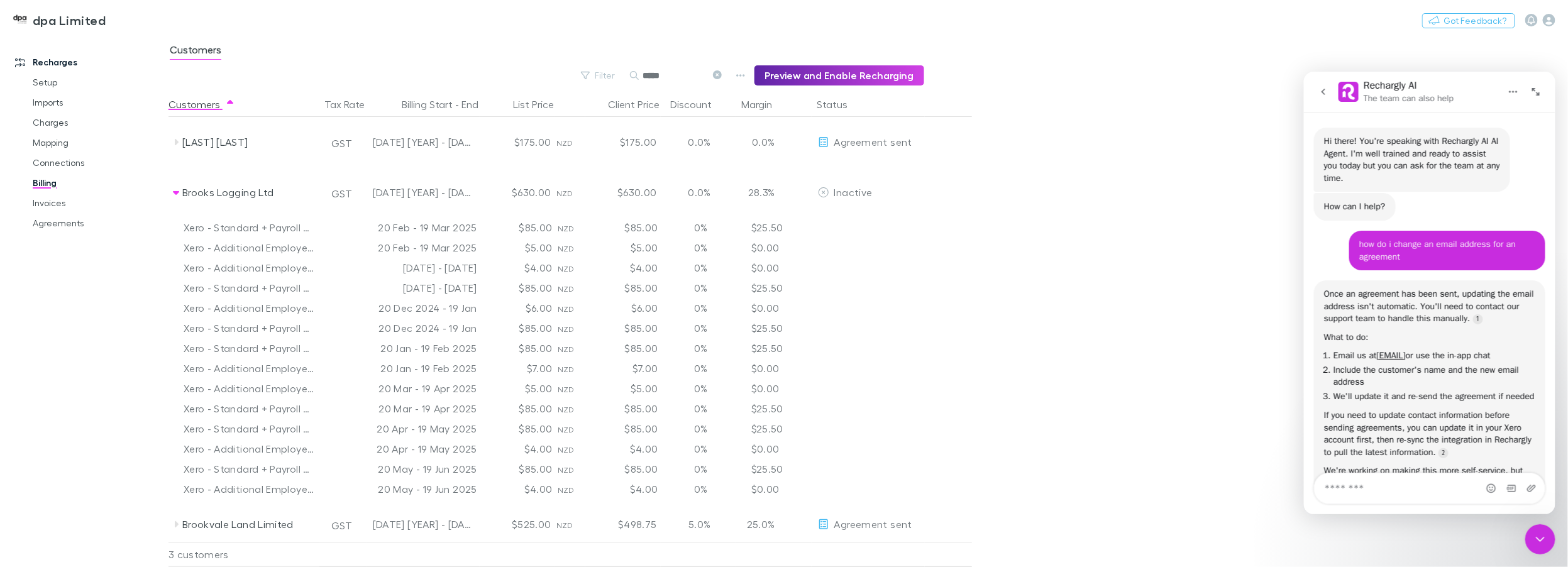 scroll, scrollTop: 1, scrollLeft: 0, axis: vertical 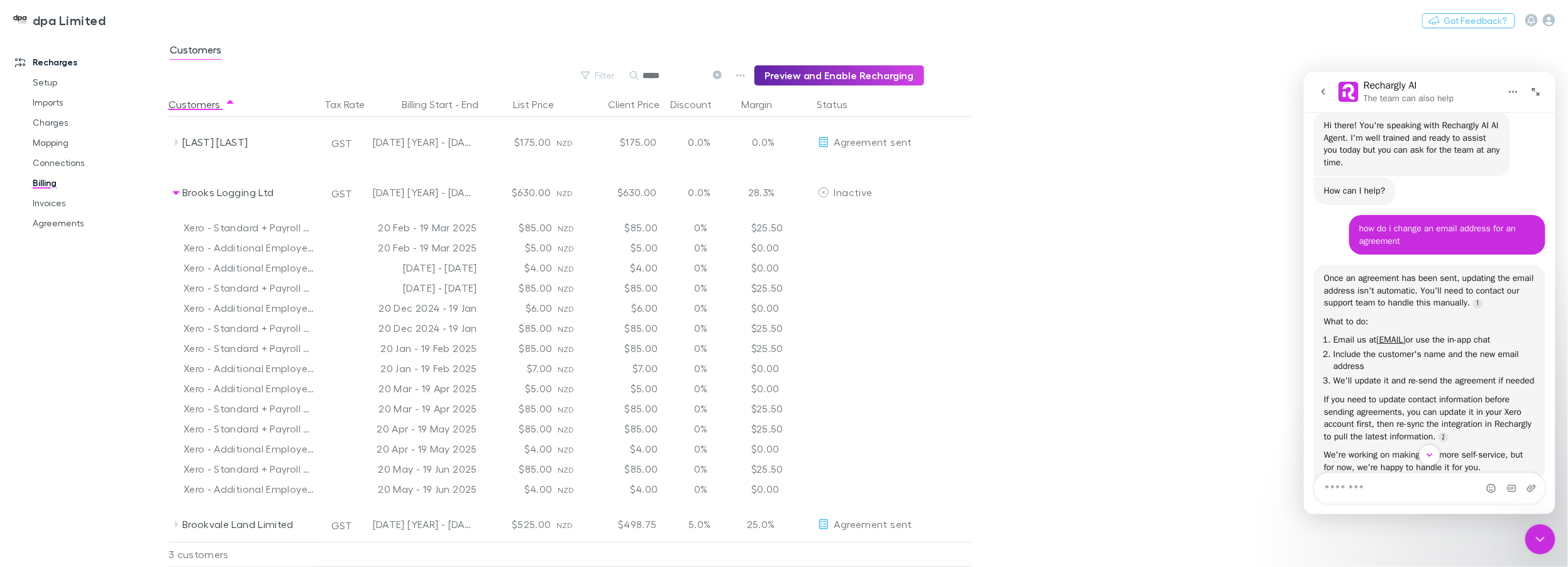 click at bounding box center (1429, 488) 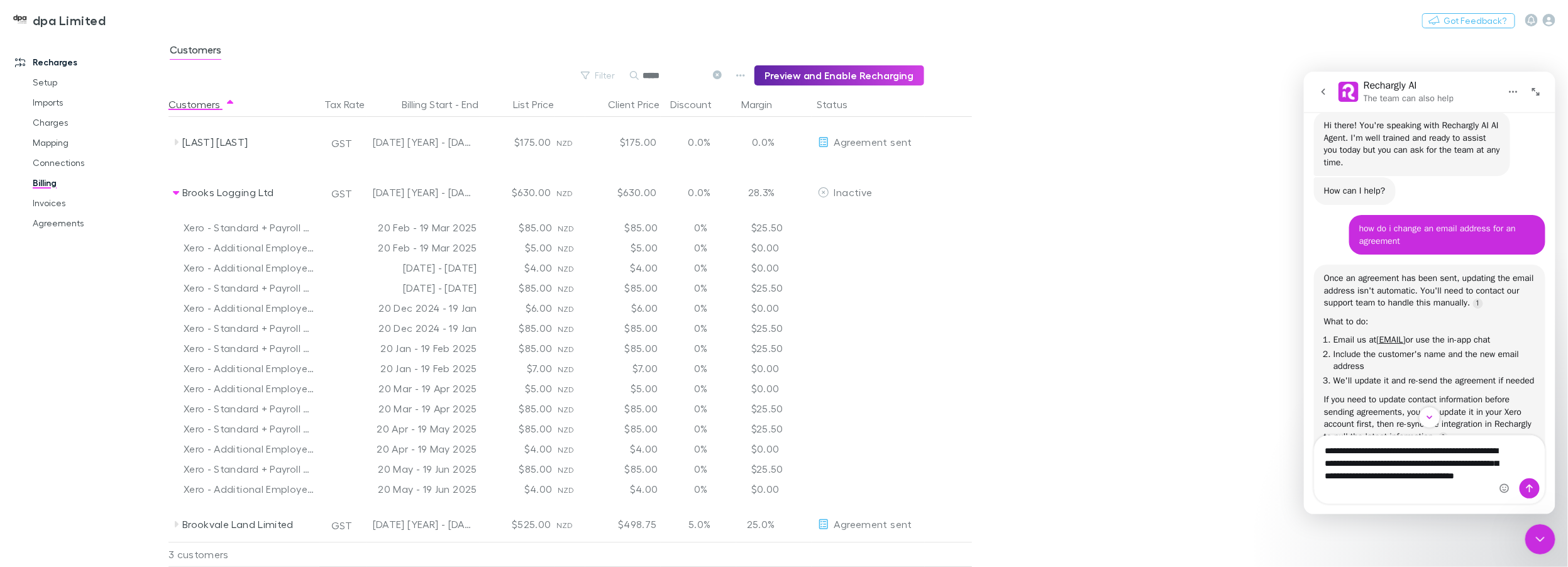 type on "**********" 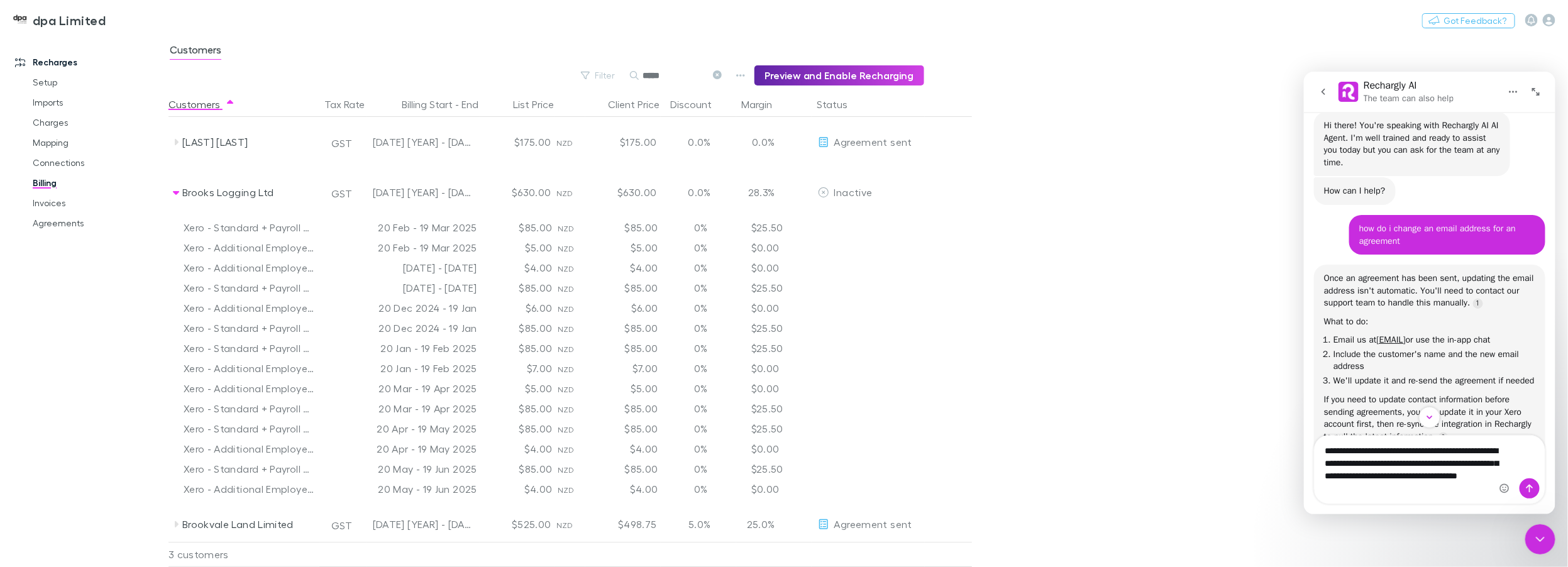 type 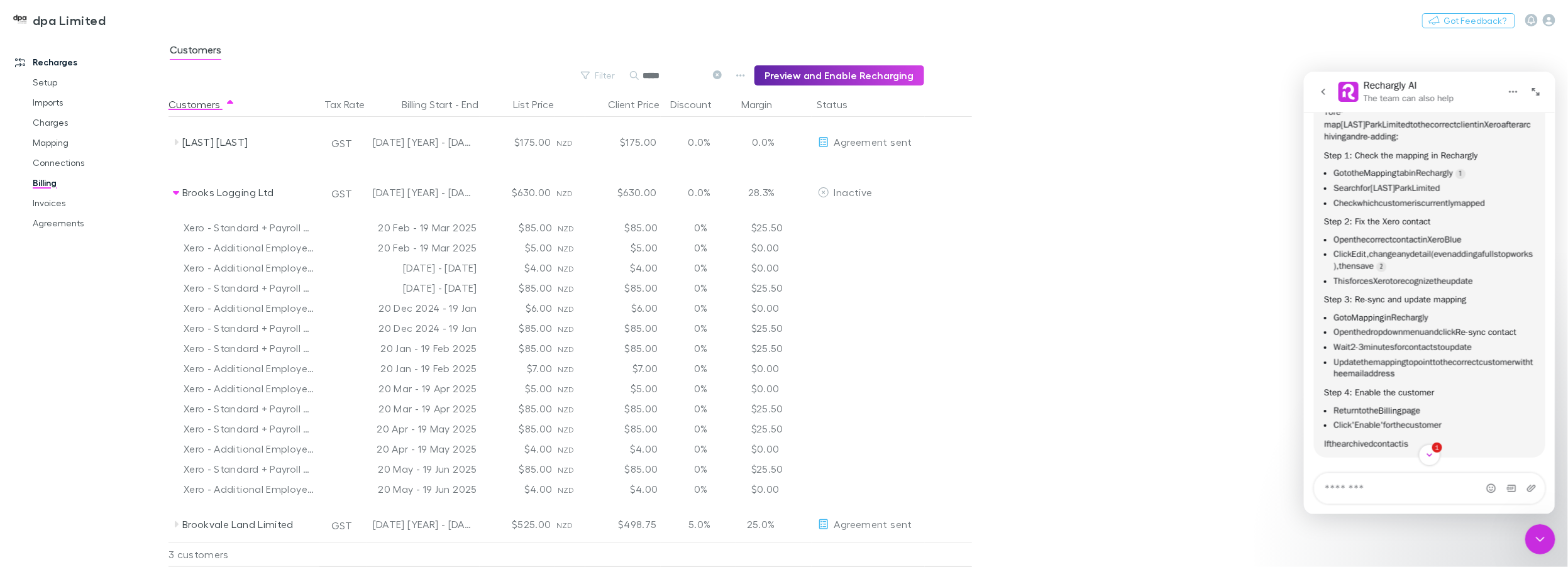 scroll, scrollTop: 959, scrollLeft: 0, axis: vertical 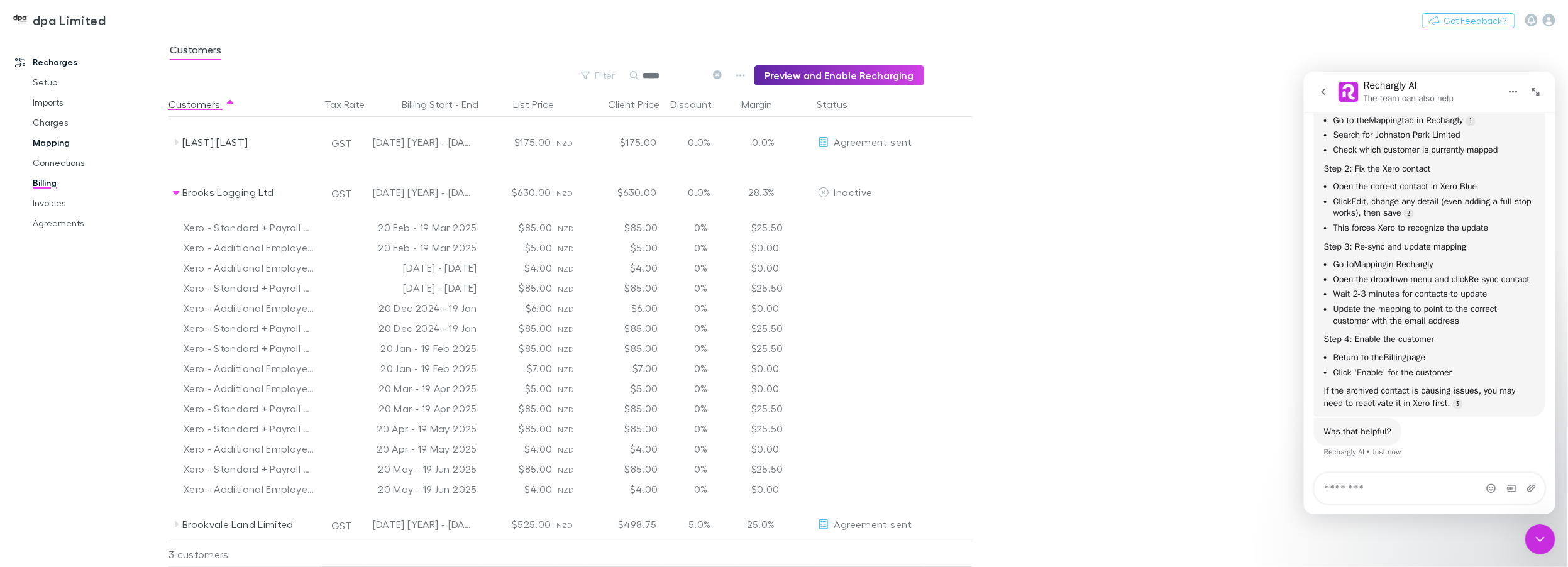 click on "Mapping" at bounding box center (97, 143) 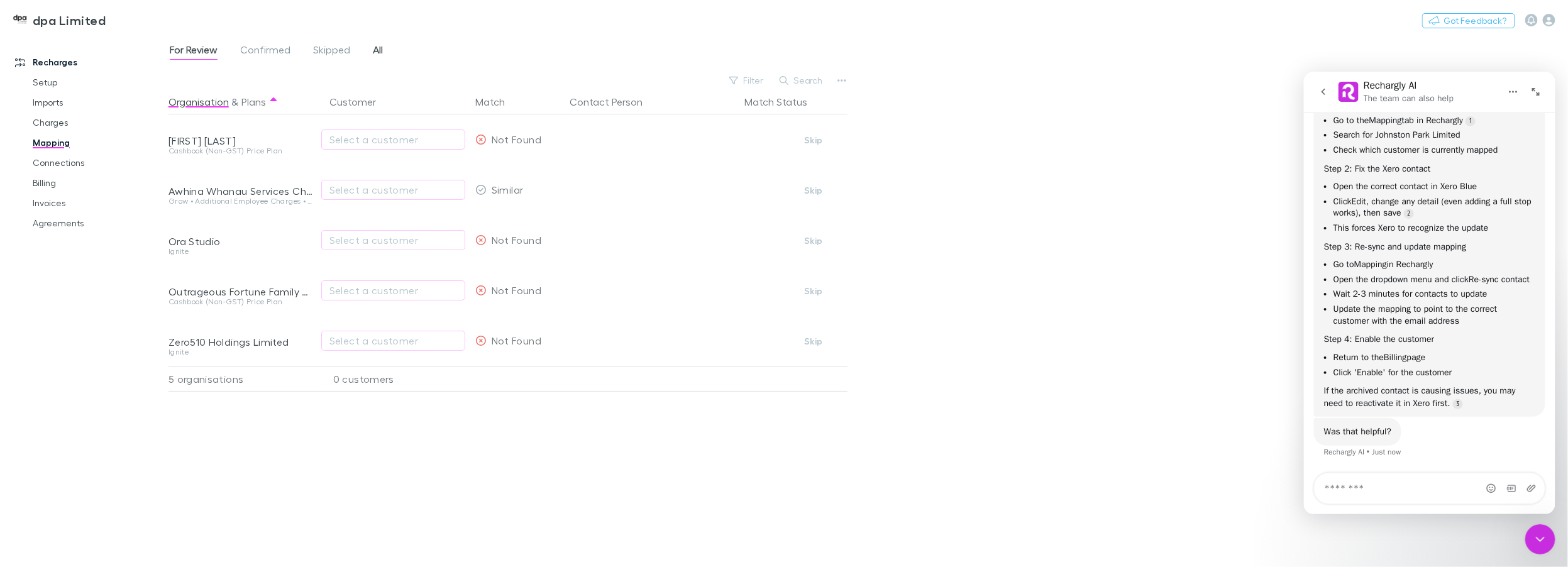 click on "All" at bounding box center (378, 52) 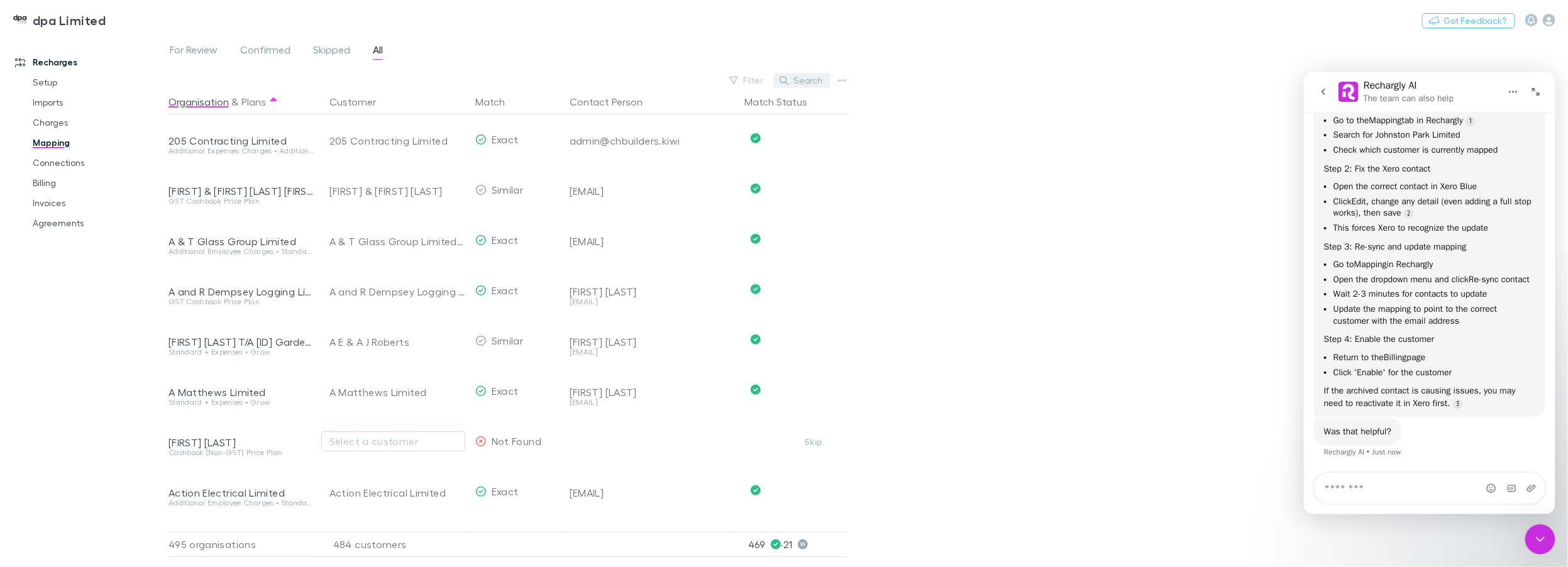 click on "Search" at bounding box center [802, 80] 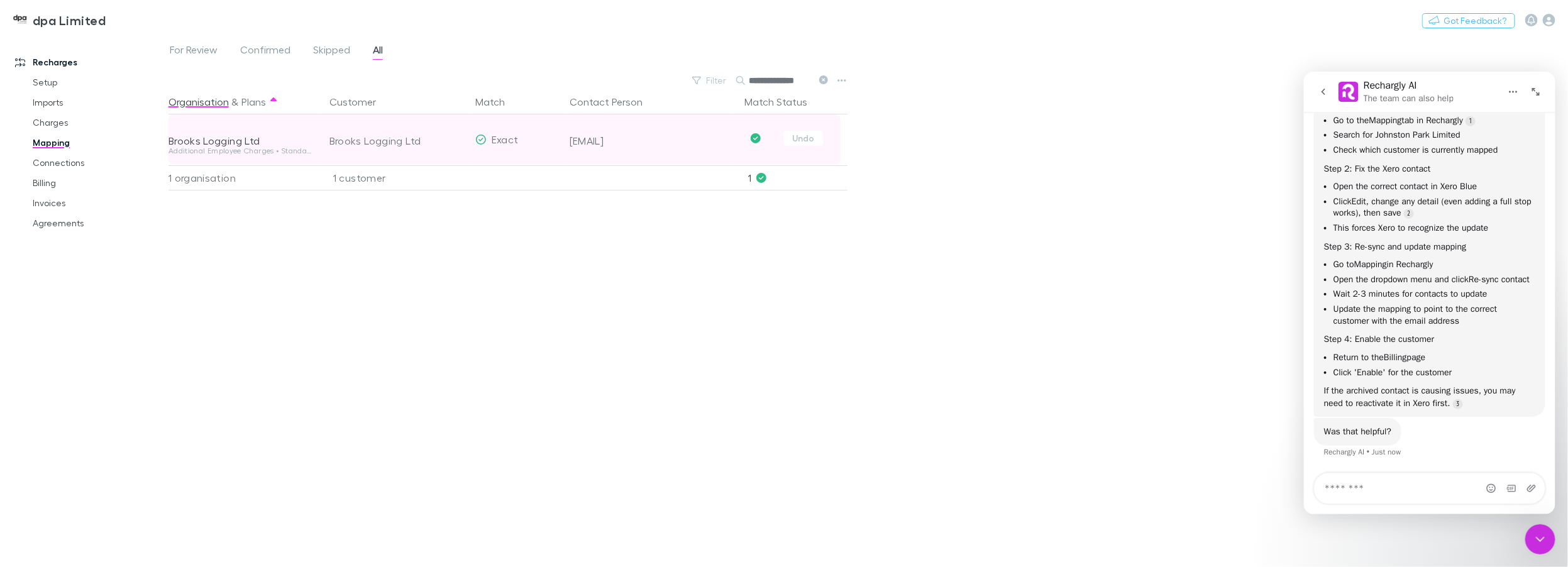 type on "**********" 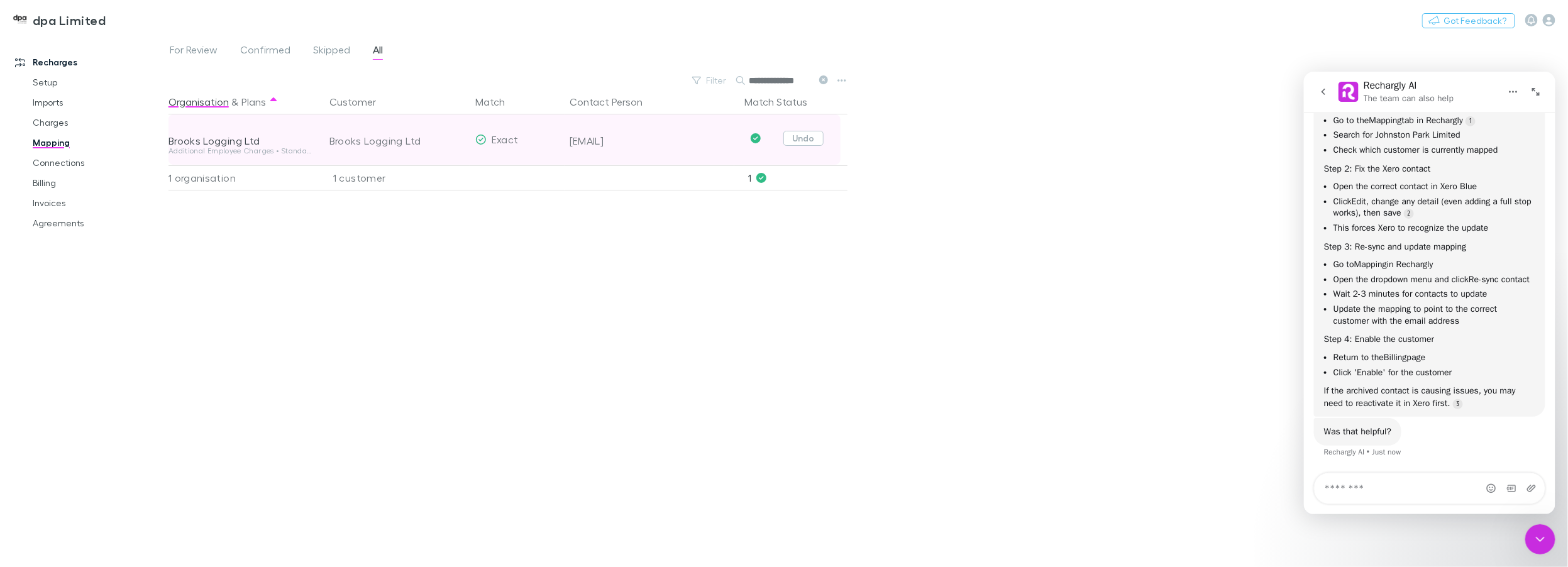 click on "Undo" at bounding box center (803, 138) 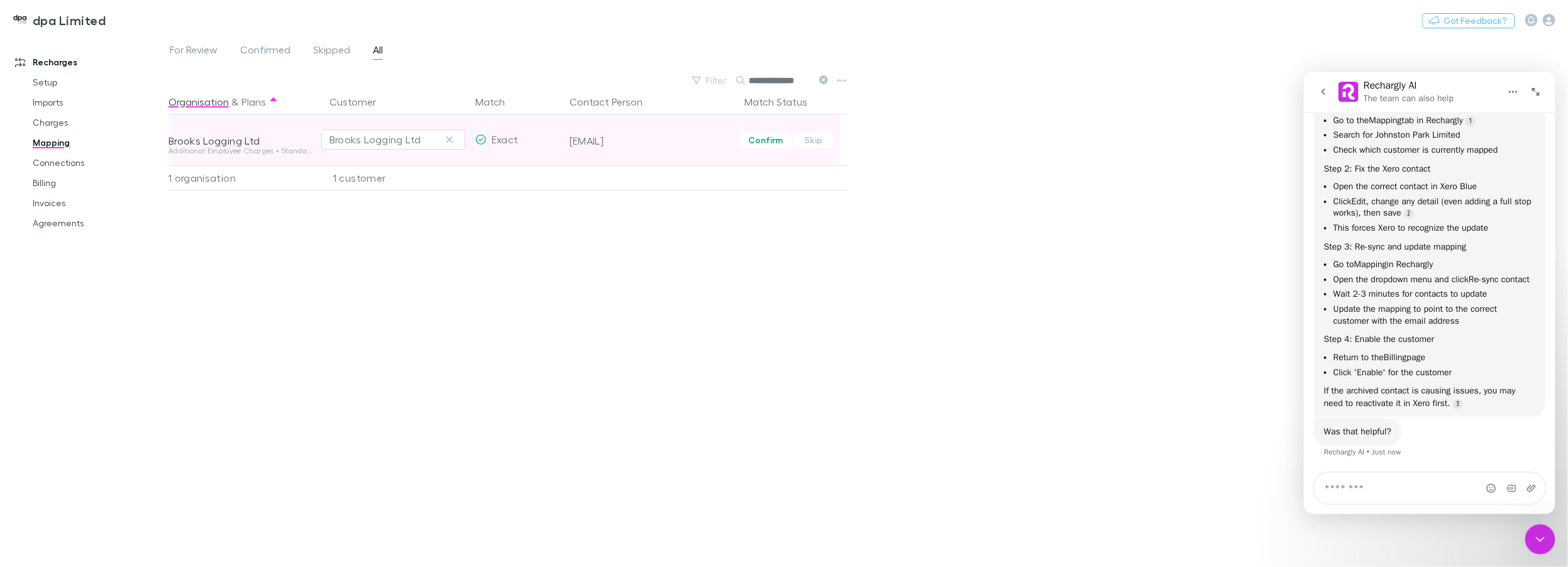 click on "Brooks Logging Ltd" at bounding box center (393, 140) 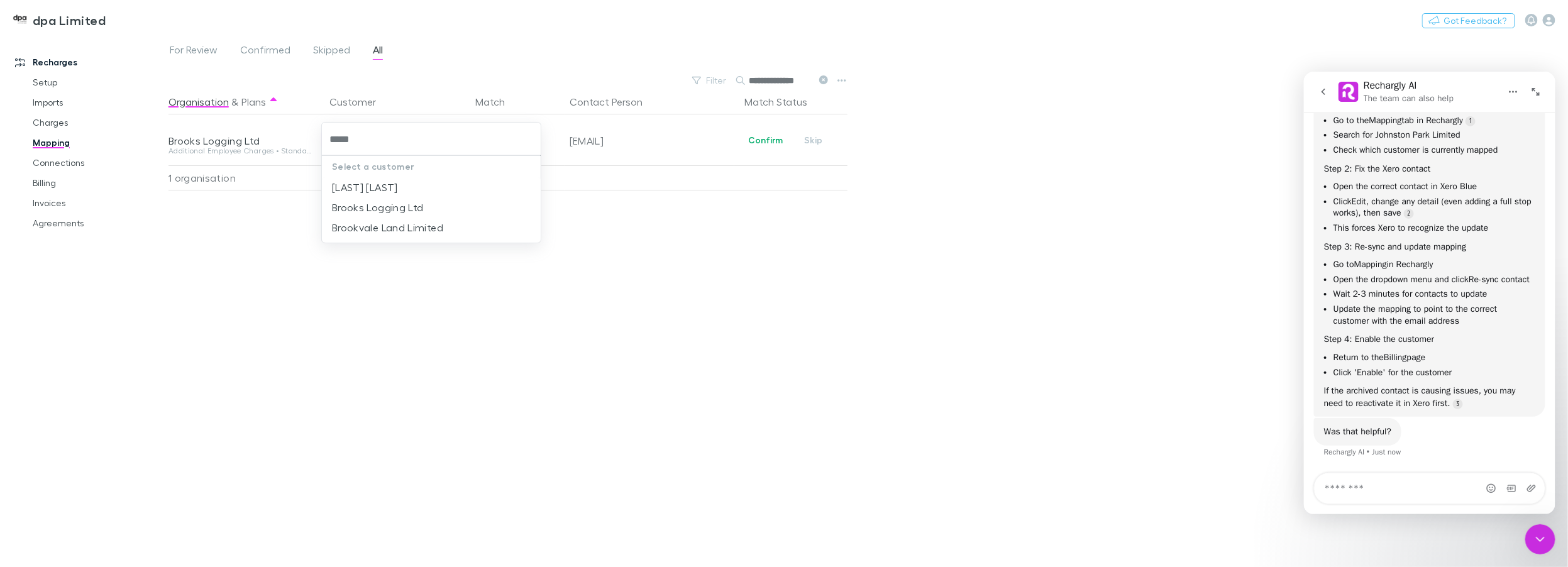 type on "******" 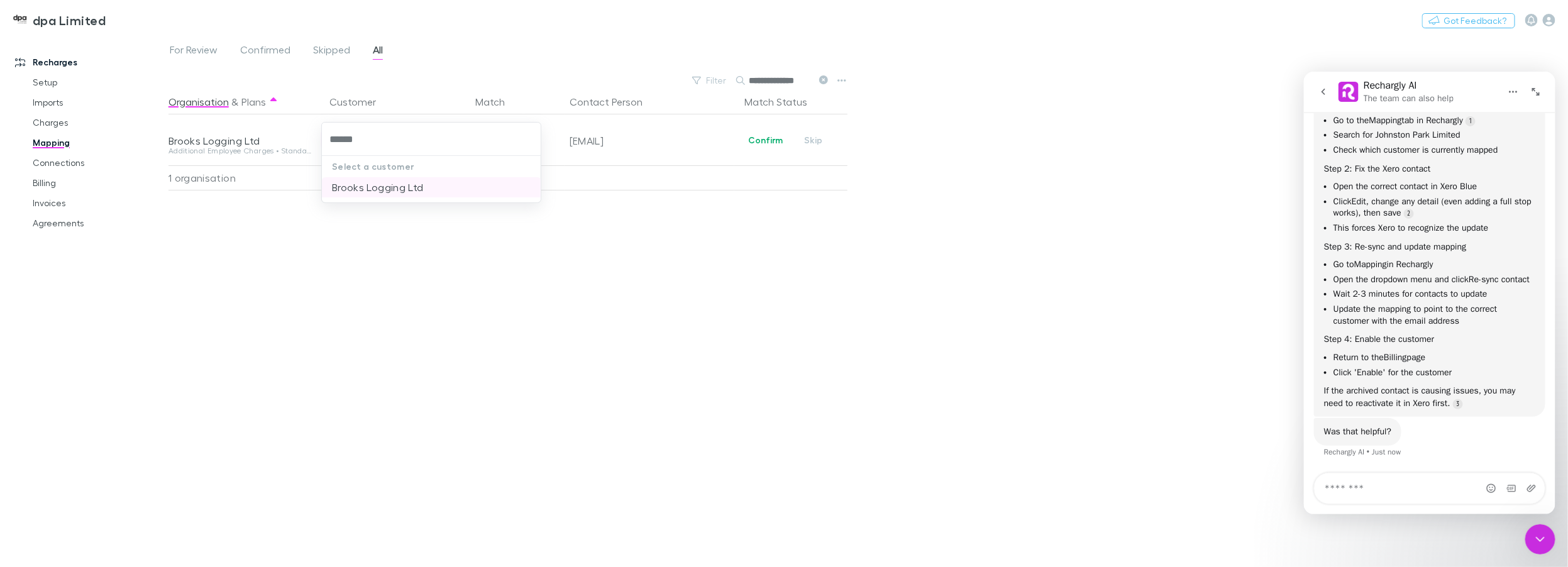 click on "Brooks Logging Ltd" at bounding box center [431, 187] 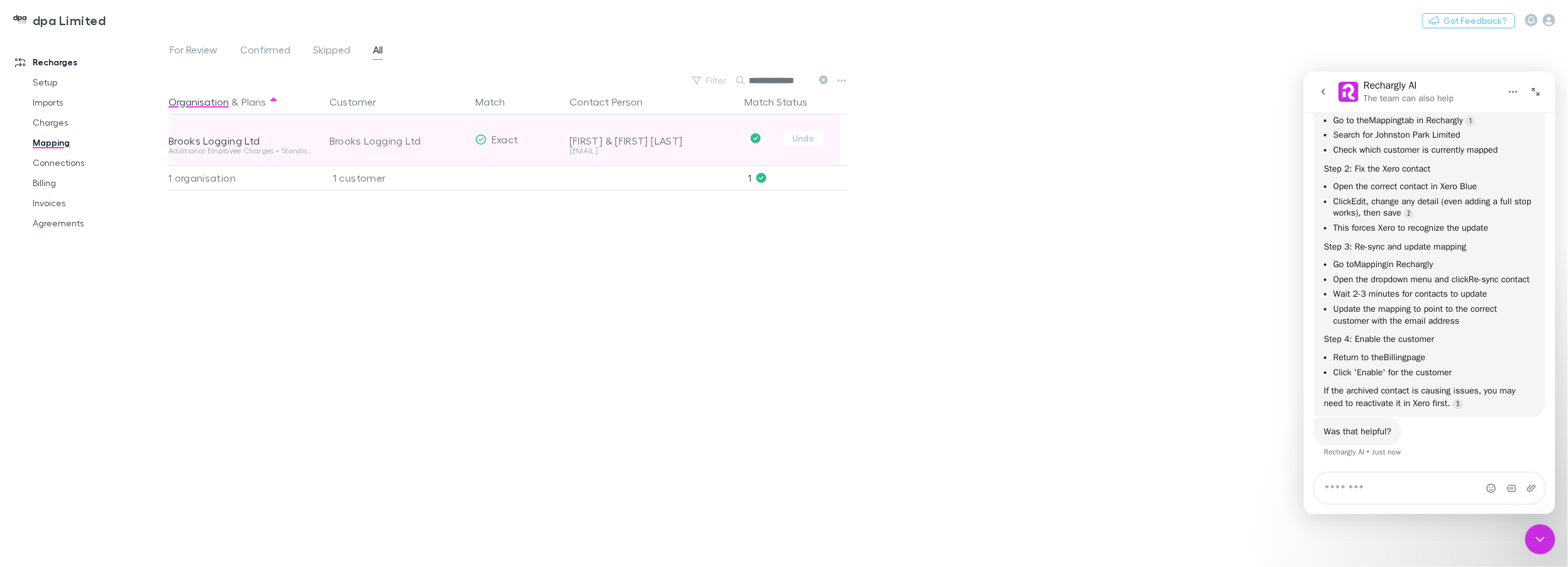click on "Undo" at bounding box center [793, 140] 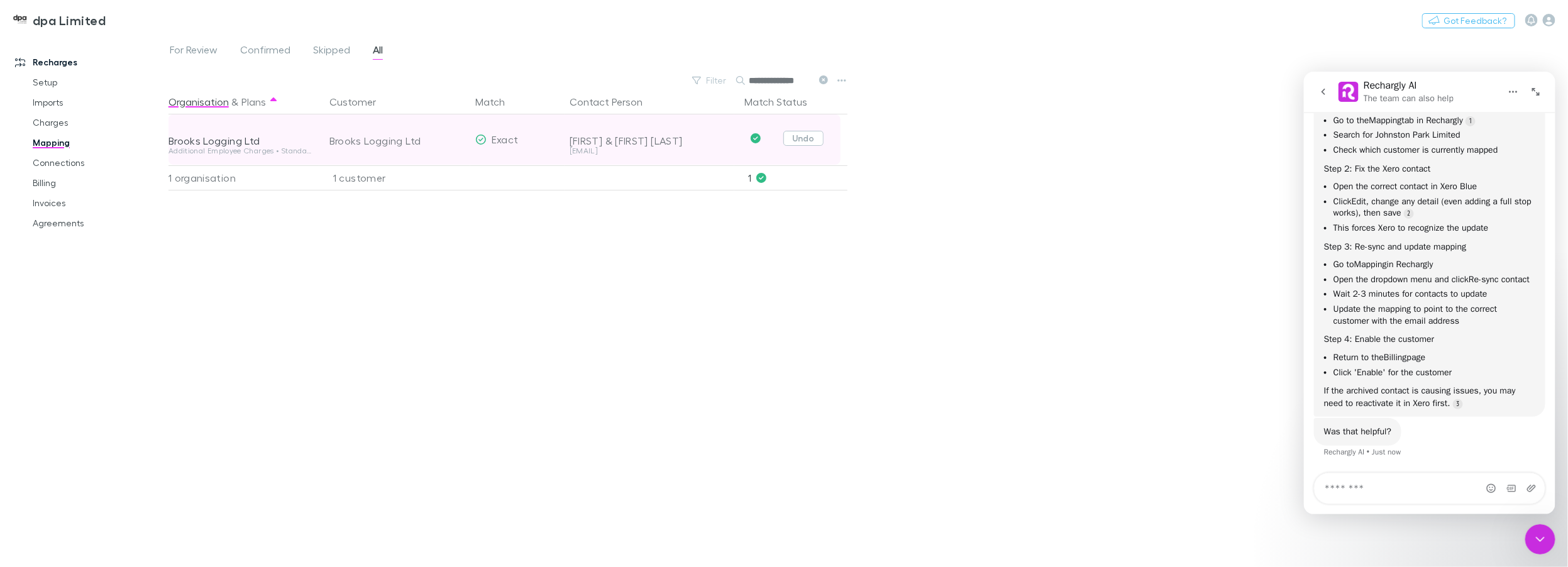click on "Undo" at bounding box center [803, 138] 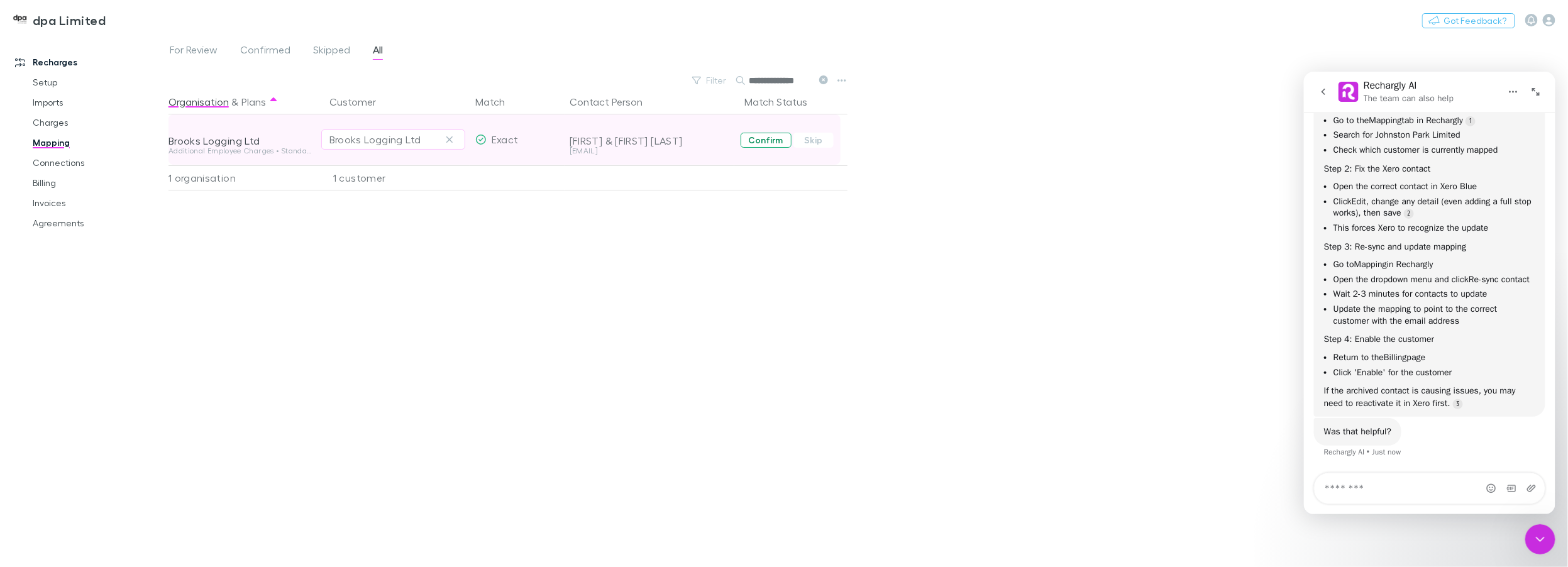 click on "Confirm" at bounding box center [766, 140] 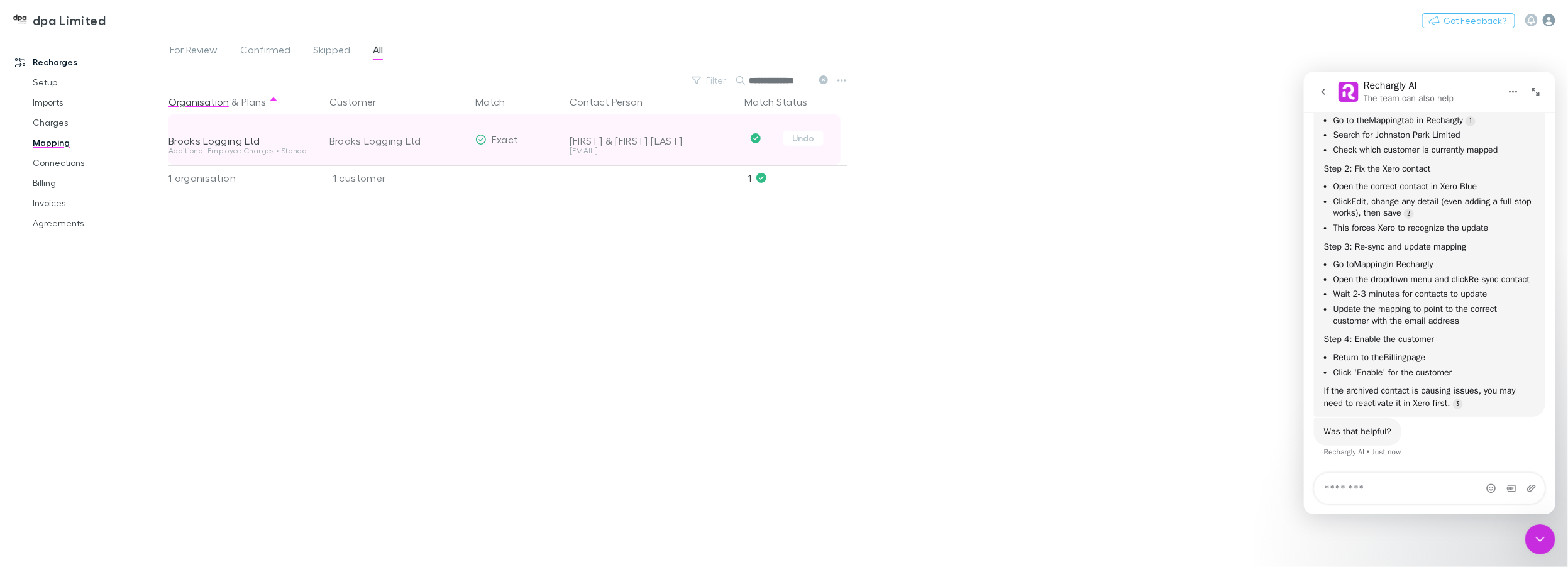 click 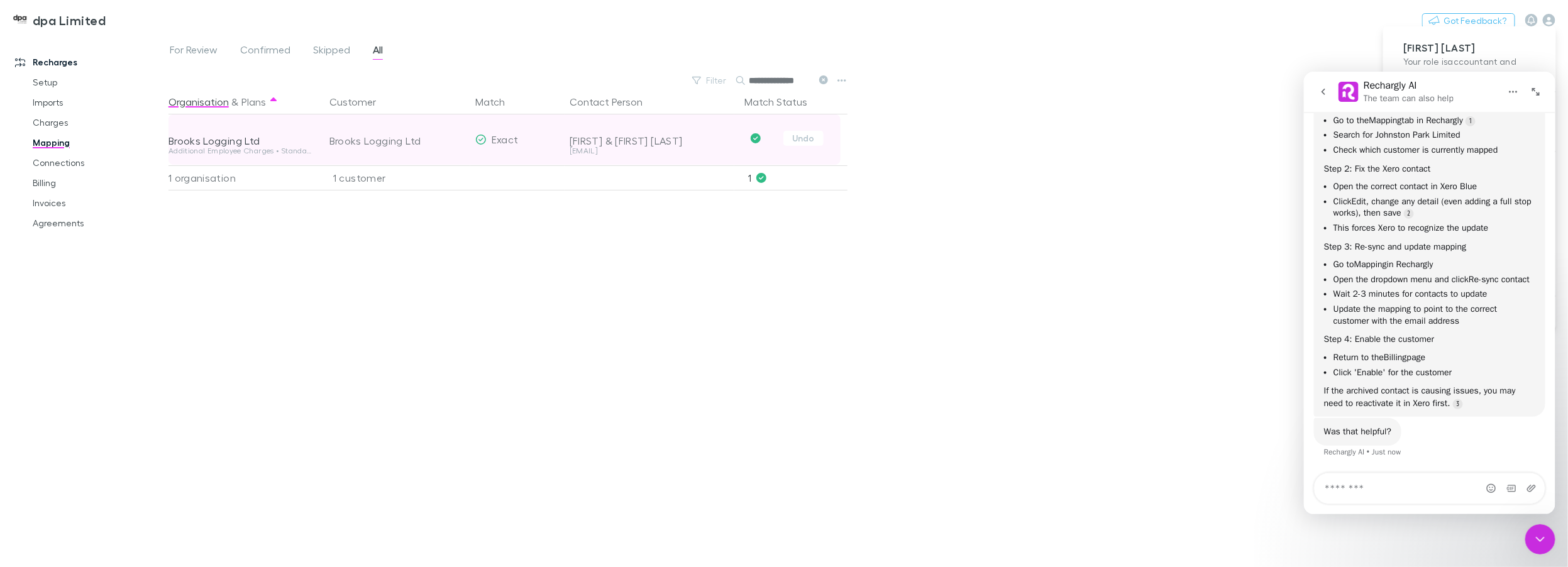 click 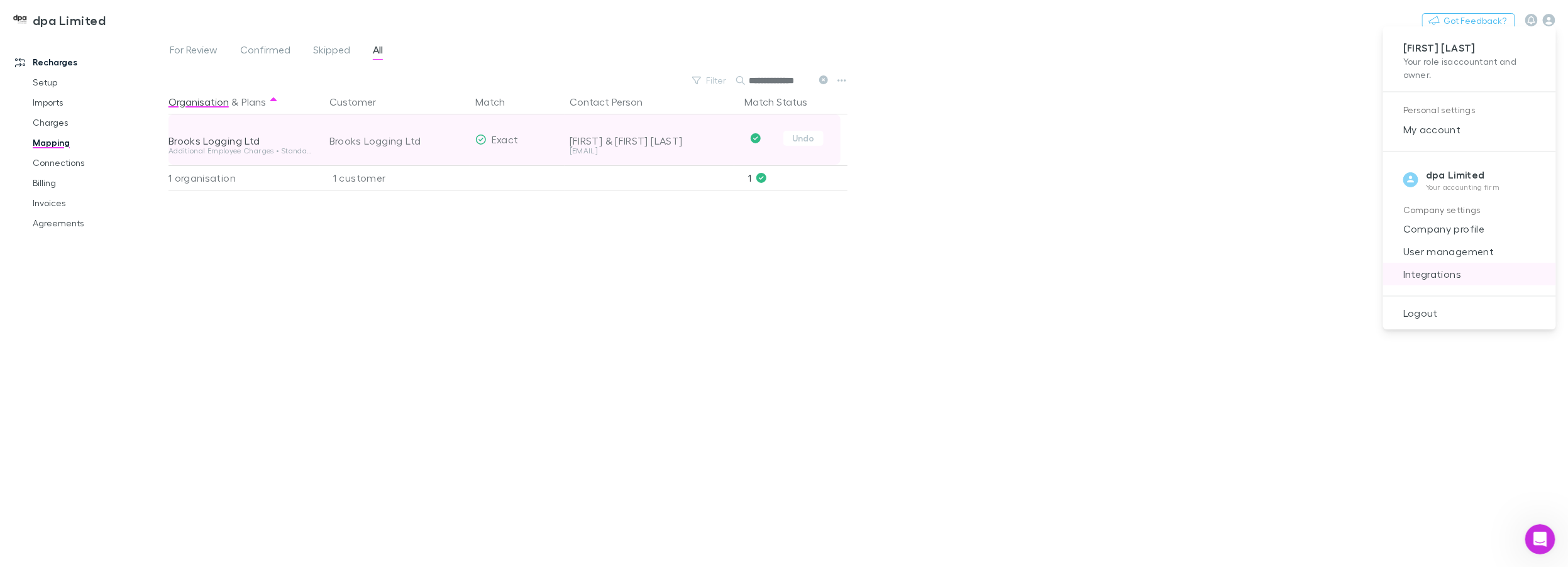 click on "Integrations" at bounding box center [1469, 274] 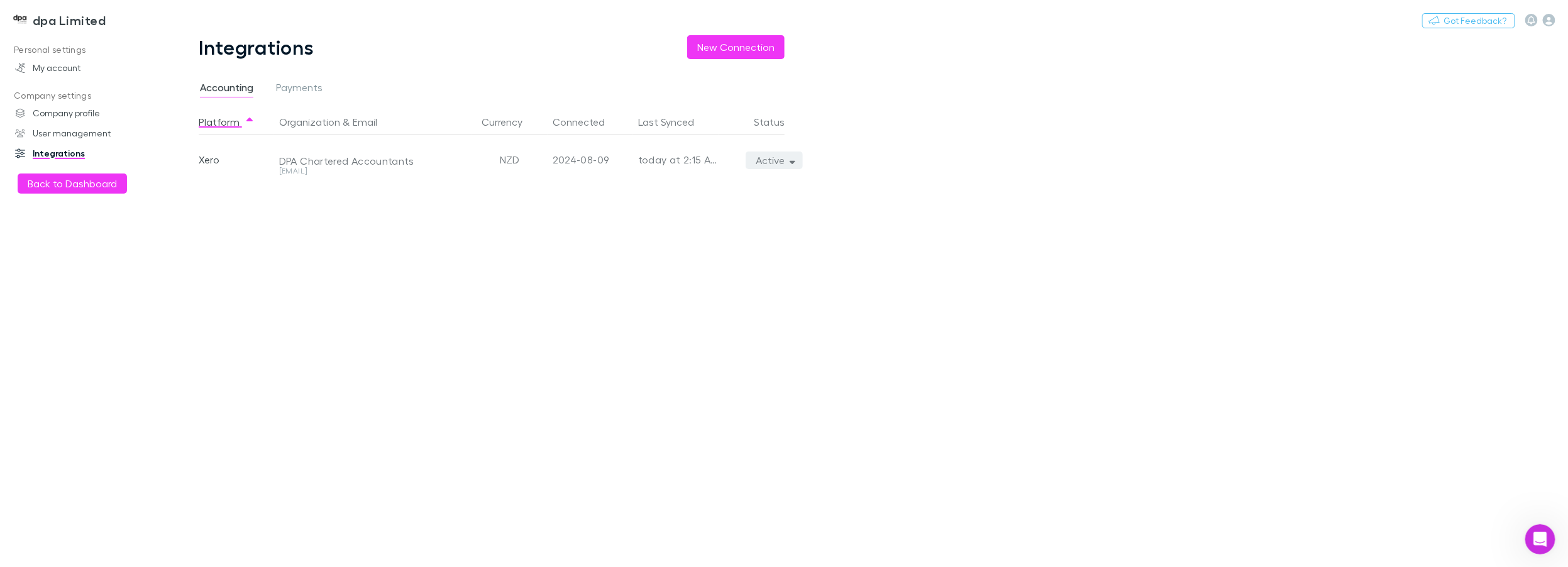 click on "Active" at bounding box center (774, 160) 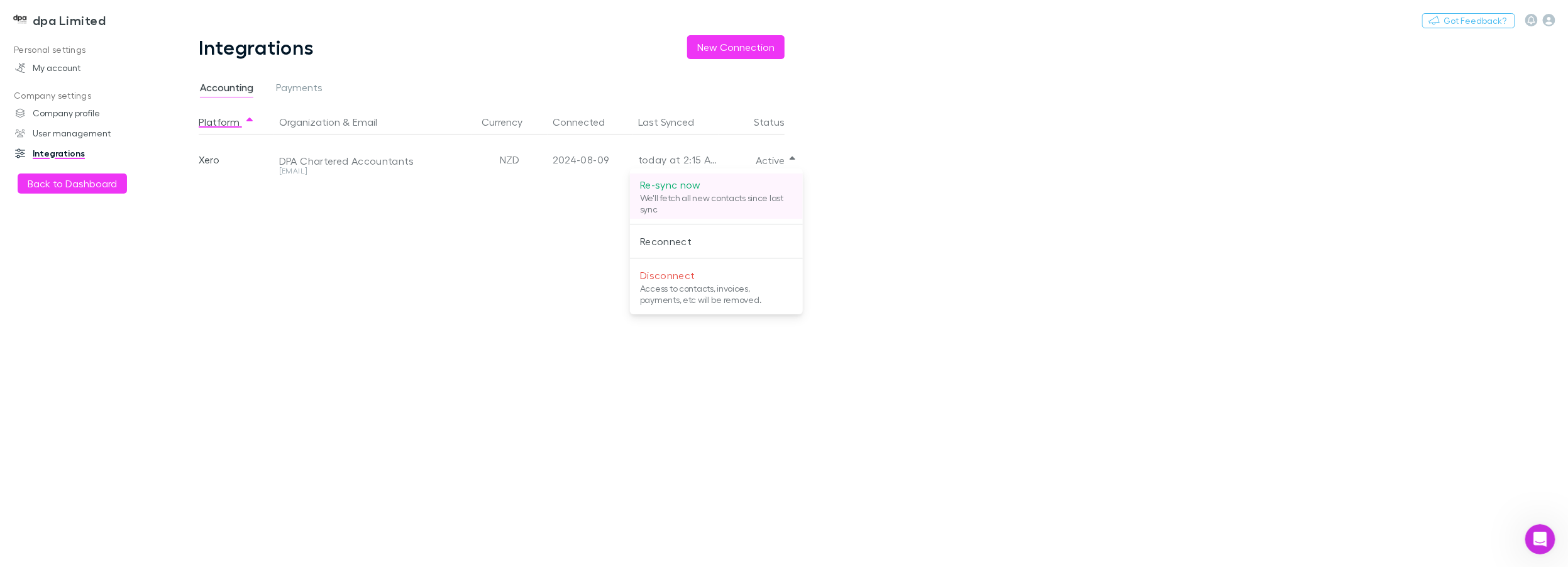 click on "Re-sync now" at bounding box center [716, 185] 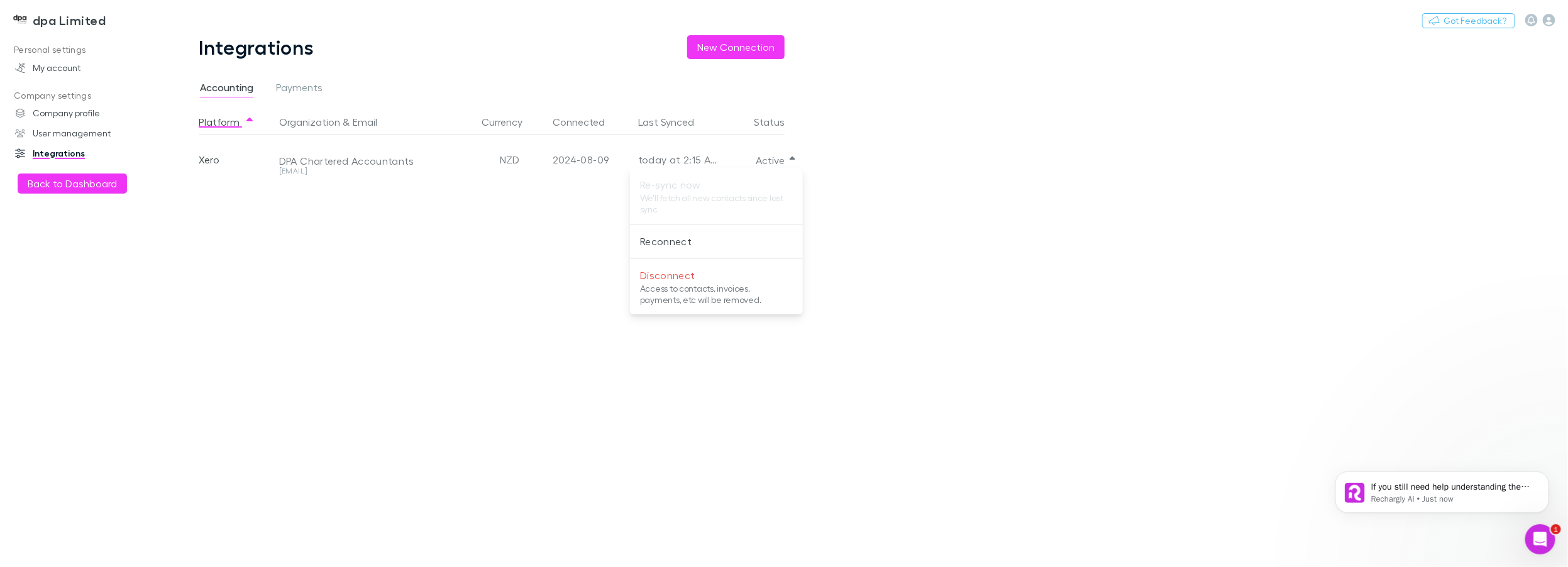 scroll, scrollTop: 0, scrollLeft: 0, axis: both 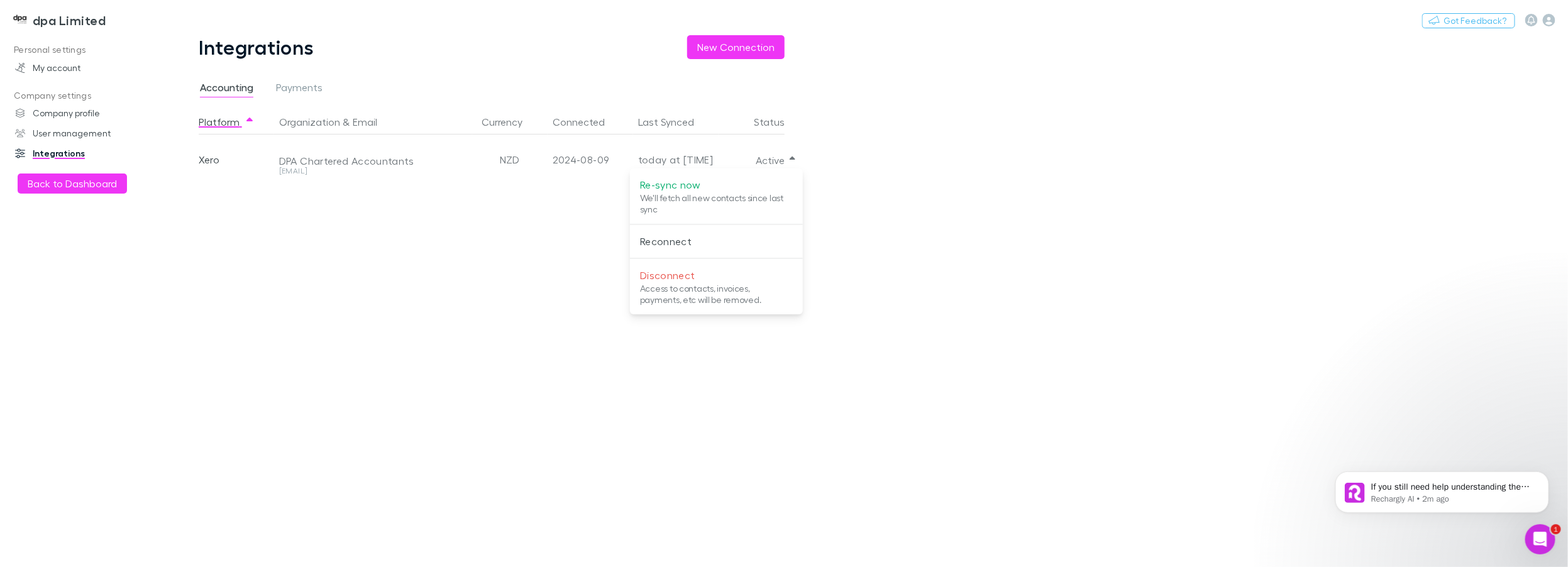 click at bounding box center (784, 284) 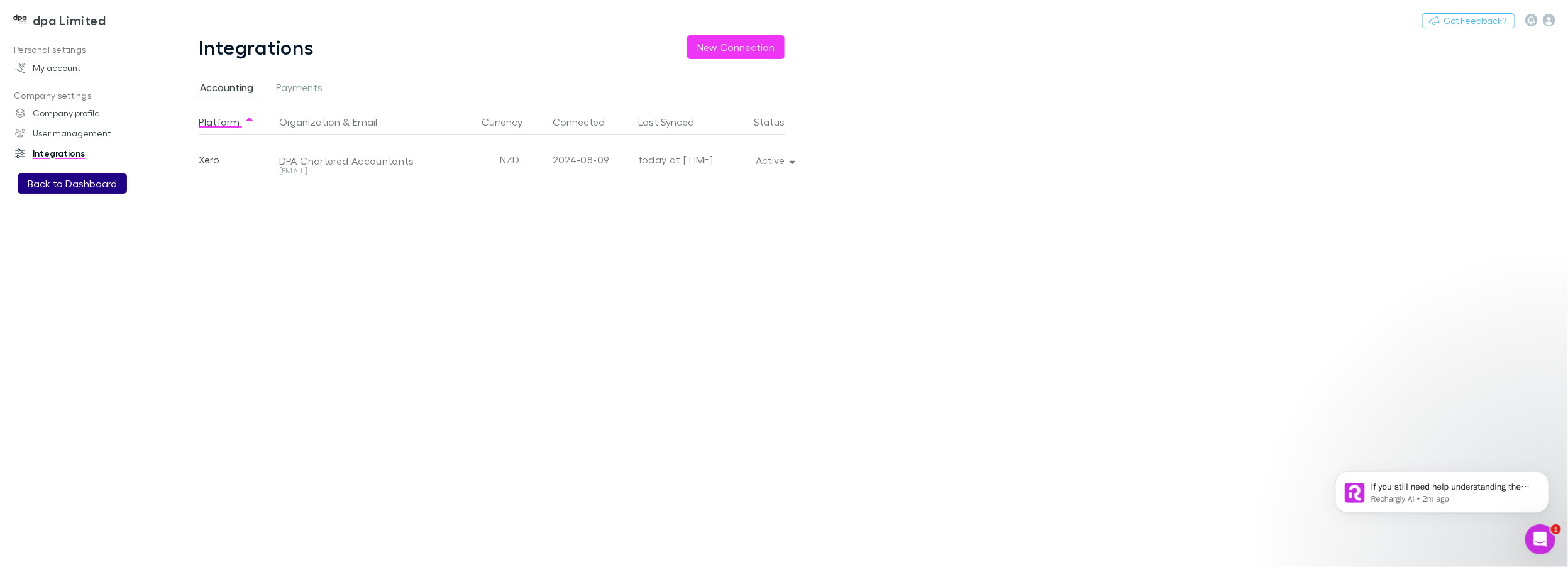 click on "Back to Dashboard" at bounding box center [72, 184] 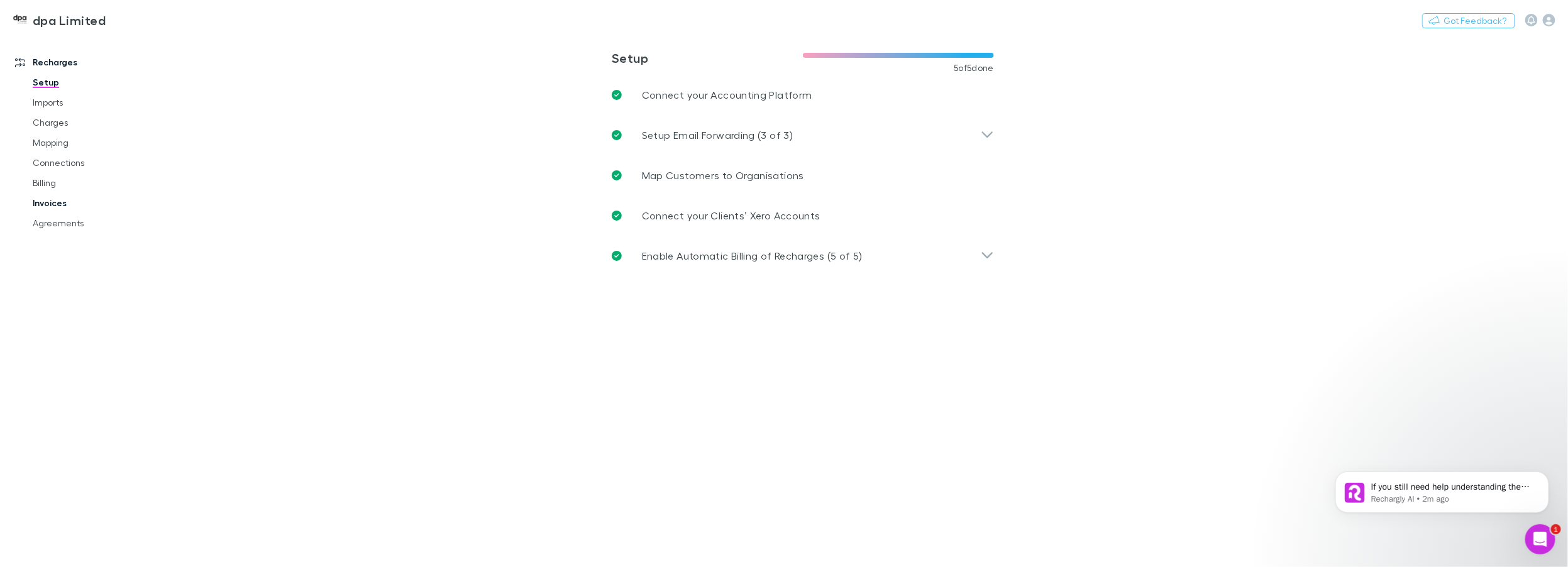 click on "Invoices" at bounding box center (97, 203) 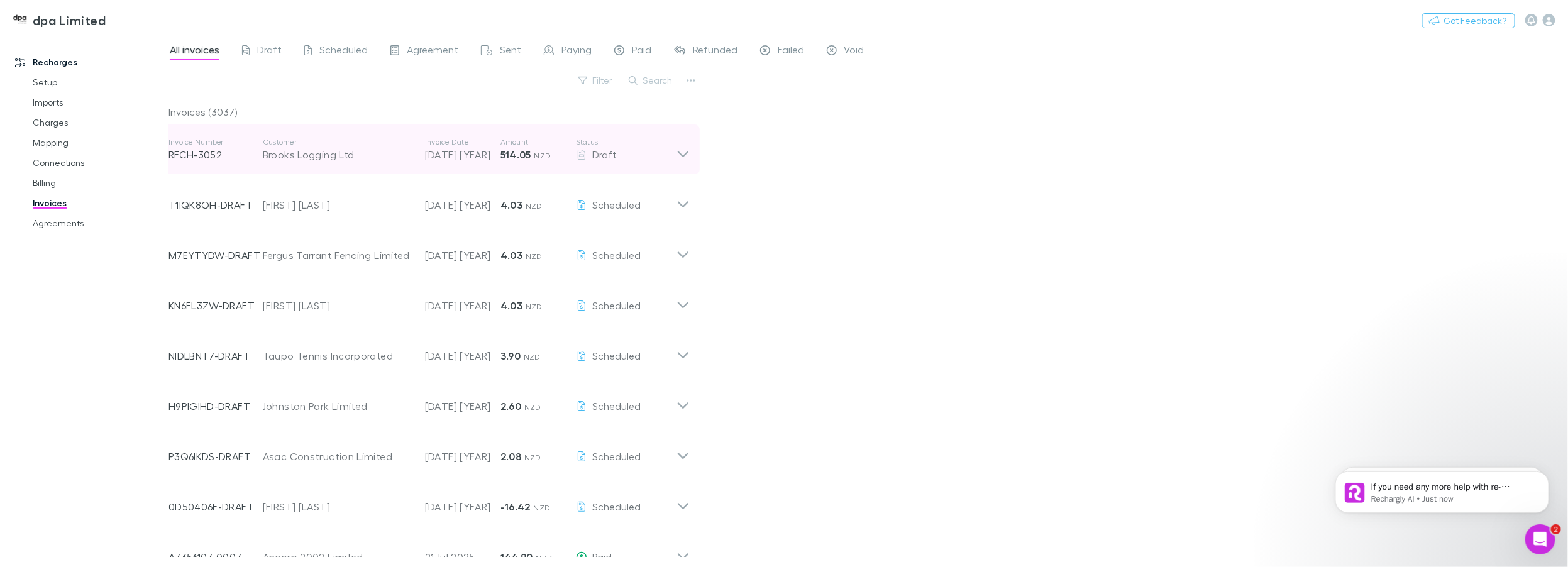 click 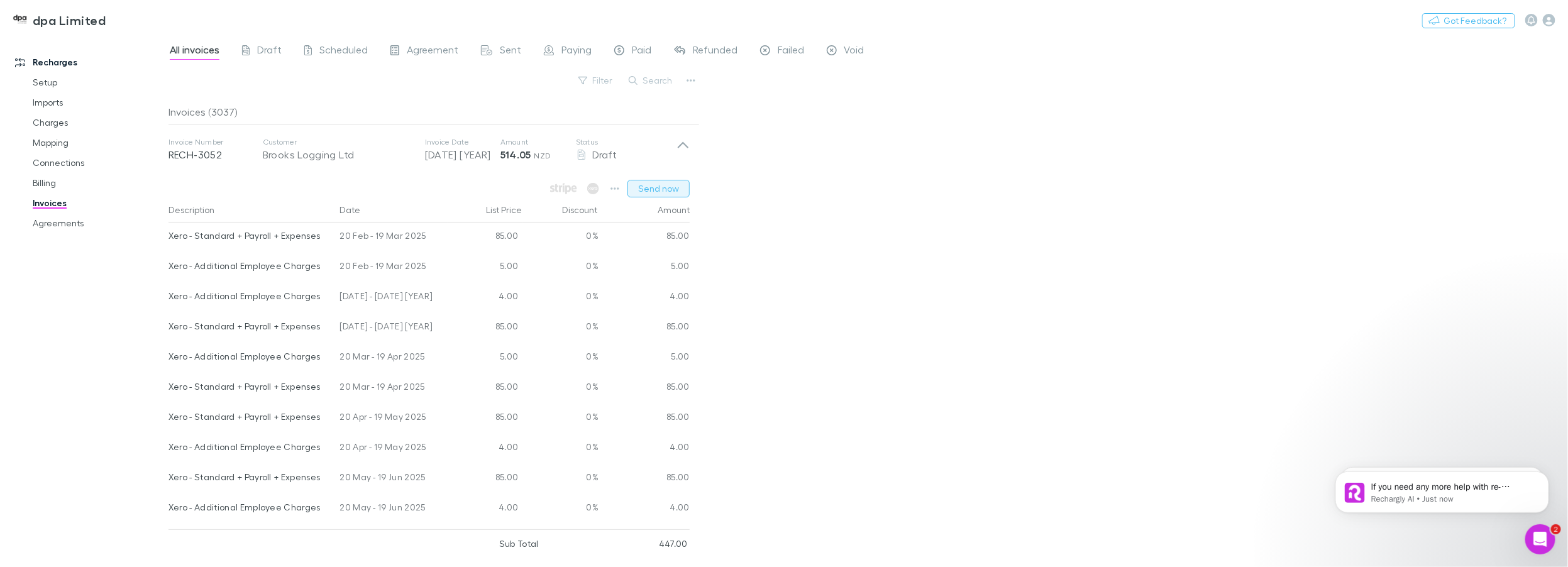 click on "Send now" at bounding box center [658, 189] 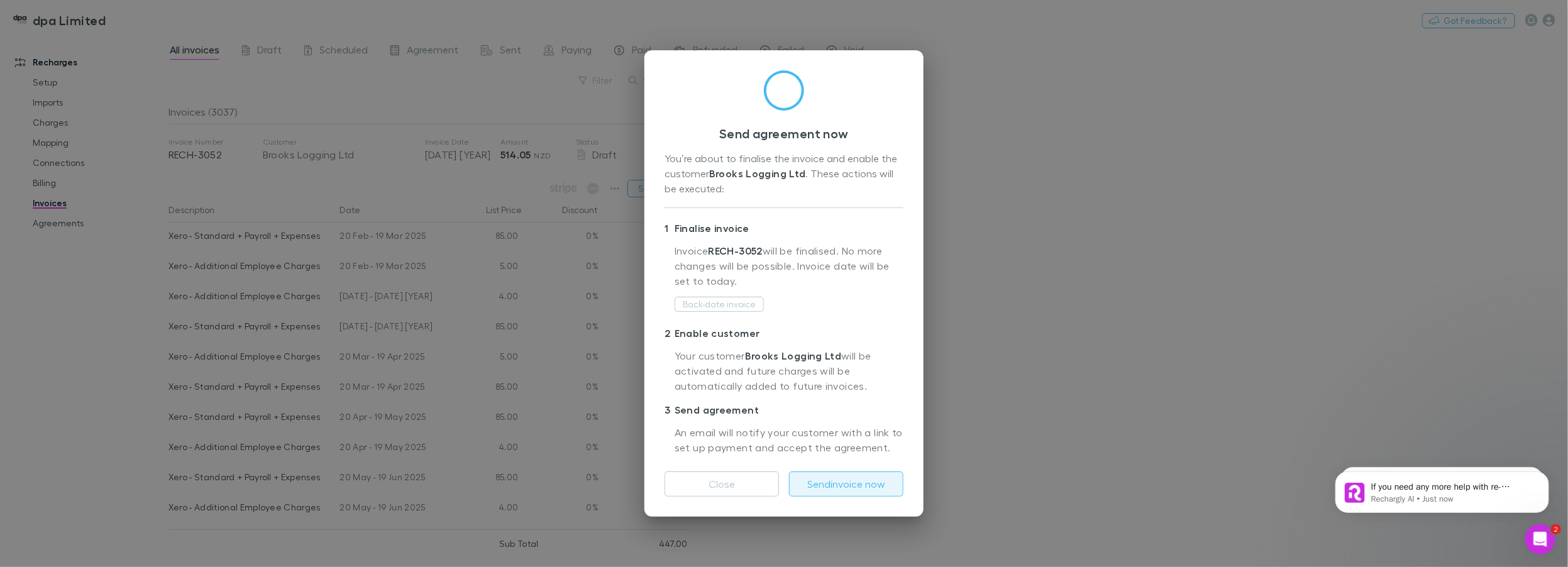 click on "Send  invoice now" at bounding box center (846, 484) 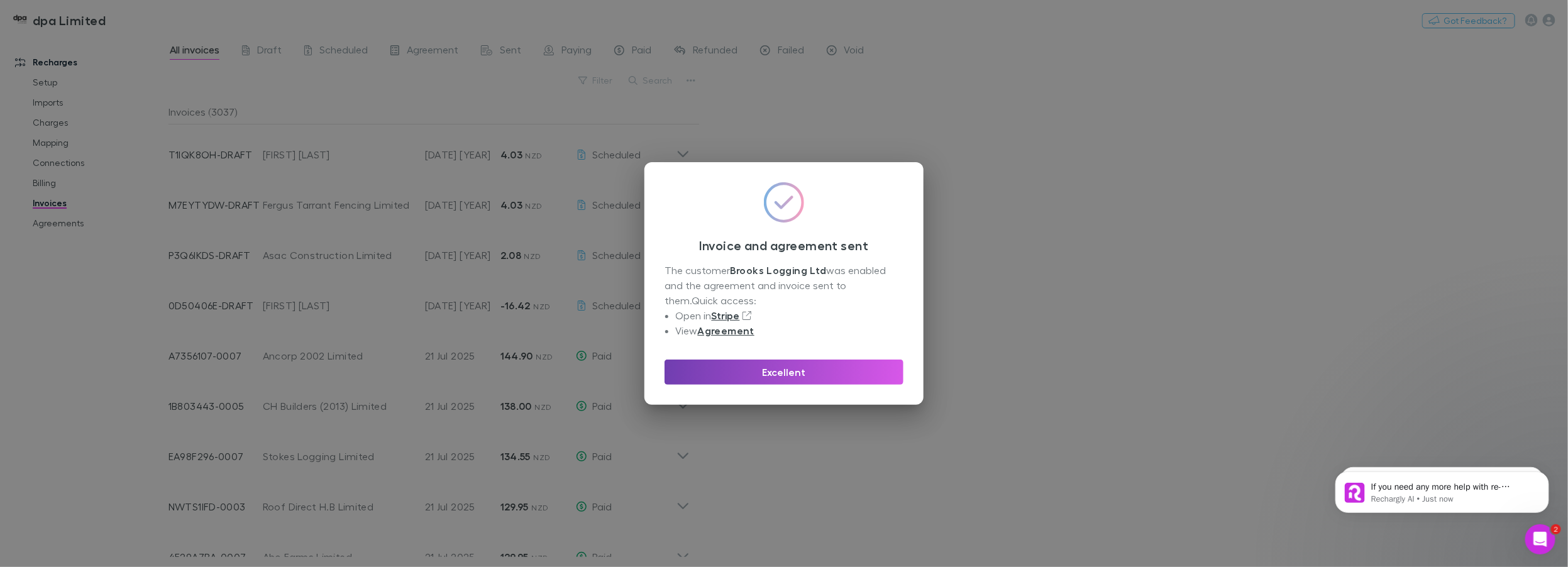 click on "Excellent" at bounding box center [784, 372] 